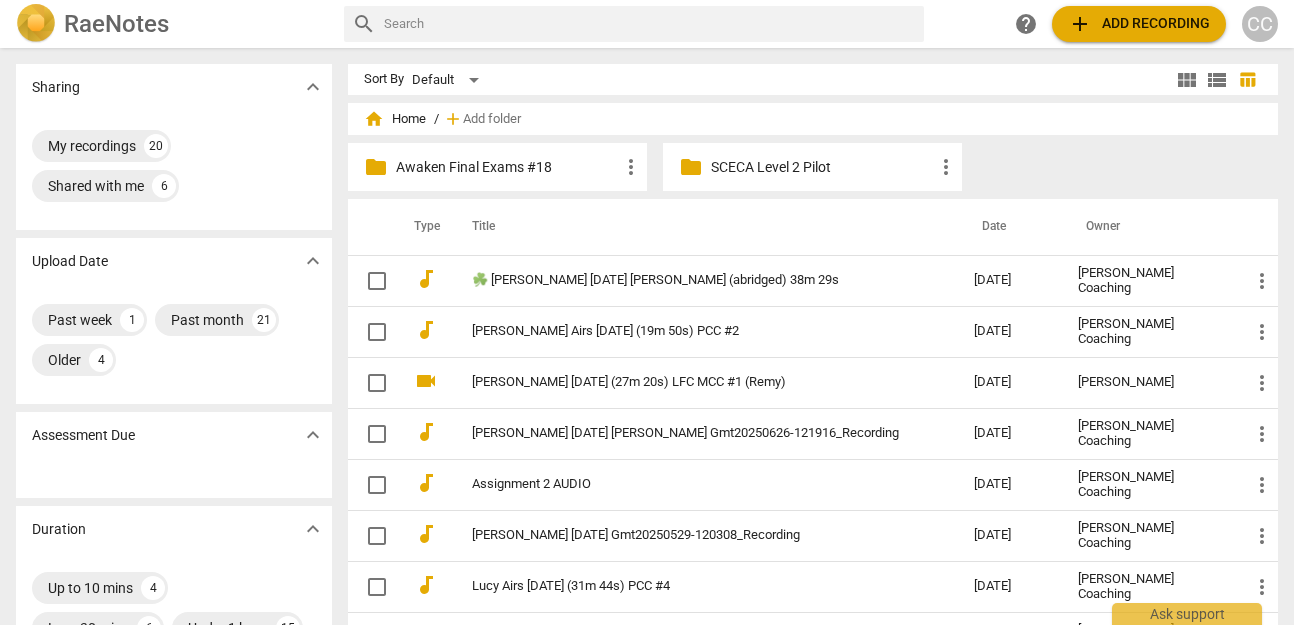 scroll, scrollTop: 0, scrollLeft: 0, axis: both 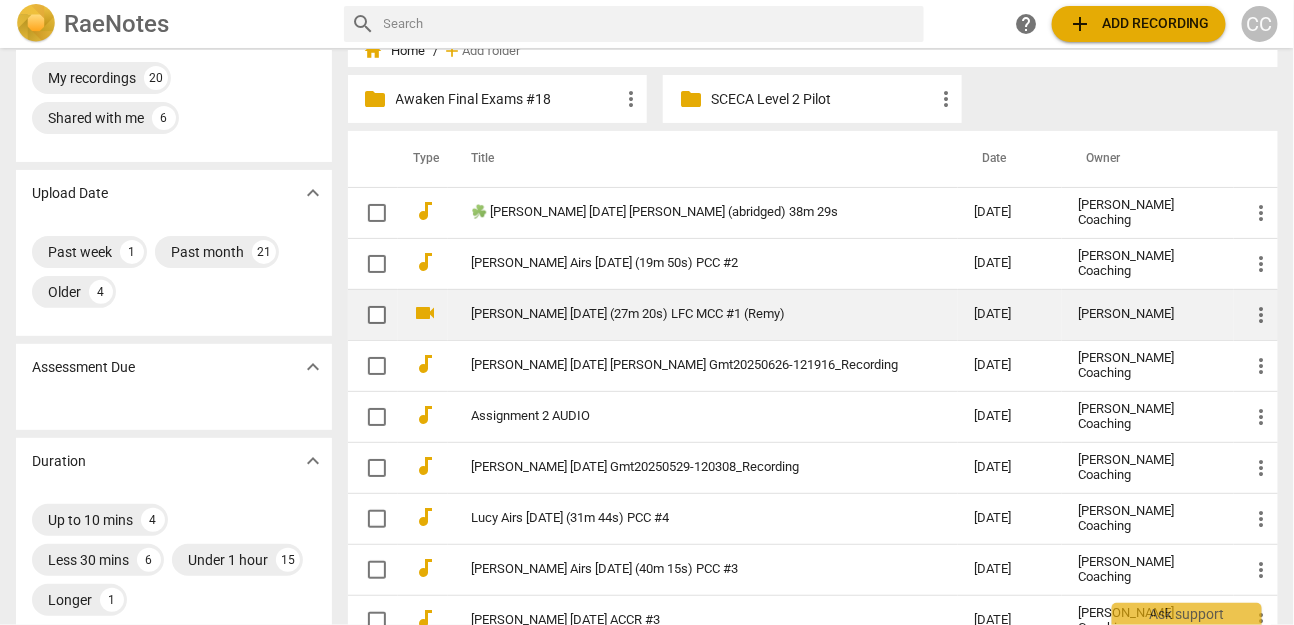 click on "[PERSON_NAME] [DATE] (27m 20s) LFC MCC #1 (Remy)" at bounding box center (687, 314) 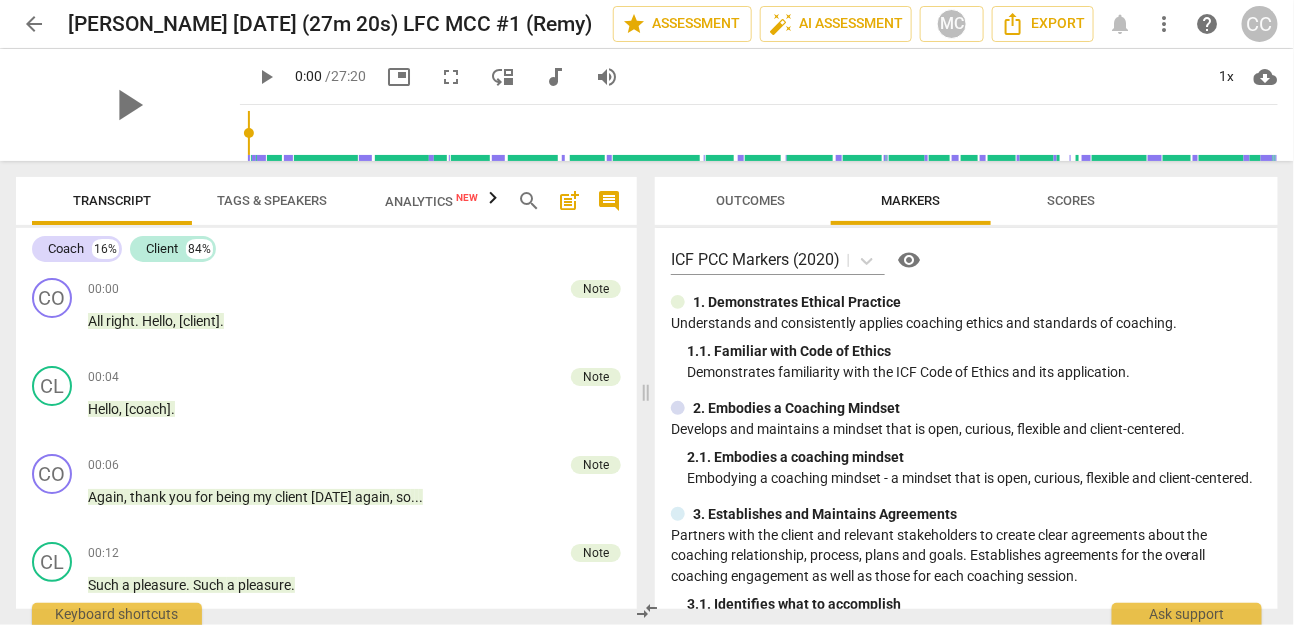 click on "move_down" at bounding box center (503, 77) 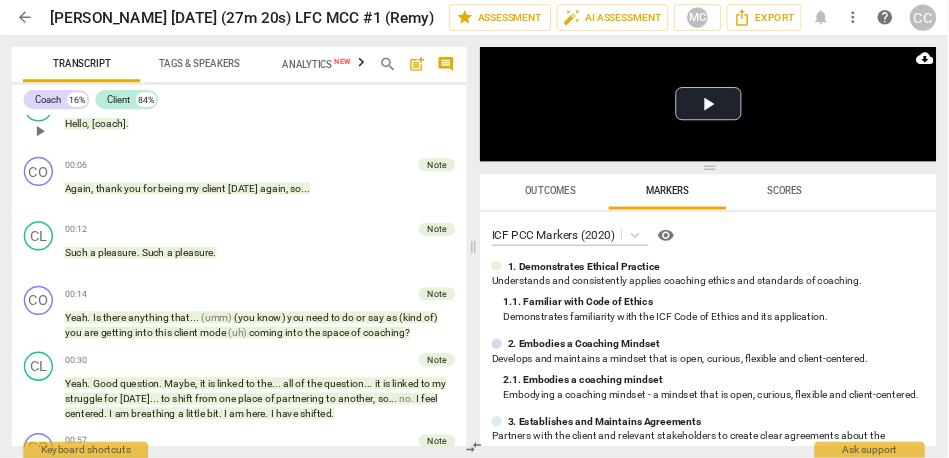 scroll, scrollTop: 129, scrollLeft: 0, axis: vertical 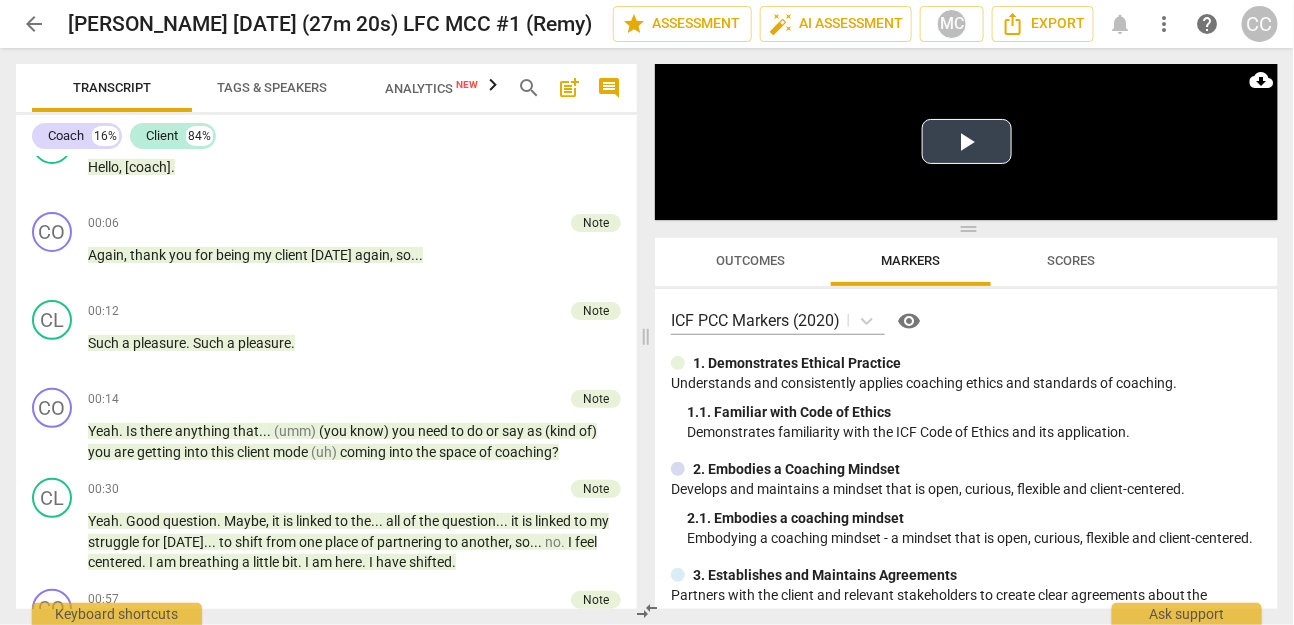 click on "Play Video" at bounding box center (967, 141) 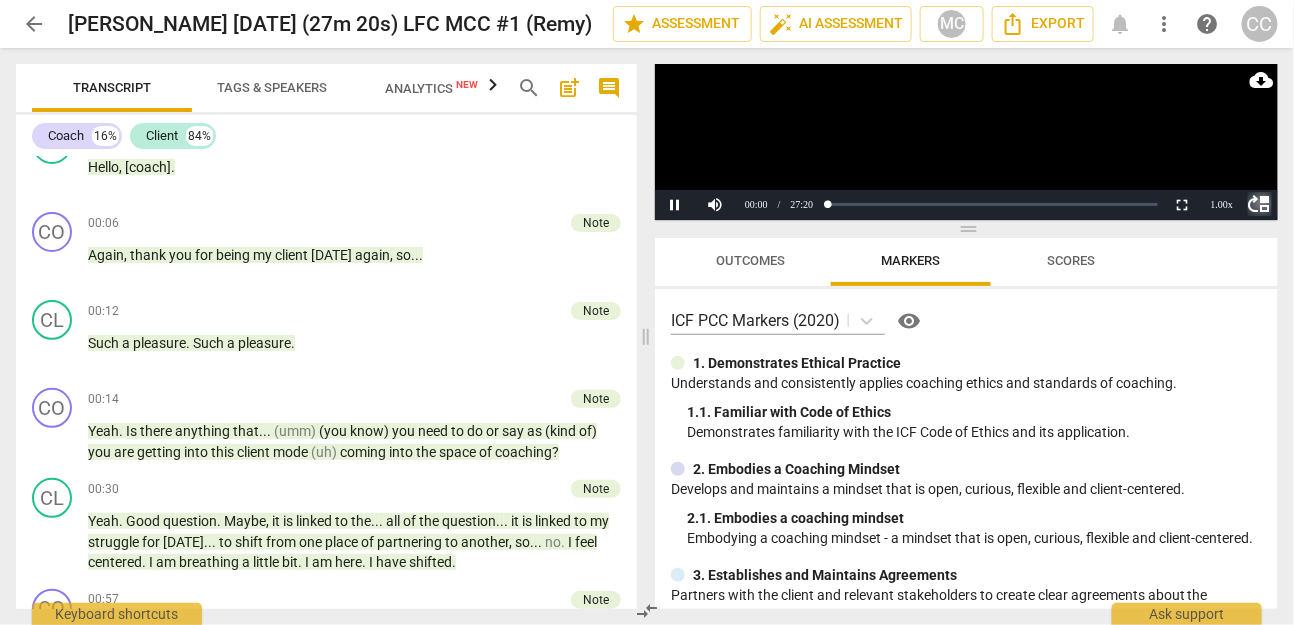 click on "move_up" at bounding box center [1260, 204] 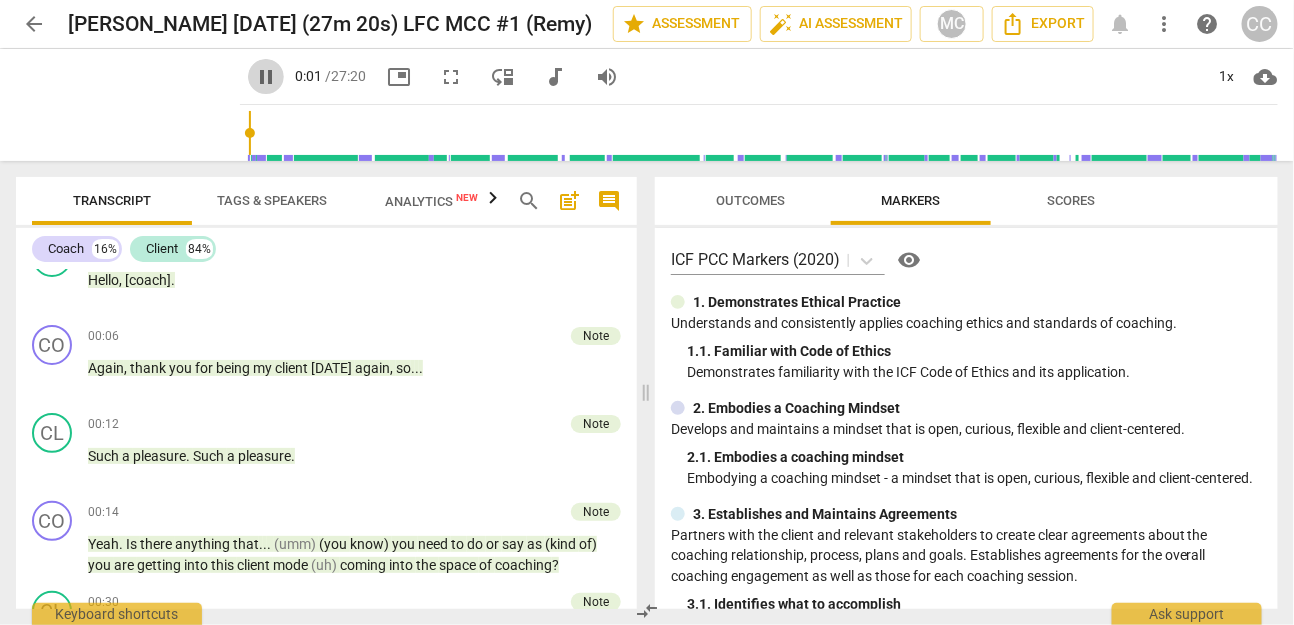 click on "pause" at bounding box center [266, 77] 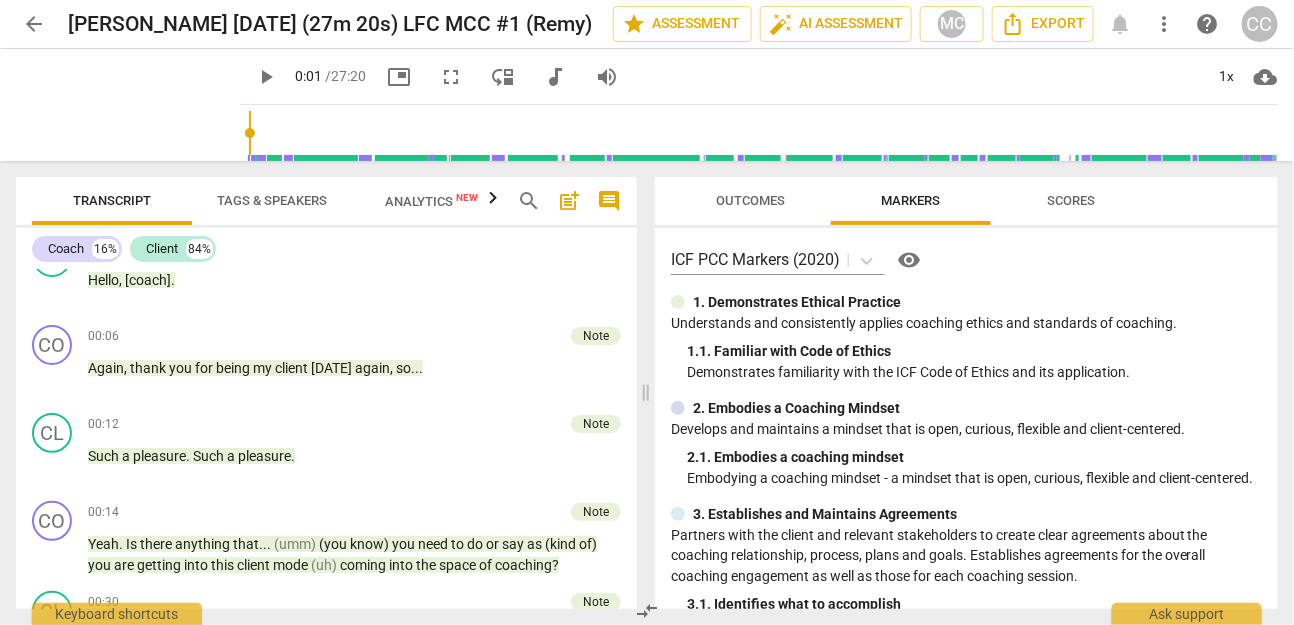 type on "2" 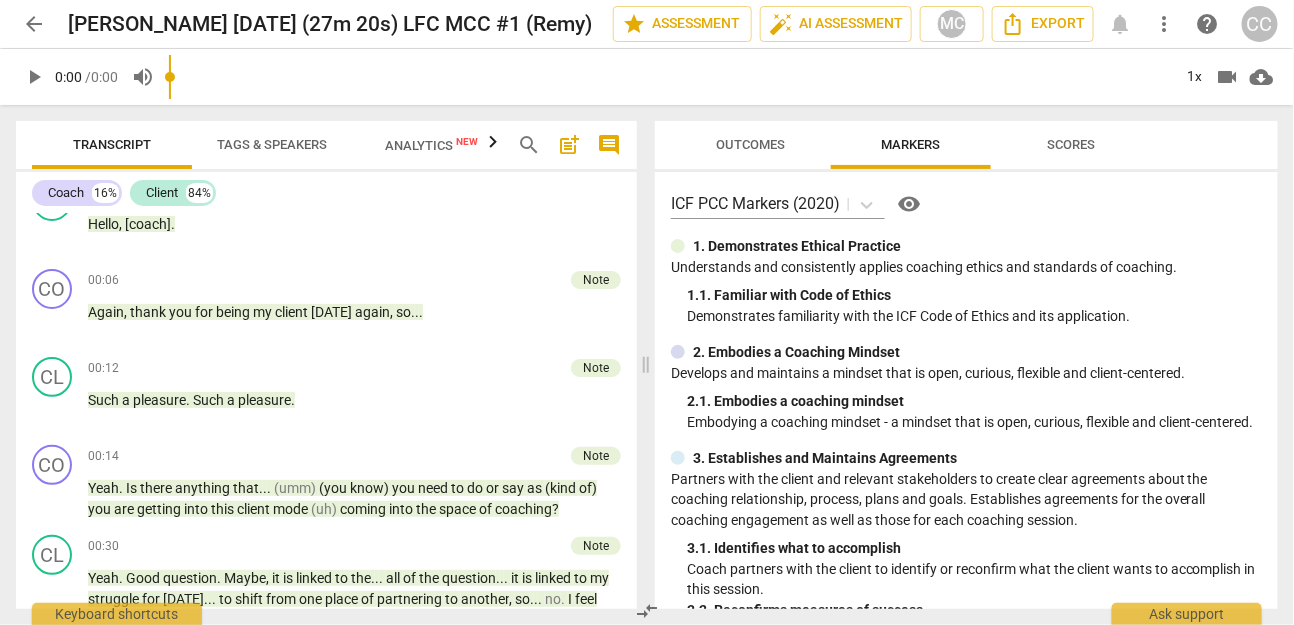 type on "2" 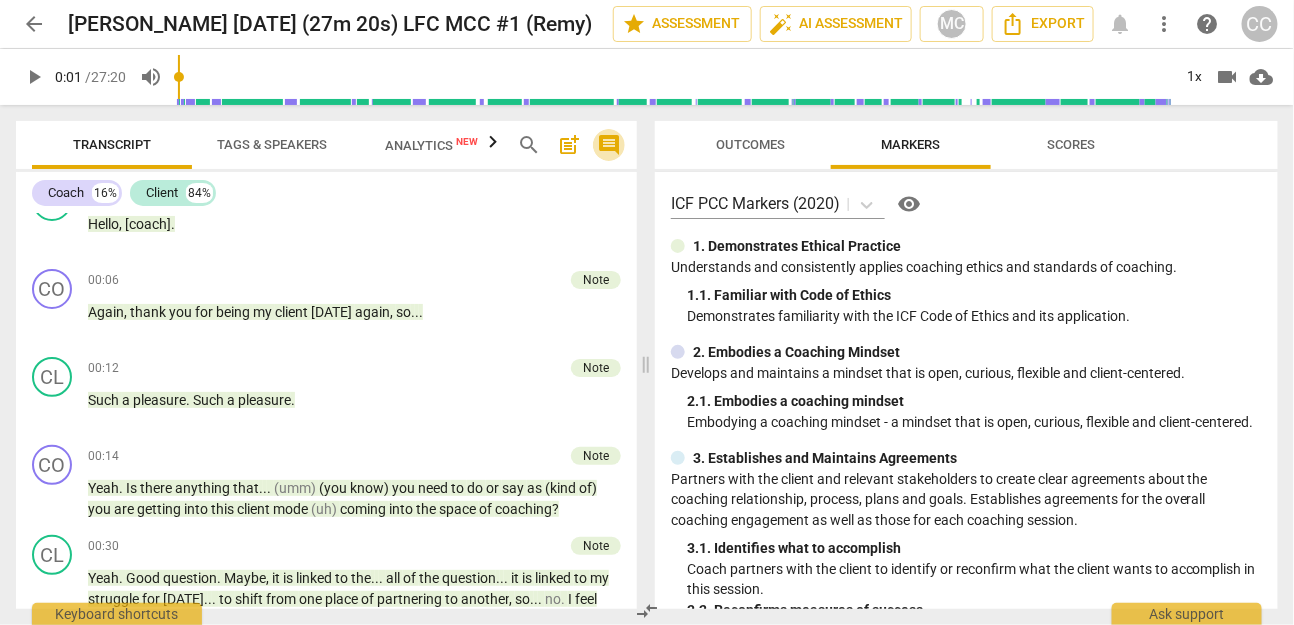 click on "comment" at bounding box center [609, 145] 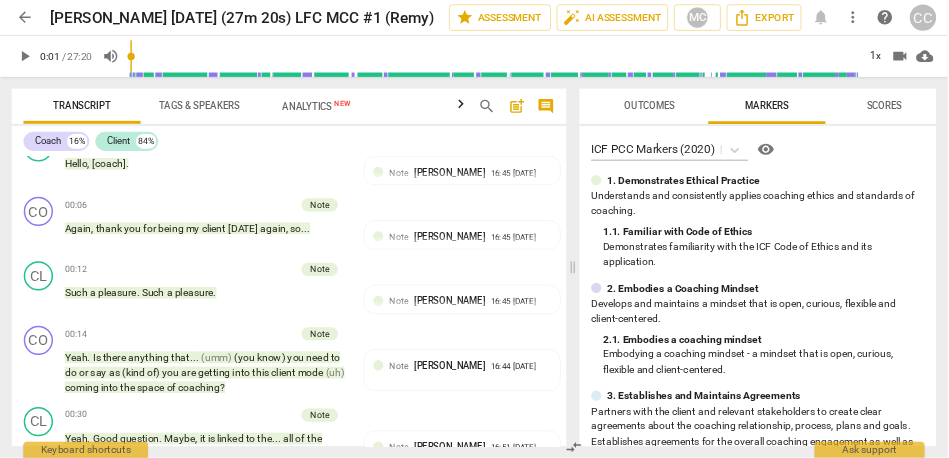 scroll, scrollTop: 129, scrollLeft: 0, axis: vertical 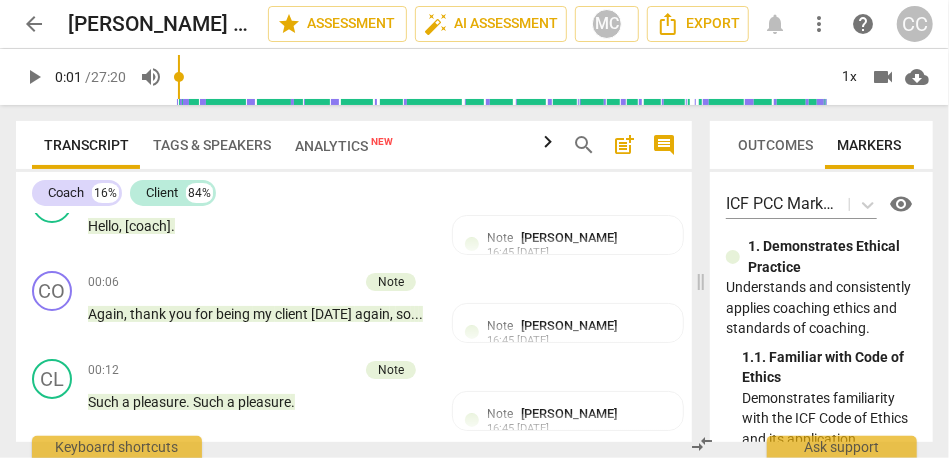 drag, startPoint x: 439, startPoint y: 285, endPoint x: 707, endPoint y: 276, distance: 268.15106 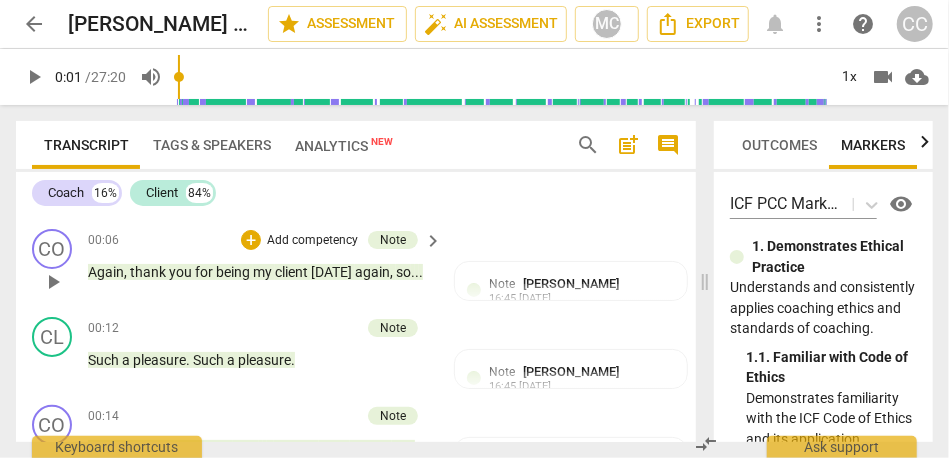 scroll, scrollTop: 0, scrollLeft: 0, axis: both 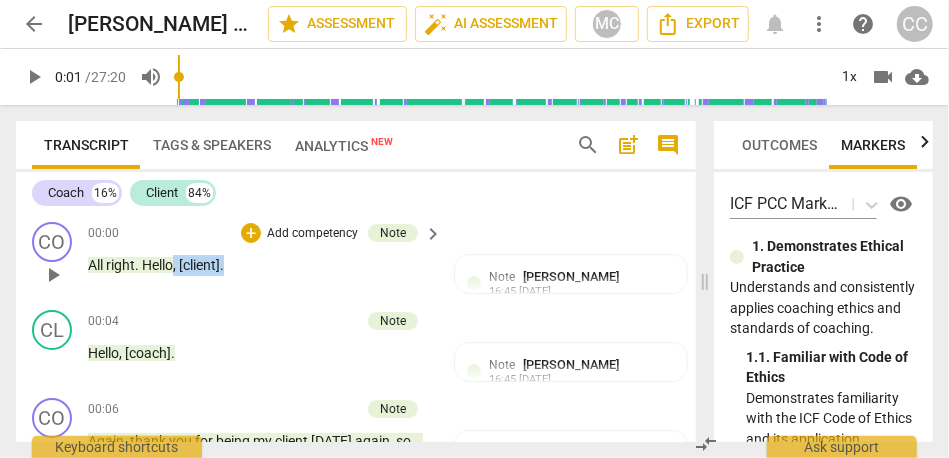 drag, startPoint x: 174, startPoint y: 268, endPoint x: 229, endPoint y: 268, distance: 55 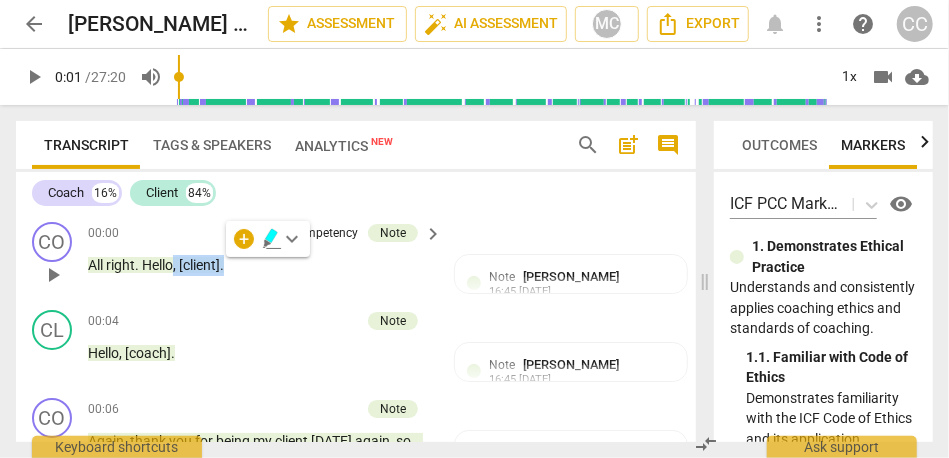 type 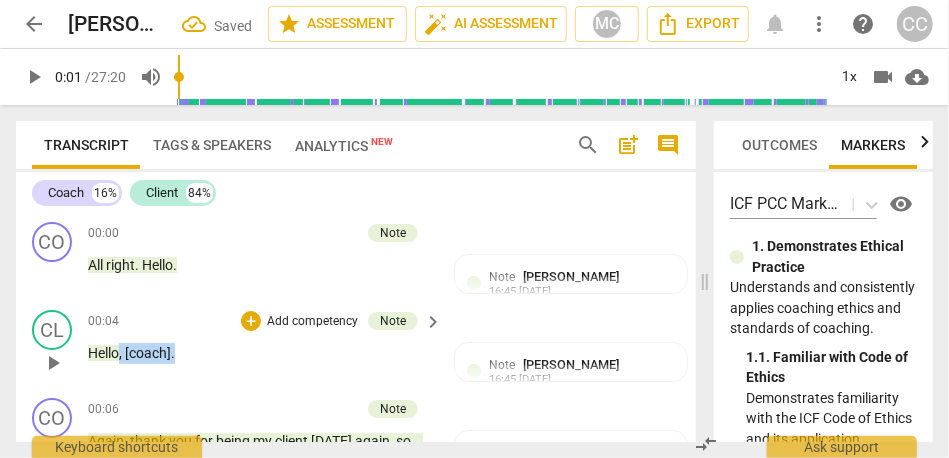 drag, startPoint x: 189, startPoint y: 347, endPoint x: 121, endPoint y: 348, distance: 68.007355 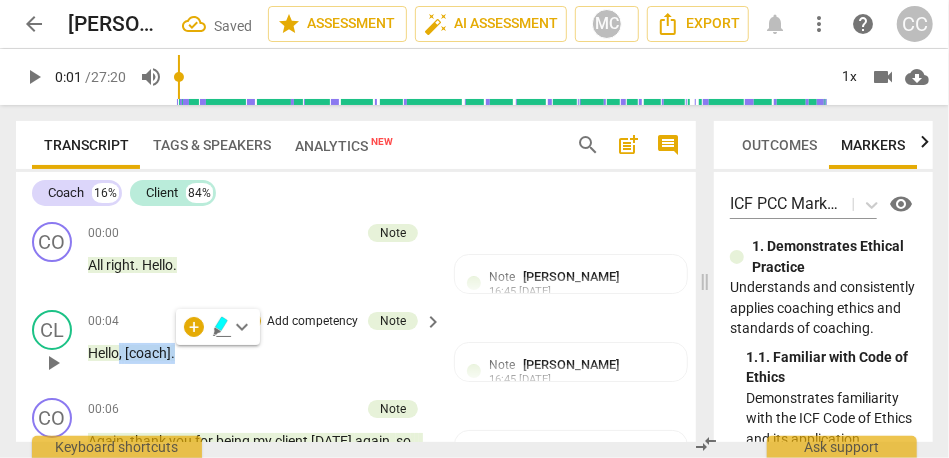 type 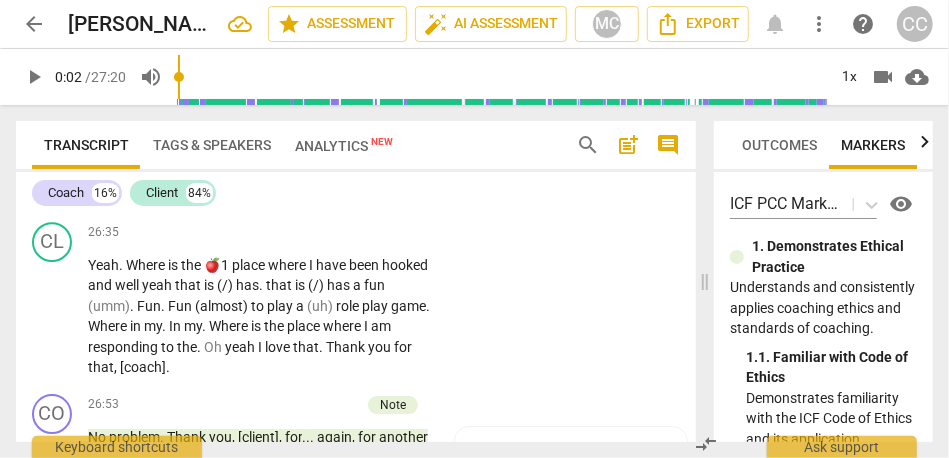 scroll, scrollTop: 8153, scrollLeft: 0, axis: vertical 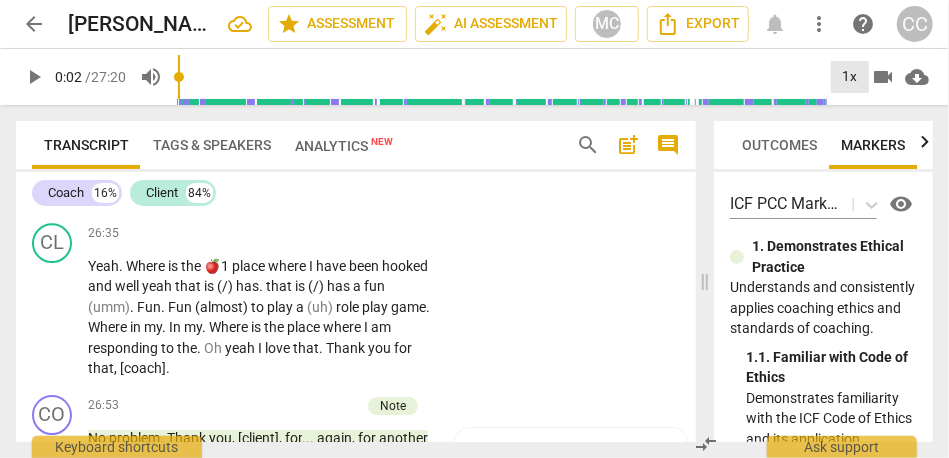 click on "1x" at bounding box center [850, 77] 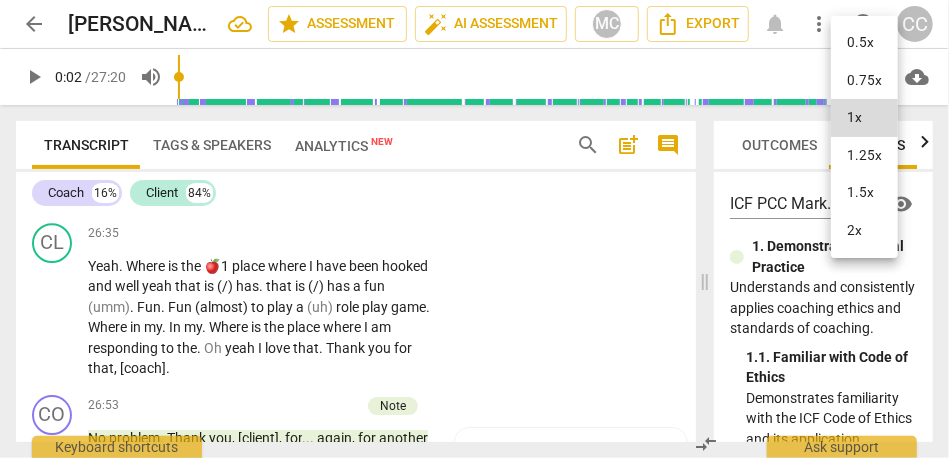 click on "1.5x" at bounding box center (864, 193) 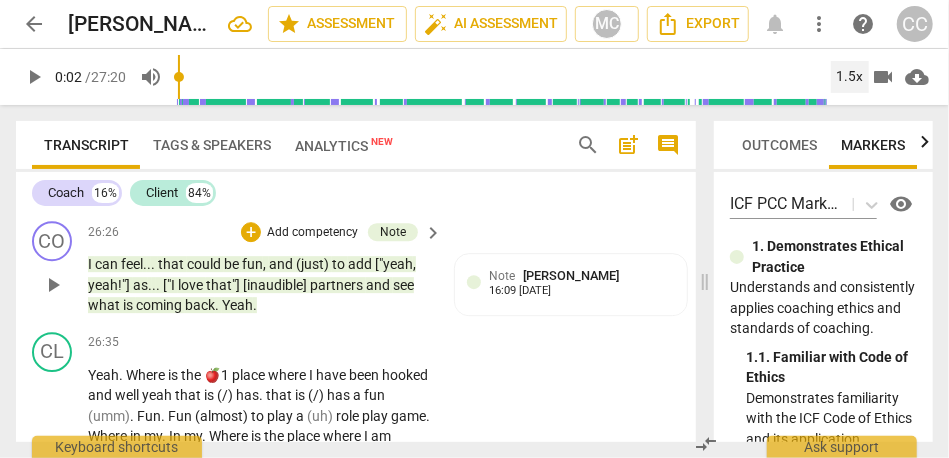 scroll, scrollTop: 8043, scrollLeft: 0, axis: vertical 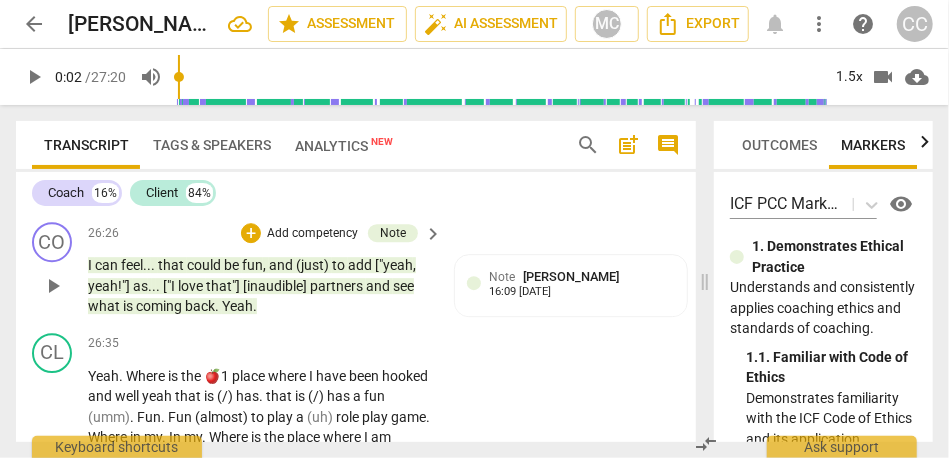 click on "back" at bounding box center [200, 306] 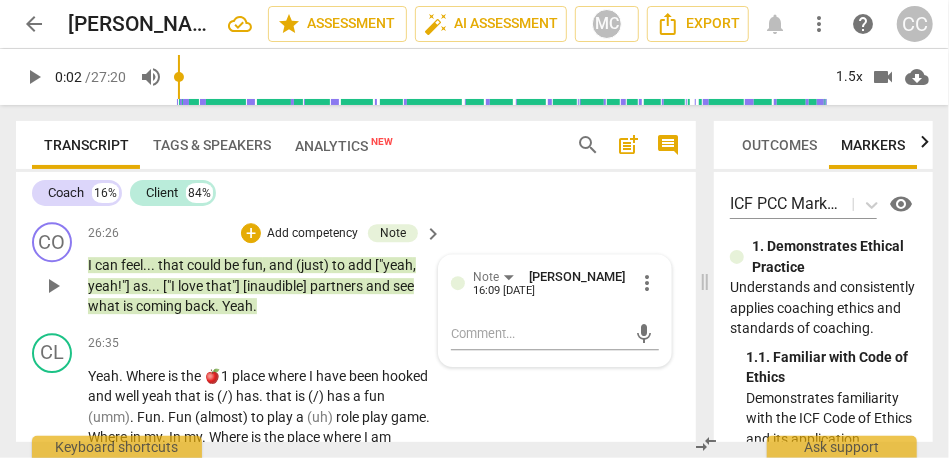 click on "back" at bounding box center [200, 306] 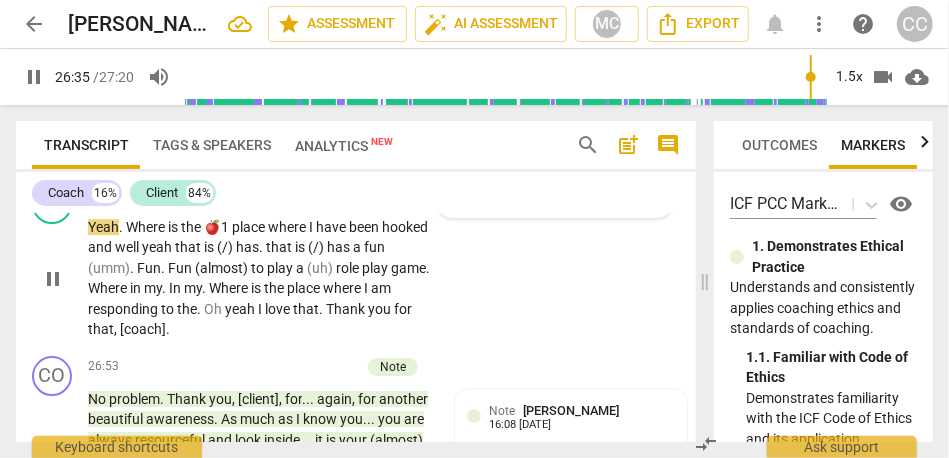 scroll, scrollTop: 8192, scrollLeft: 0, axis: vertical 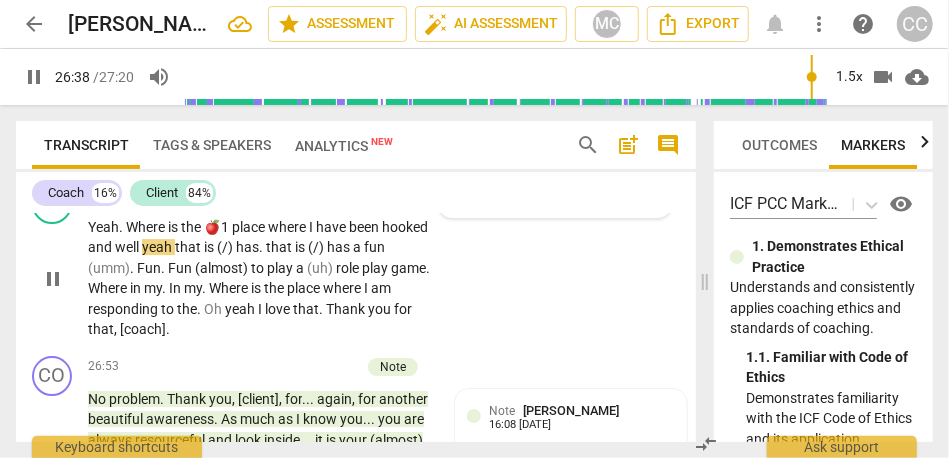 click on "Where" at bounding box center [147, 227] 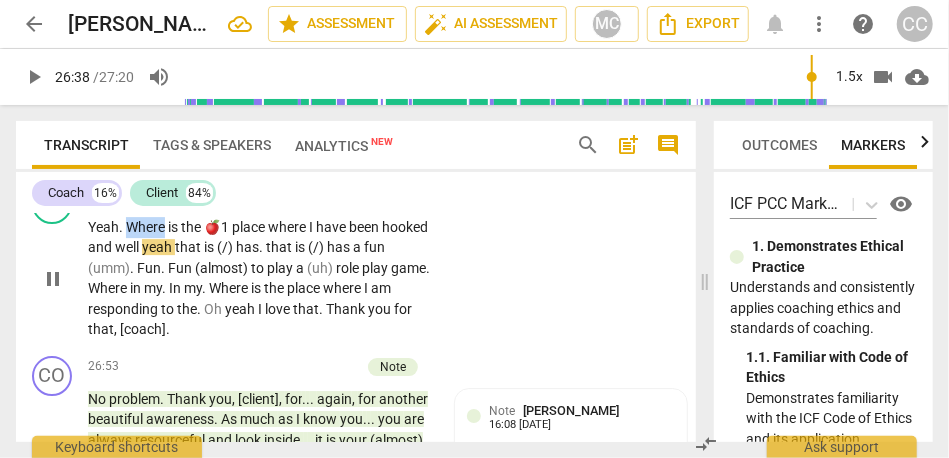 click on "Where" at bounding box center (147, 227) 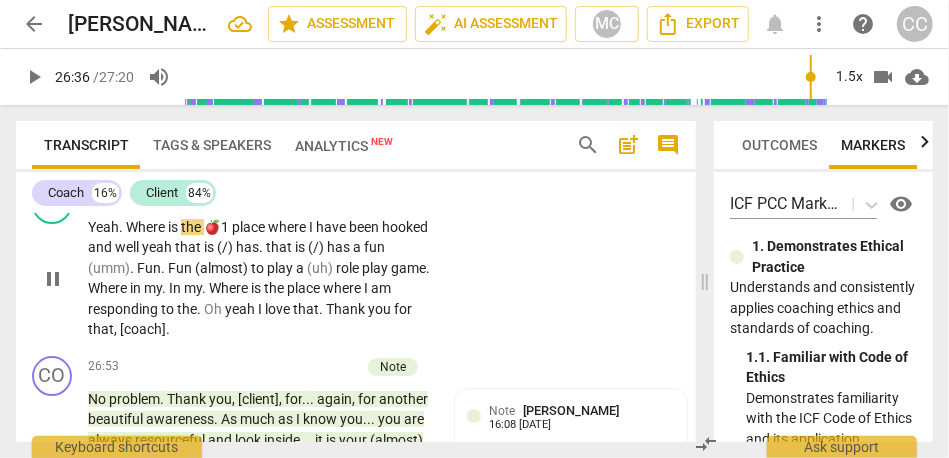 type on "1597" 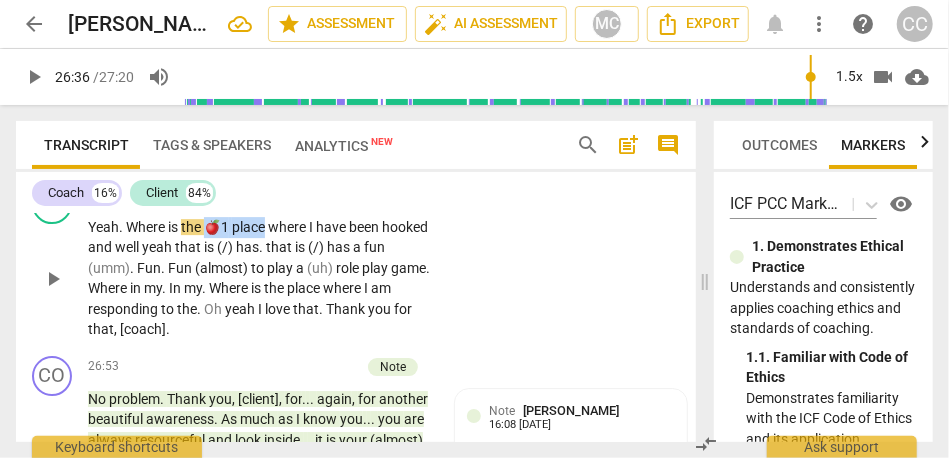 drag, startPoint x: 206, startPoint y: 269, endPoint x: 266, endPoint y: 268, distance: 60.00833 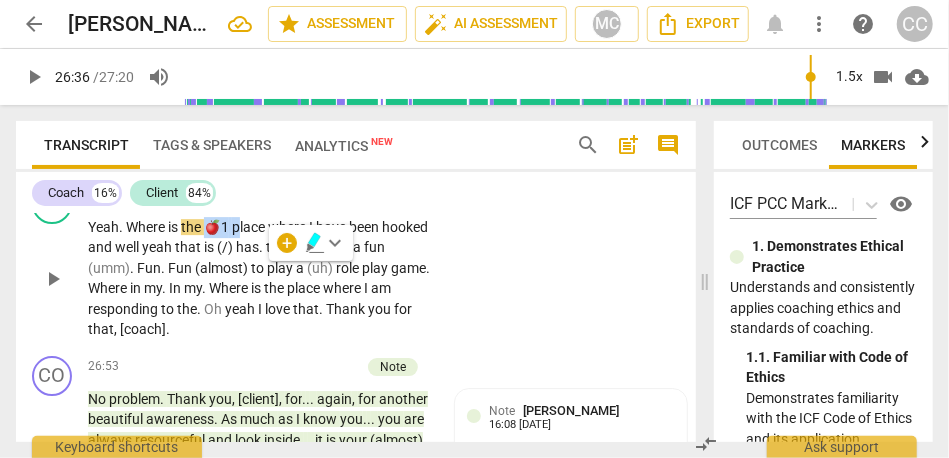 type 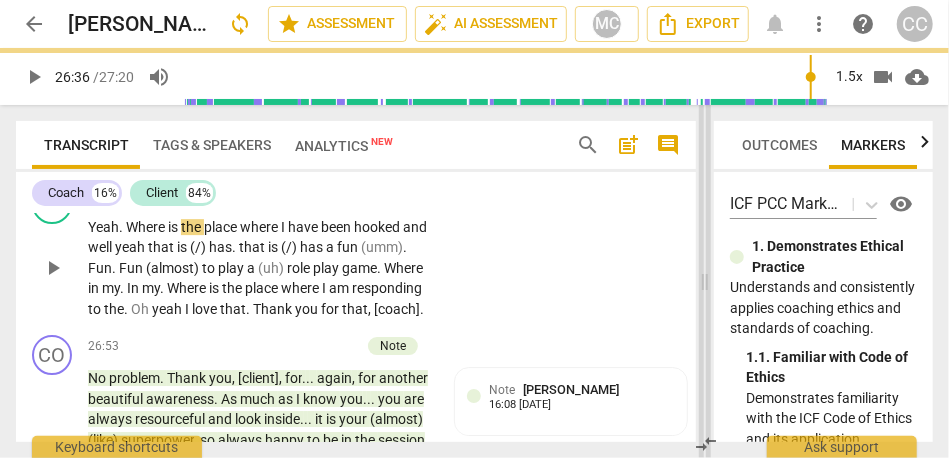 click at bounding box center (705, 281) 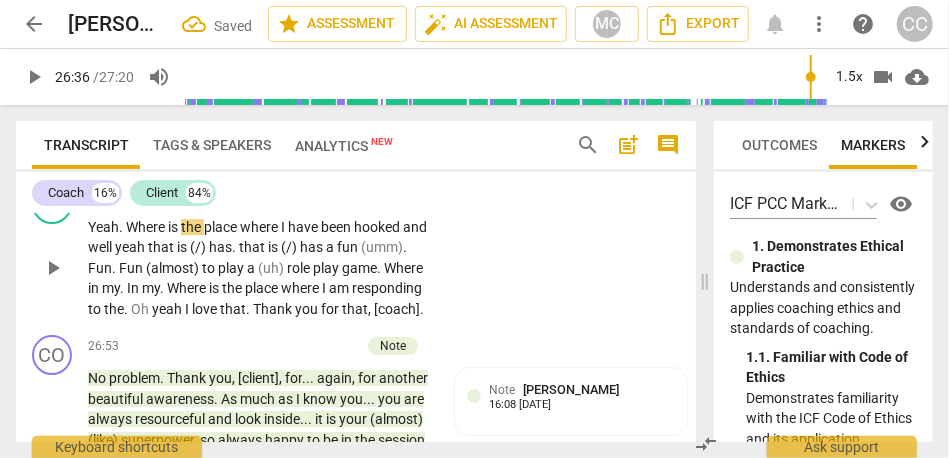 click on "CL play_arrow pause 26:35 + Add competency keyboard_arrow_right Yeah .   Where   is   the   place   where   I   have   been   hooked   and   well   yeah   that   is   (/)   has .   that   is   (/)   has   a   fun   (umm) .   Fun .   Fun   (almost)   to   play   a   (uh)   role   play   game .   Where   in   my .   In   my .   Where   is   the   place   where   I   am   responding   to   the .   Oh   yeah   I   love   that .   Thank   you   for   that ,   [coach] ." at bounding box center [356, 252] 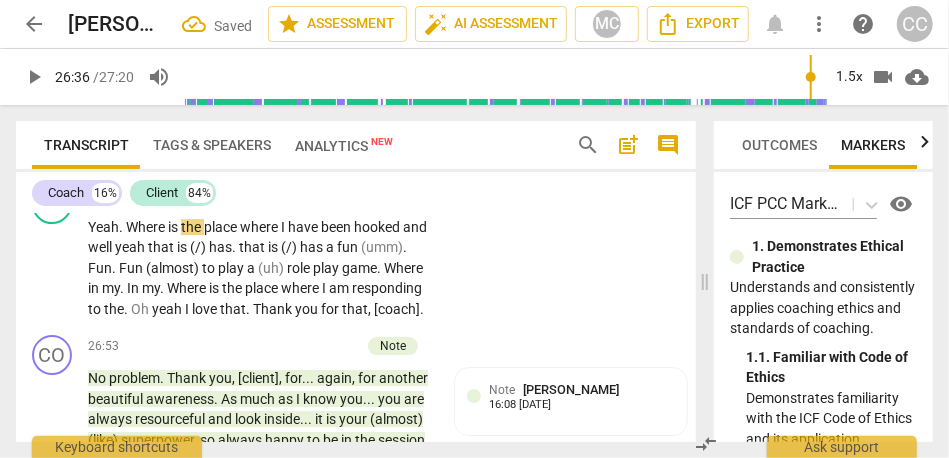 click on "Yeah" at bounding box center (103, 227) 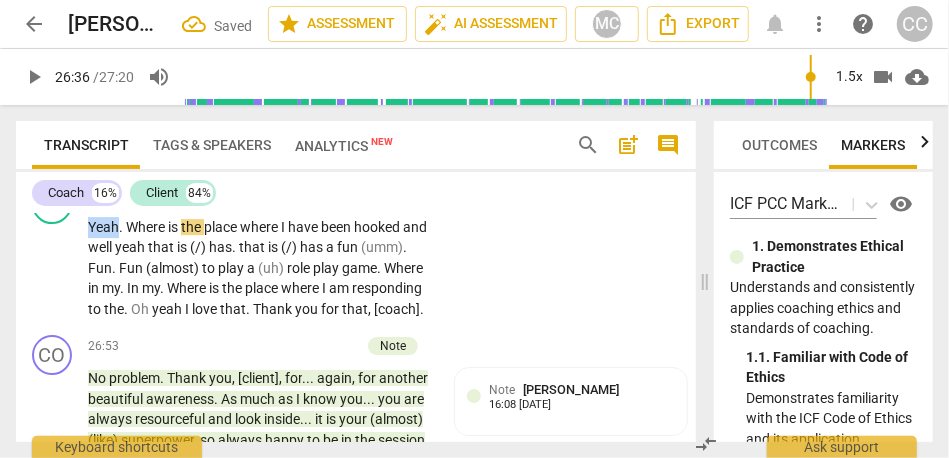 click on "Yeah" at bounding box center [103, 227] 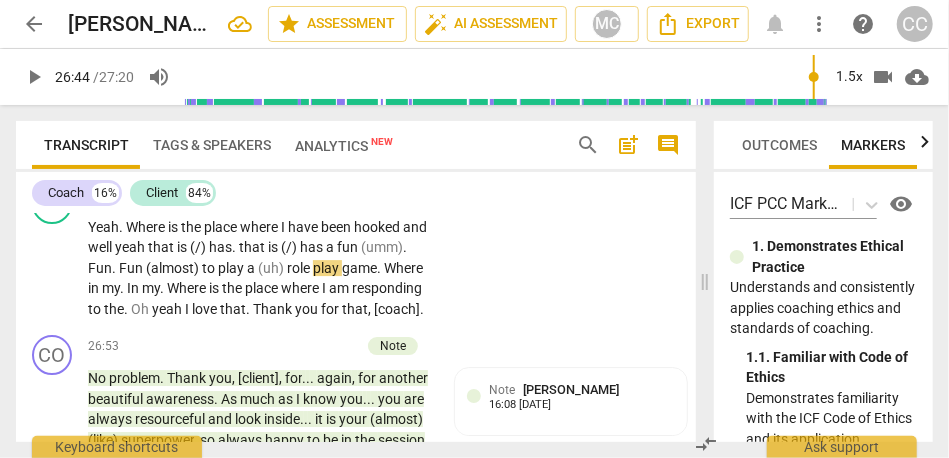 click on "been" at bounding box center (337, 227) 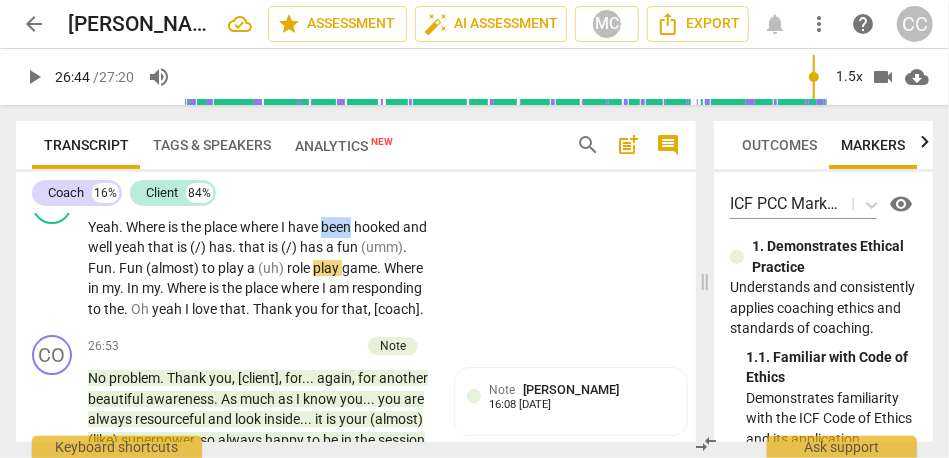 click on "been" at bounding box center (337, 227) 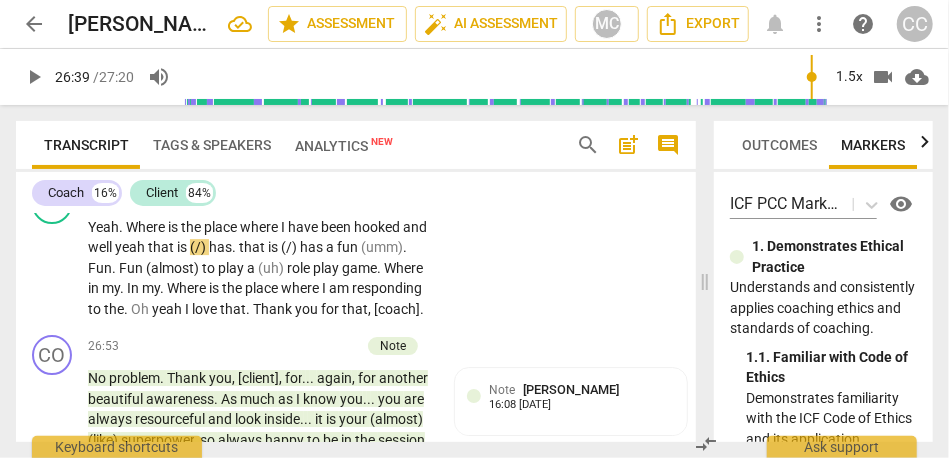 click on "hooked" at bounding box center [378, 227] 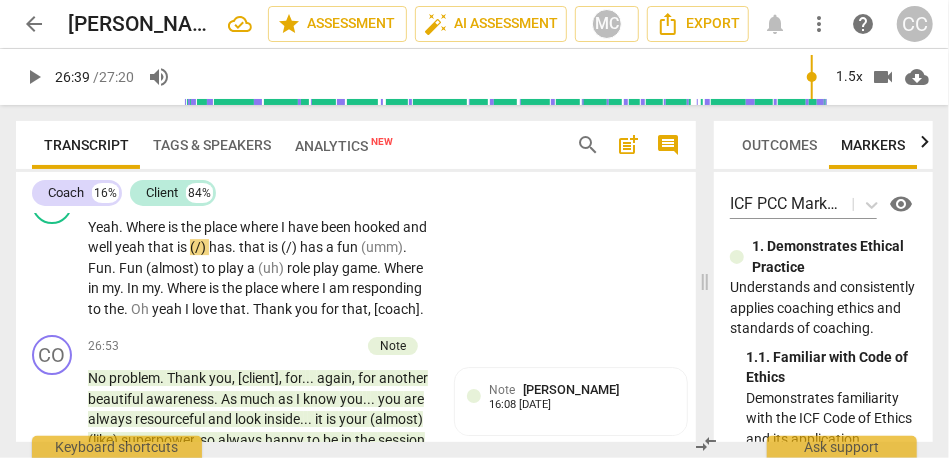 type on "1599" 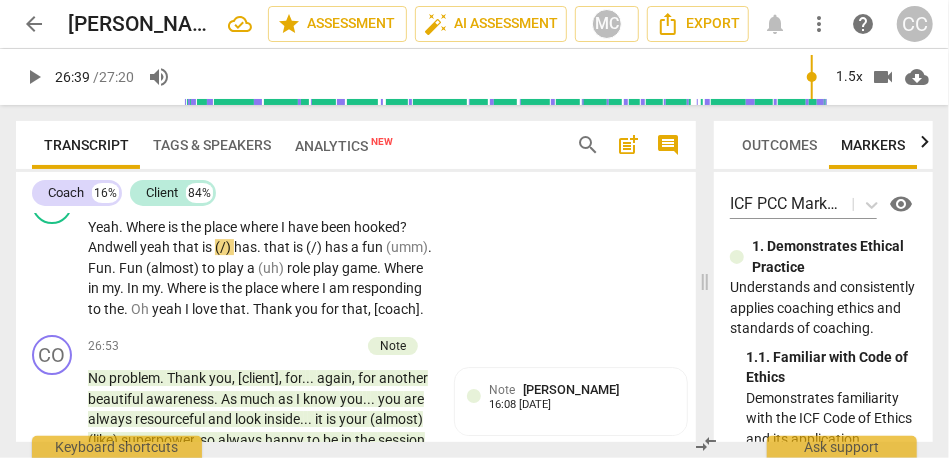 drag, startPoint x: 114, startPoint y: 291, endPoint x: 57, endPoint y: 292, distance: 57.00877 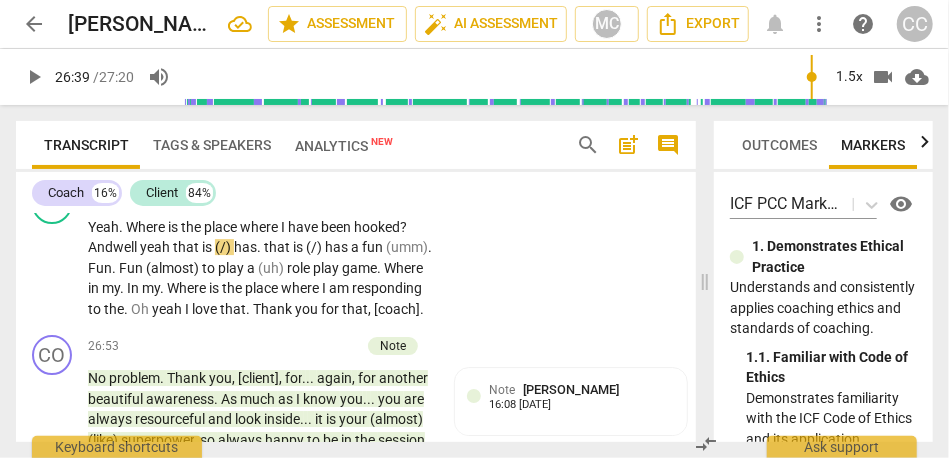 click on "CL play_arrow pause 26:35 + Add competency keyboard_arrow_right Yeah .   Where   is   the   place   where   I   have   been   hooked?   And  well   yeah   that   is   (/)   has .   that   is   (/)   has   a   fun   (umm) .   Fun .   Fun   (almost)   to   play   a   (uh)   role   play   game .   Where   in   my .   In   my .   Where   is   the   place   where   I   am   responding   to   the .   Oh   yeah   I   love   that .   Thank   you   for   that ,   [coach] ." at bounding box center (356, 252) 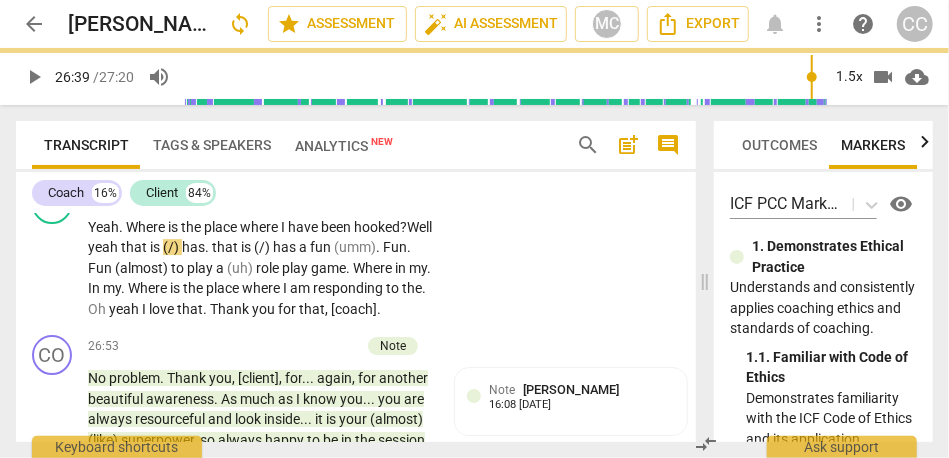 click on "yeah" at bounding box center [104, 247] 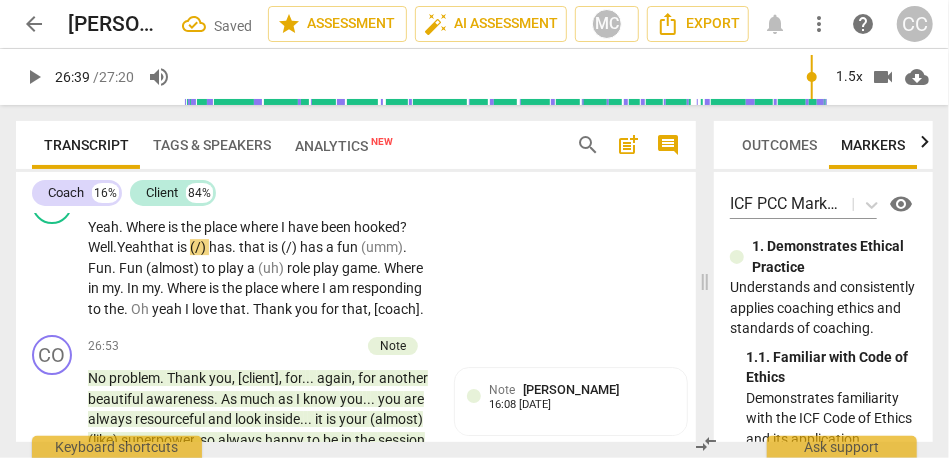 click on "Yeah" at bounding box center [132, 247] 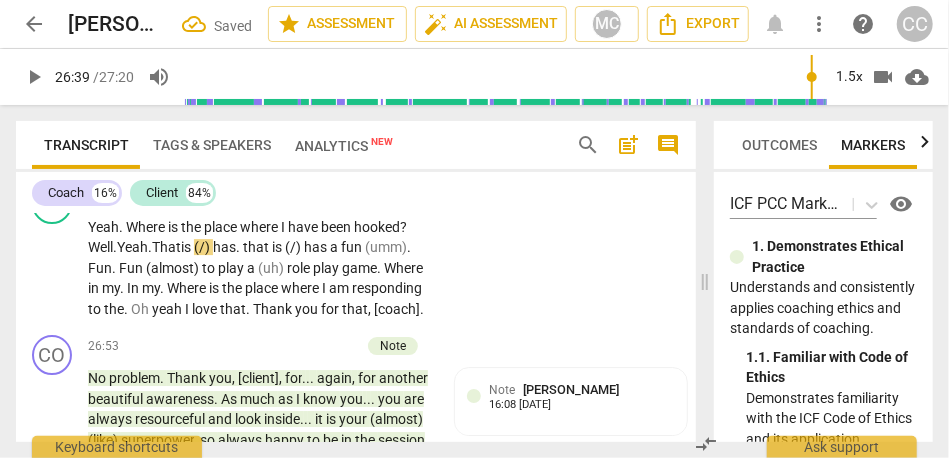 click on "That" at bounding box center [166, 247] 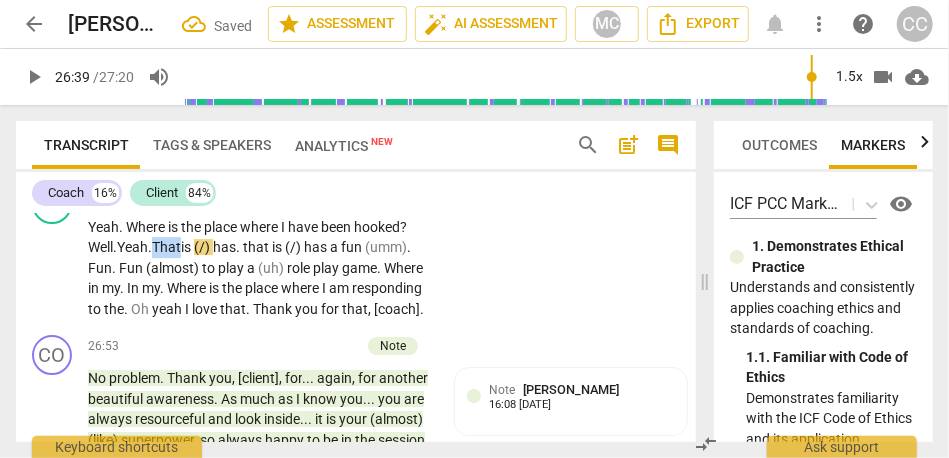 click on "That" at bounding box center [166, 247] 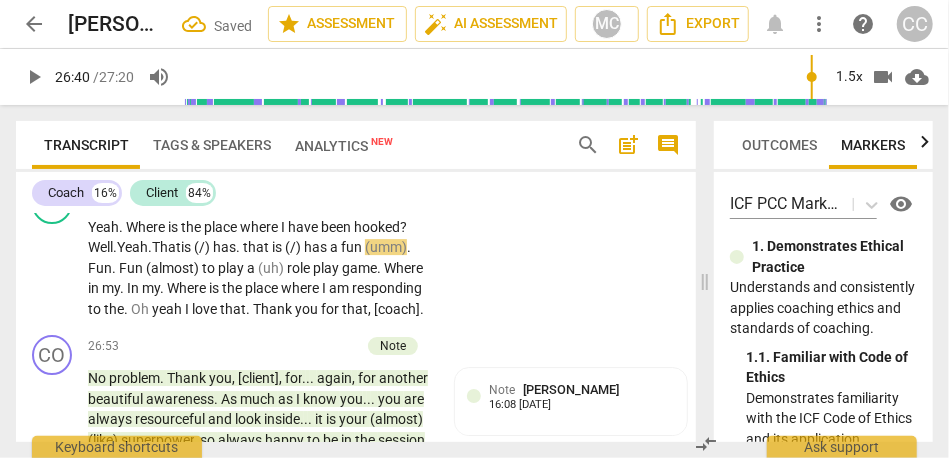 click on "is" at bounding box center (187, 247) 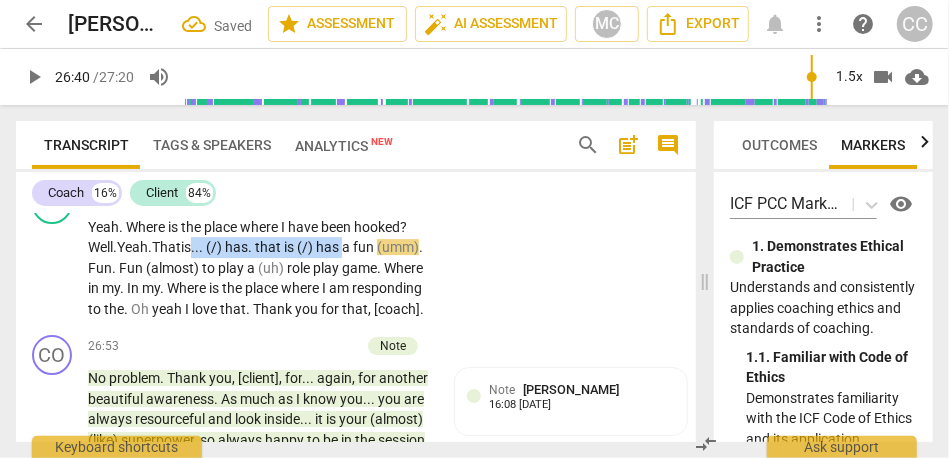 drag, startPoint x: 410, startPoint y: 291, endPoint x: 256, endPoint y: 285, distance: 154.11684 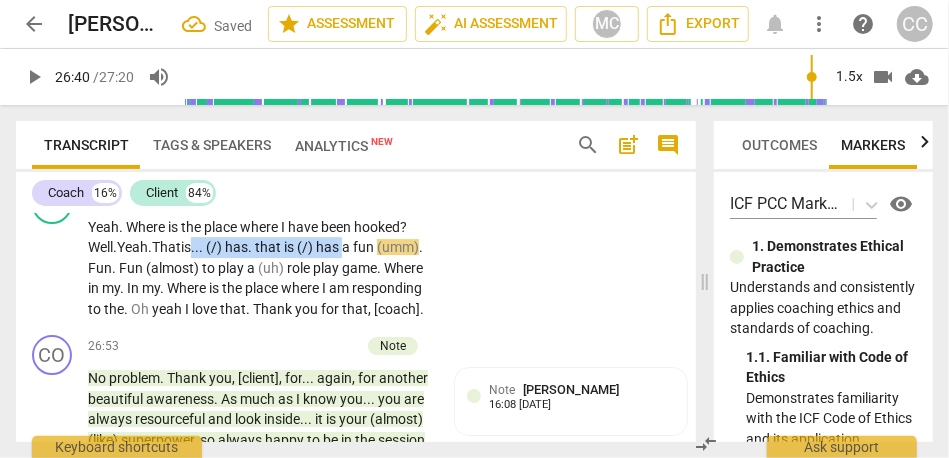 click on "Yeah .   Where   is   the   place   where   I   have   been   hooked?  W ell.  Yeah.  That  is...    (/)   has .   that   is   (/)   has   a   fun   (umm) .   Fun .   Fun   (almost)   to   play   a   (uh)   role   play   game .   Where   in   my .   In   my .   Where   is   the   place   where   I   am   responding   to   the .   Oh   yeah   I   love   that .   Thank   you   for   that ,   [coach] ." at bounding box center [260, 268] 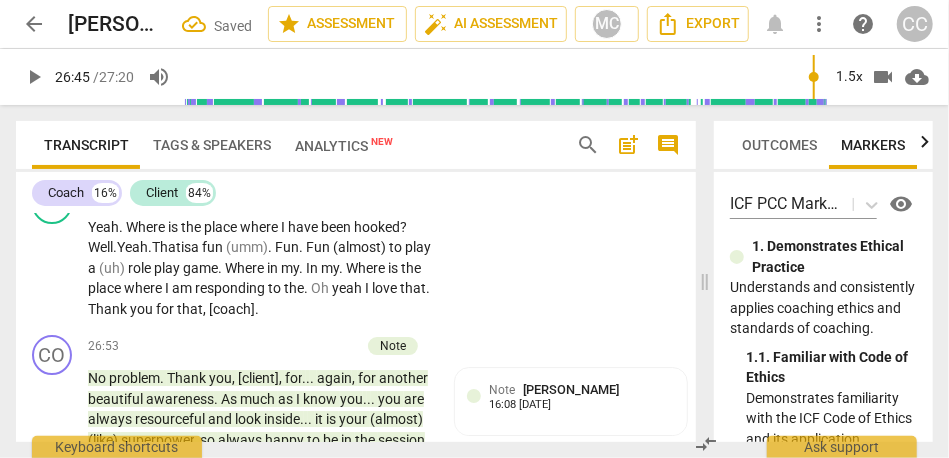 click on "." at bounding box center (271, 247) 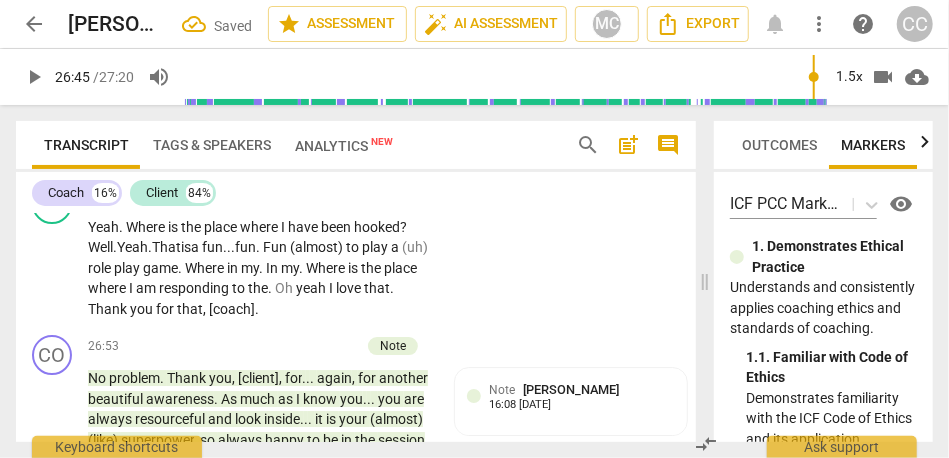 click on "Fun" at bounding box center [276, 247] 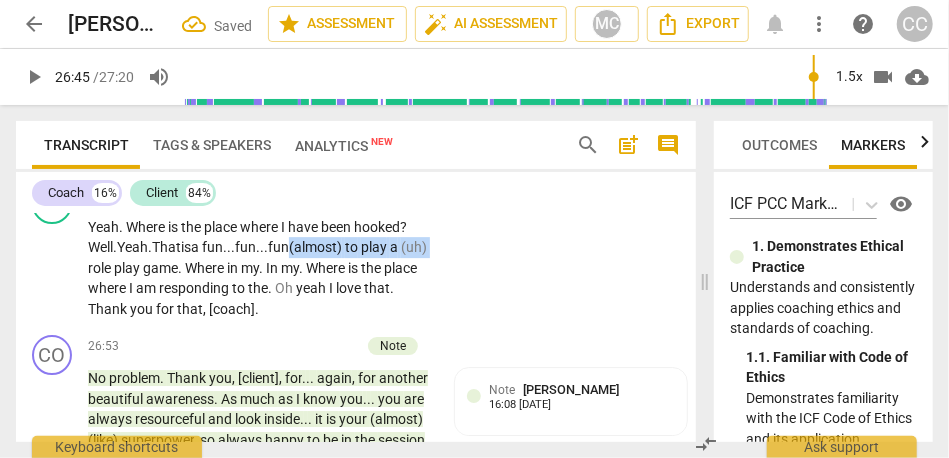 drag, startPoint x: 364, startPoint y: 291, endPoint x: 172, endPoint y: 313, distance: 193.2563 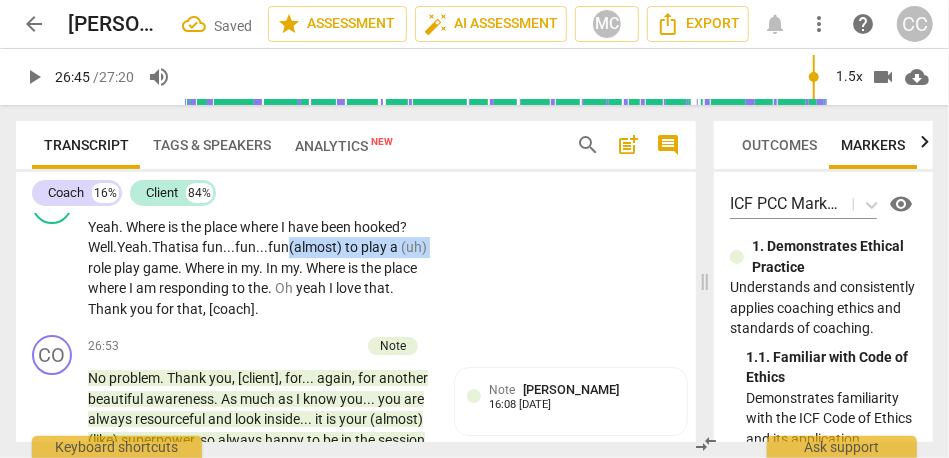 click on "Yeah .   Where   is   the   place   where   I   have   been   hooked?  W ell.  Yeah.  That  is  a   fun...  fun...  fun  (almost)   to   play   a   (uh)   role   play   game .   Where   in   my .   In   my .   Where   is   the   place   where   I   am   responding   to   the .   Oh   yeah   I   love   that .   Thank   you   for   that ,   [coach] ." at bounding box center (260, 268) 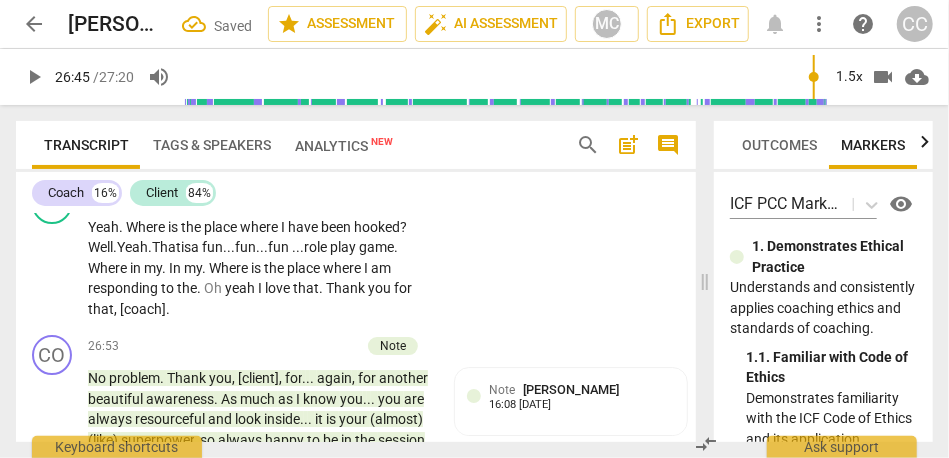click on "role" at bounding box center [317, 247] 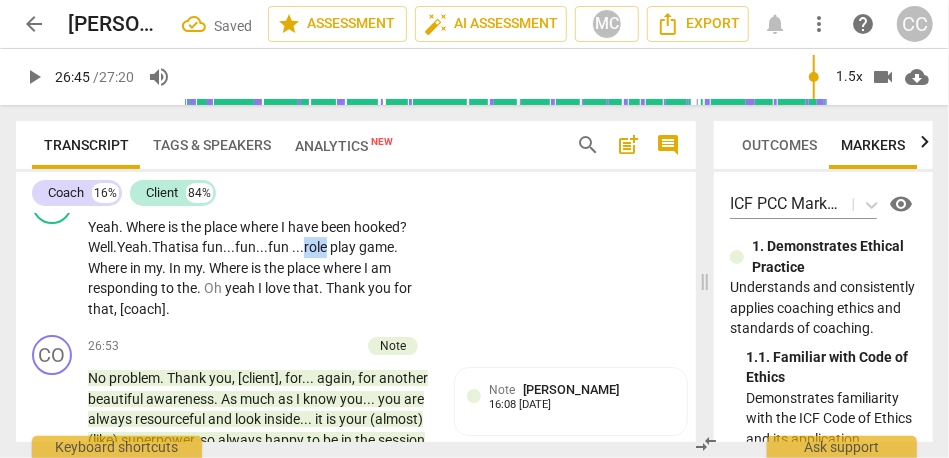 click on "role" at bounding box center [317, 247] 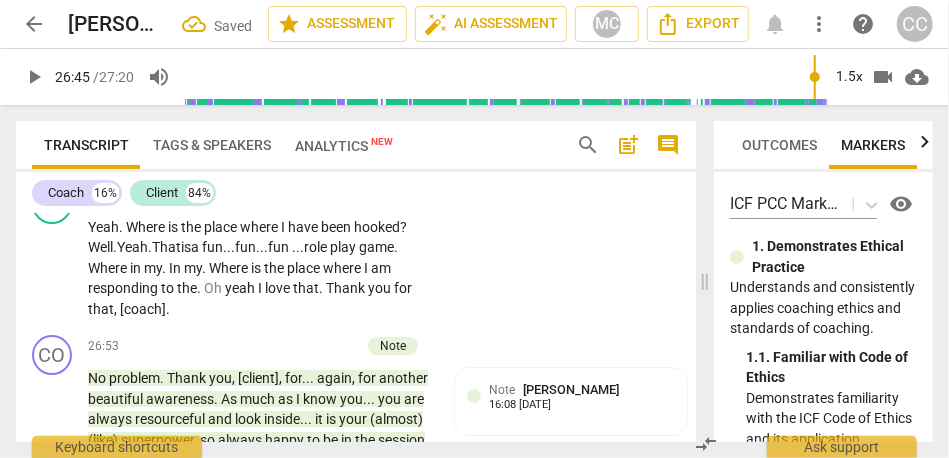 click on "Where" at bounding box center [109, 268] 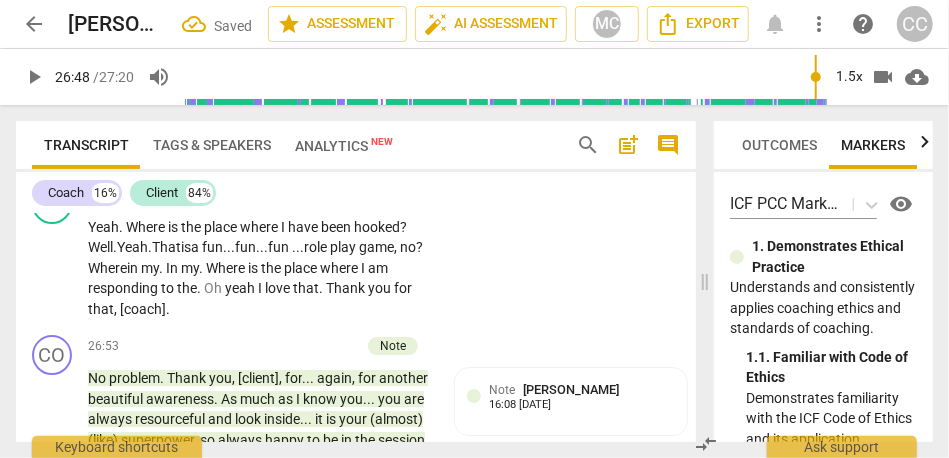 click on "CL play_arrow pause 26:35 + Add competency keyboard_arrow_right Yeah .   Where   is   the   place   where   I   have   been   hooked?  W ell.  Yeah.  That  is  a   fun...  fun...  fun ...  role   play   game, no?  Where  in   my .   In   my .   Where   is   the   place   where   I   am   responding   to   the .   Oh   yeah   I   love   that .   Thank   you   for   that ,   [coach] ." at bounding box center (356, 252) 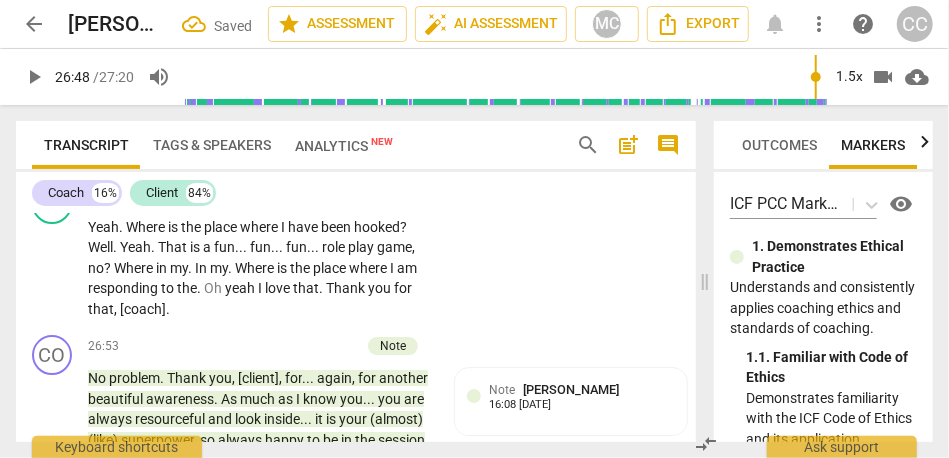 type on "1609" 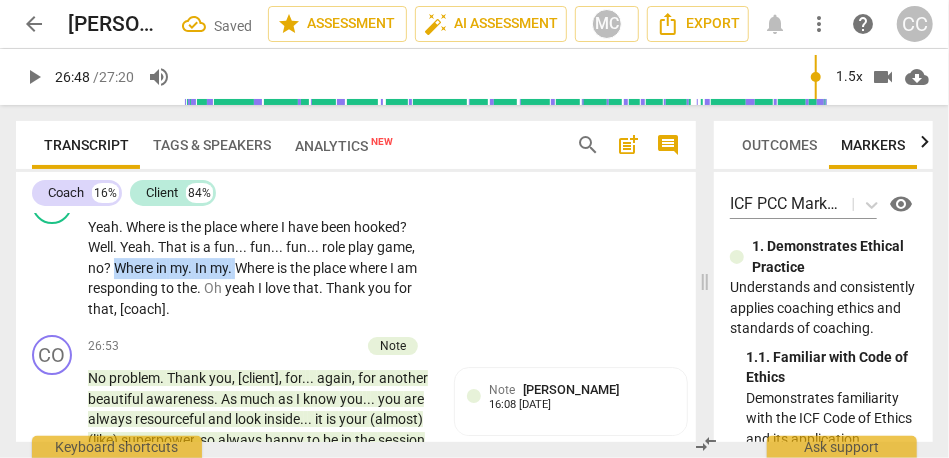 drag, startPoint x: 239, startPoint y: 309, endPoint x: 120, endPoint y: 309, distance: 119 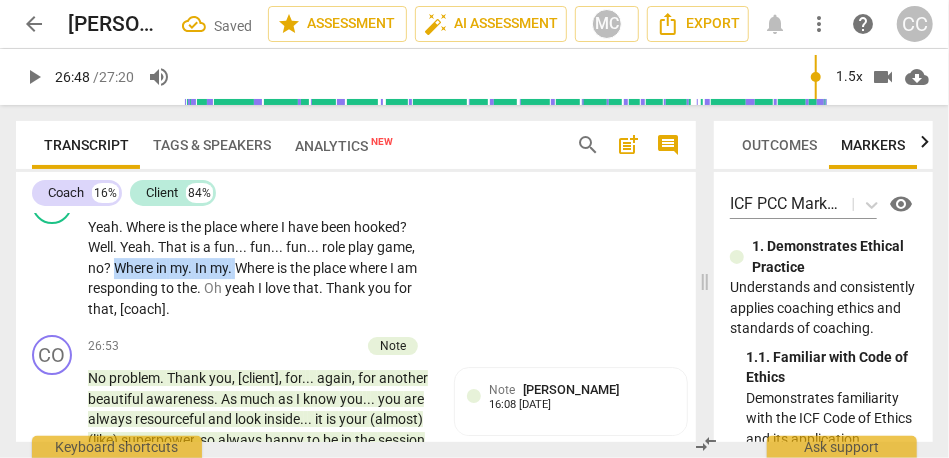 click on "Yeah .   Where   is   the   place   where   I   have   been   hooked ?   Well .   Yeah .   That   is   a   fun . . .   fun . . .   fun . . .   role   play   game ,   no ?   Where   in   my .   In   my .   Where   is   the   place   where   I   am   responding   to   the .   Oh   yeah   I   love   that .   Thank   you   for   that ,   [coach] ." at bounding box center (260, 268) 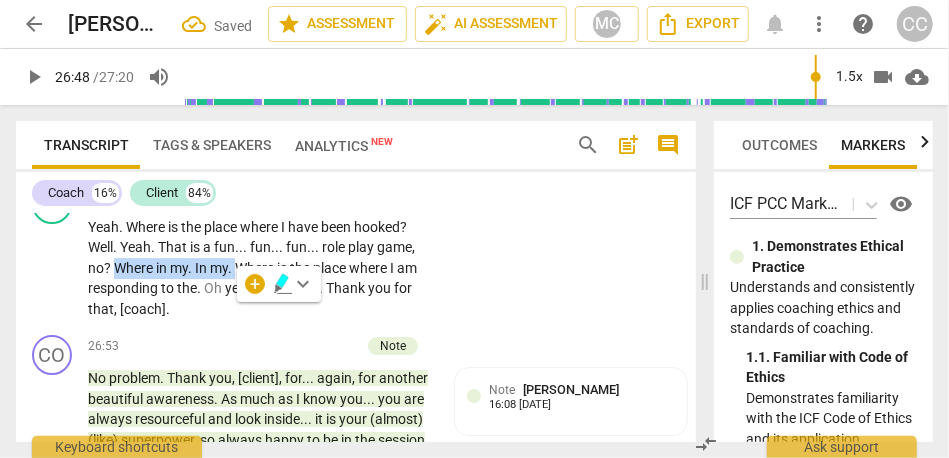 type 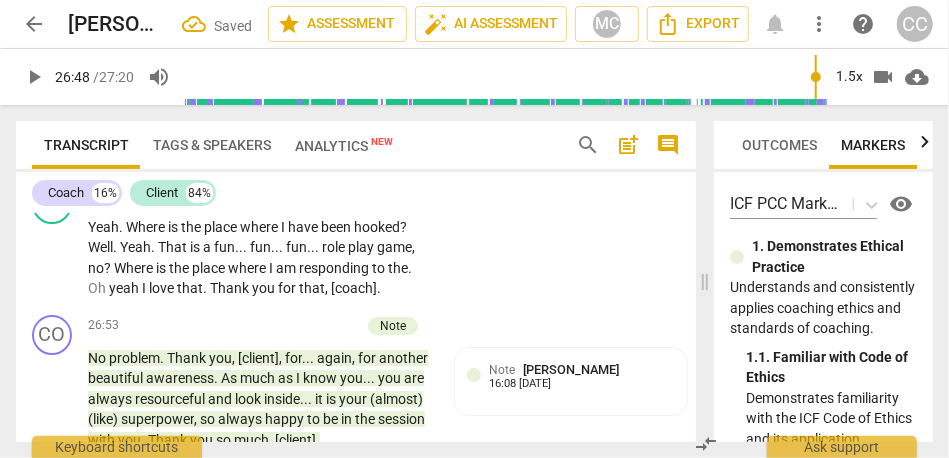 click on "Where" at bounding box center (135, 268) 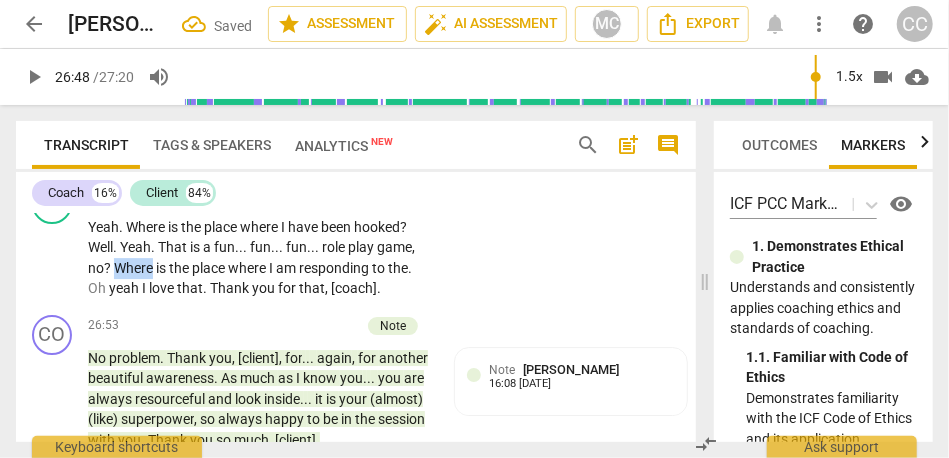 click on "Where" at bounding box center [135, 268] 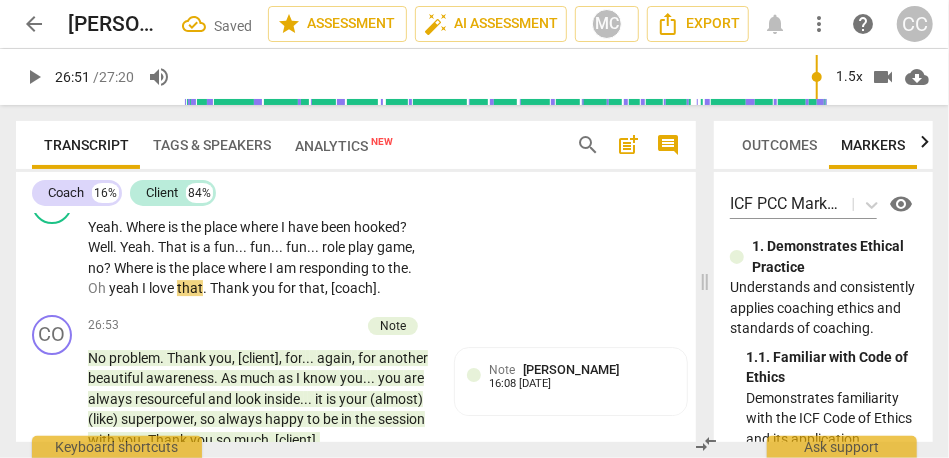 click on "to" at bounding box center [380, 268] 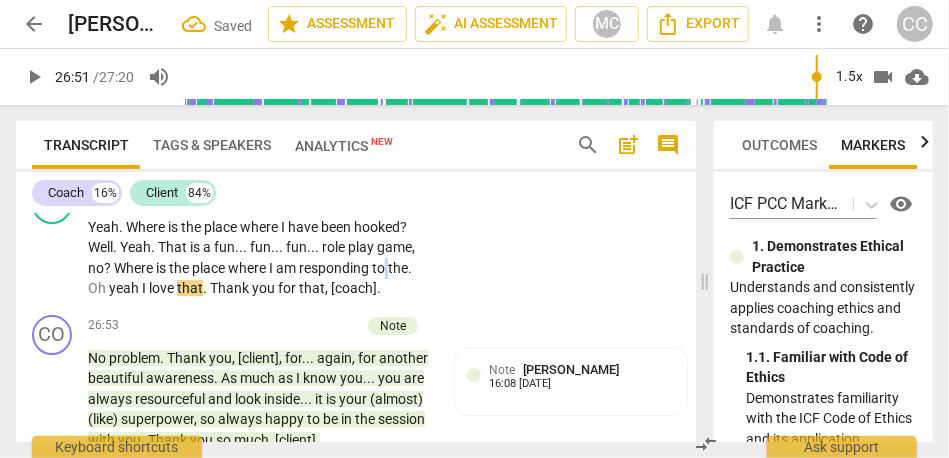 click on "to" at bounding box center (380, 268) 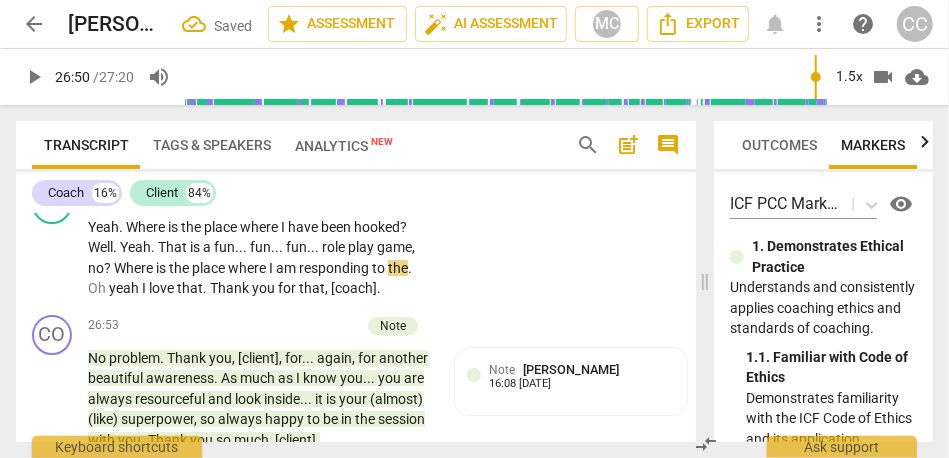 click on "Yeah .   Where   is   the   place   where   I   have   been   hooked ?   Well .   Yeah .   That   is   a   fun . . .   fun . . .   fun . . .   role   play   game ,   no ?   Where   is   the   place   where   I   am   responding   to   the .   Oh   yeah   I   love   that .   Thank   you   for   that ,   [coach] ." at bounding box center [260, 258] 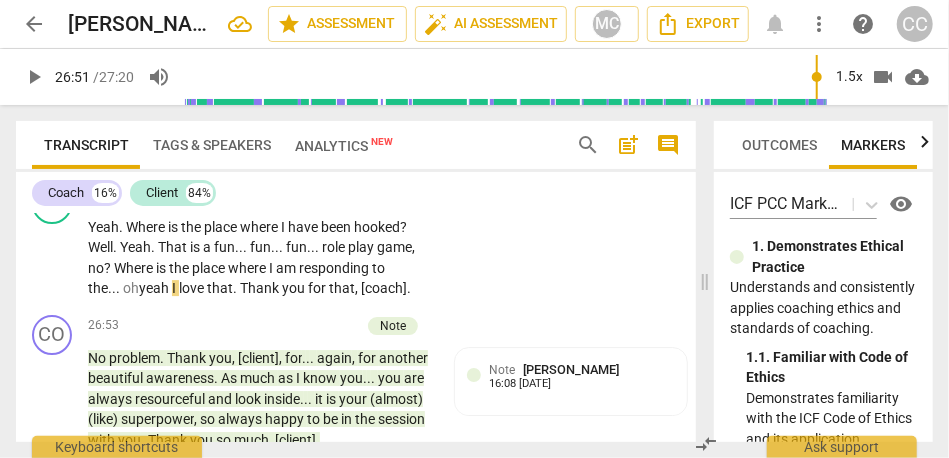 click on "yeah" at bounding box center (155, 288) 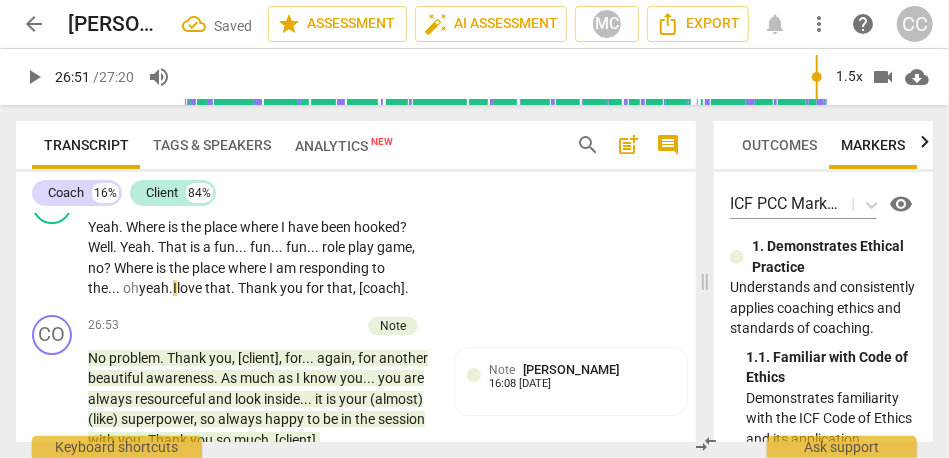 click on "yeah." at bounding box center (156, 288) 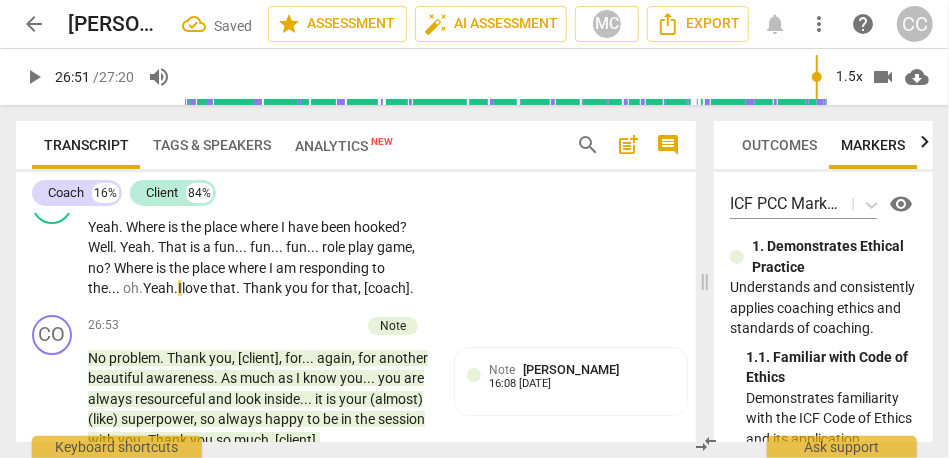 click on "Yeah." at bounding box center (160, 288) 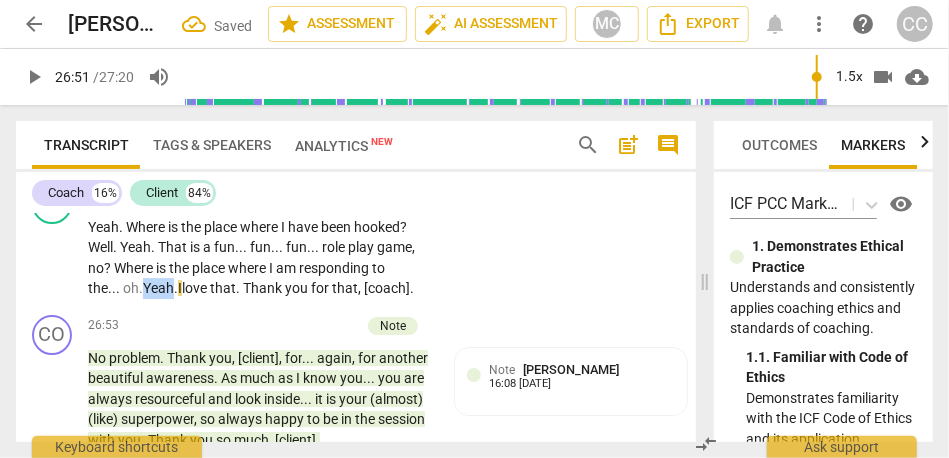 click on "Yeah." at bounding box center (160, 288) 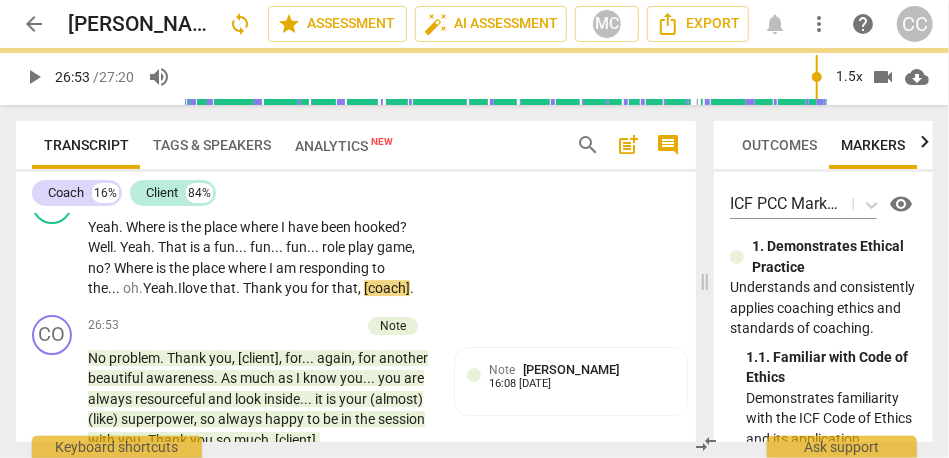 click on "that" at bounding box center (223, 288) 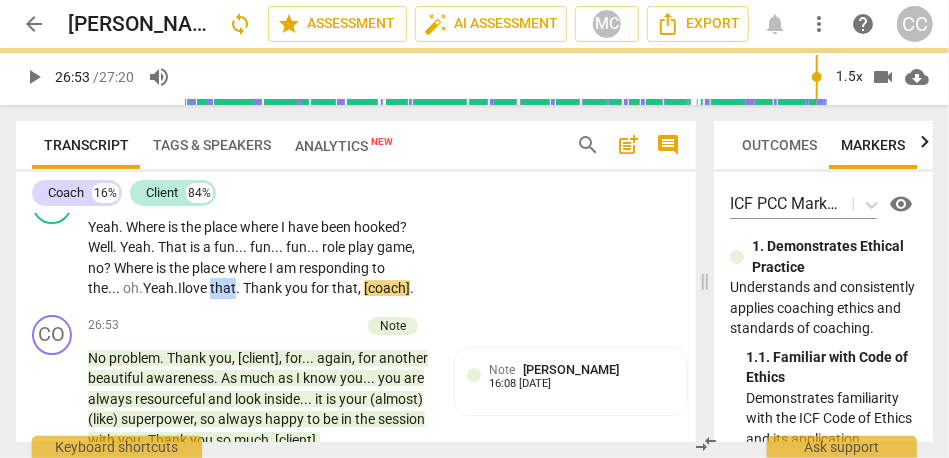 click on "that" at bounding box center [223, 288] 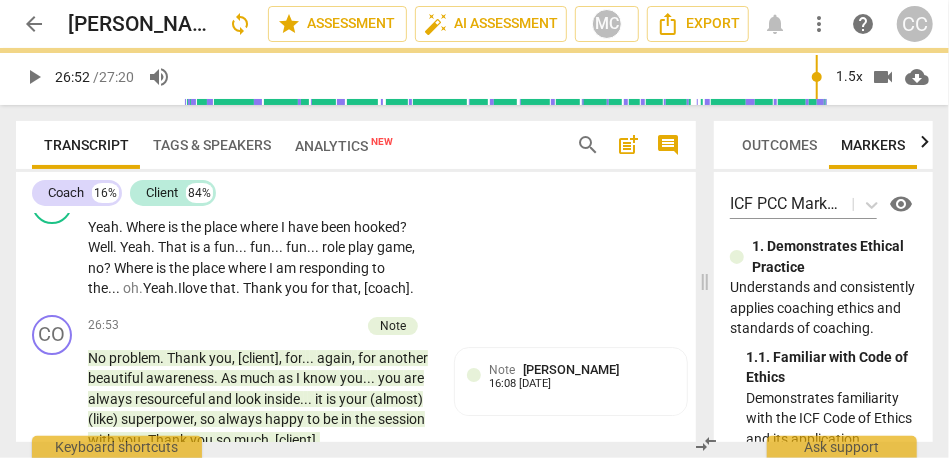 click on "Thank" at bounding box center (264, 288) 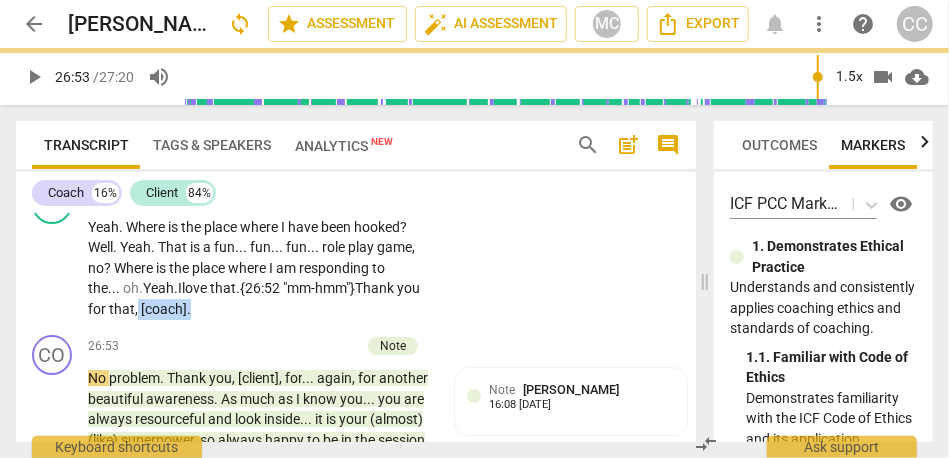 drag, startPoint x: 220, startPoint y: 350, endPoint x: 162, endPoint y: 350, distance: 58 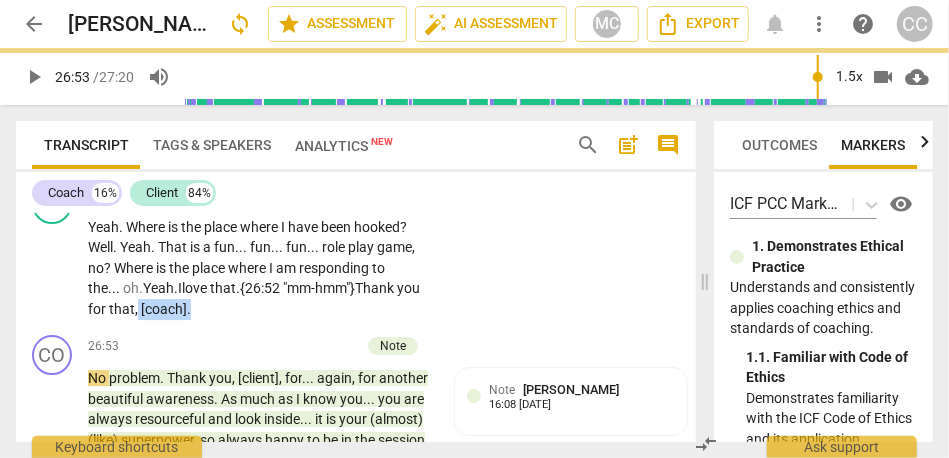 click on "Yeah .   Where   is   the   place   where   I   have   been   hooked ?   Well .   Yeah .   That   is   a   fun . . .   fun . . .   fun . . .   role   play   game ,   no ?   Where   is   the   place   where   I   am   responding   to   the...    oh.  Yeah.  I  love   that .  {26:52 "mm-hmm"}  Thank   you   for   that ,   [coach] ." at bounding box center (260, 268) 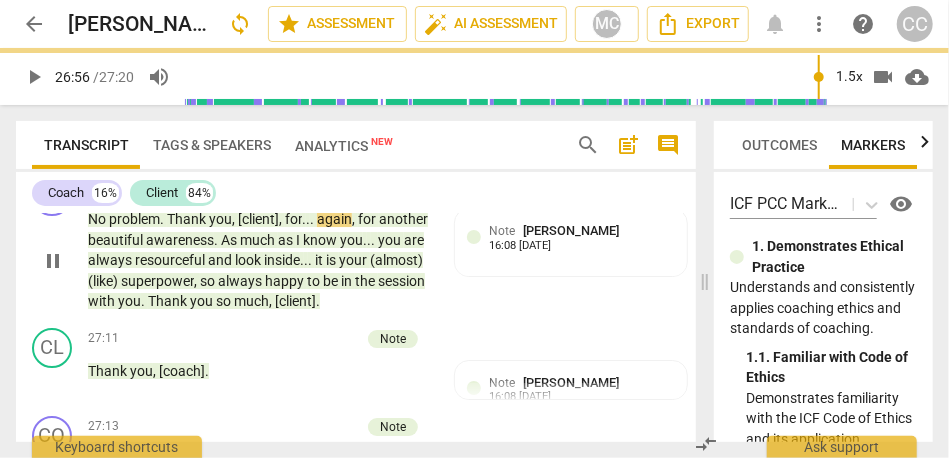 type on "1617" 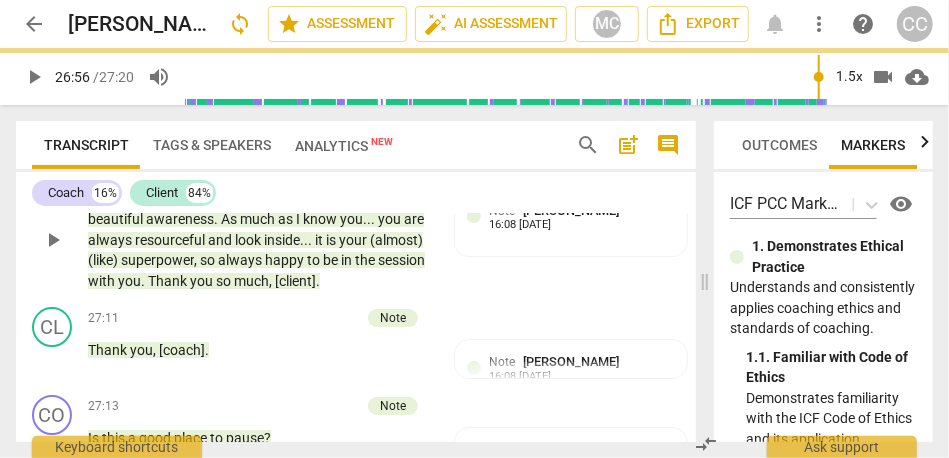 scroll, scrollTop: 8331, scrollLeft: 0, axis: vertical 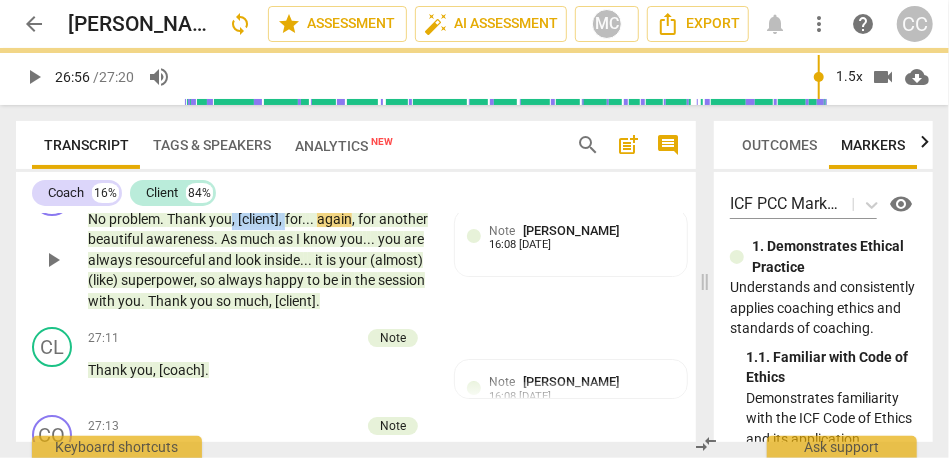 drag, startPoint x: 287, startPoint y: 263, endPoint x: 229, endPoint y: 265, distance: 58.034473 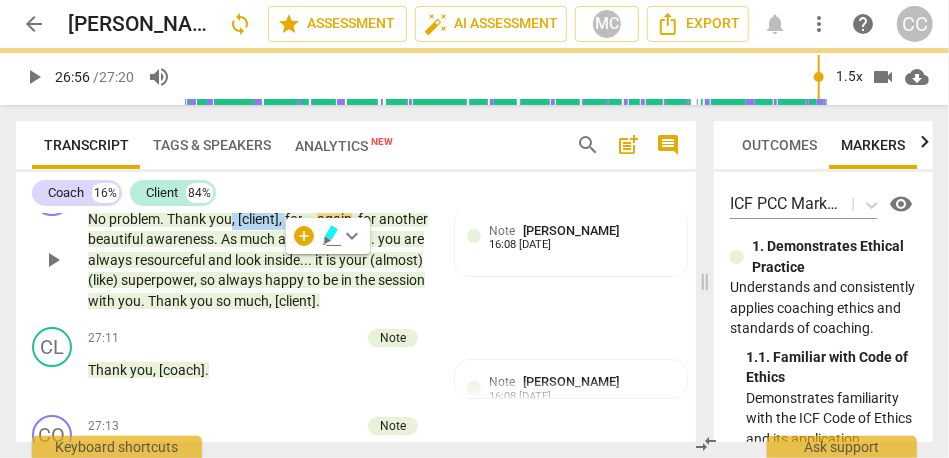 type 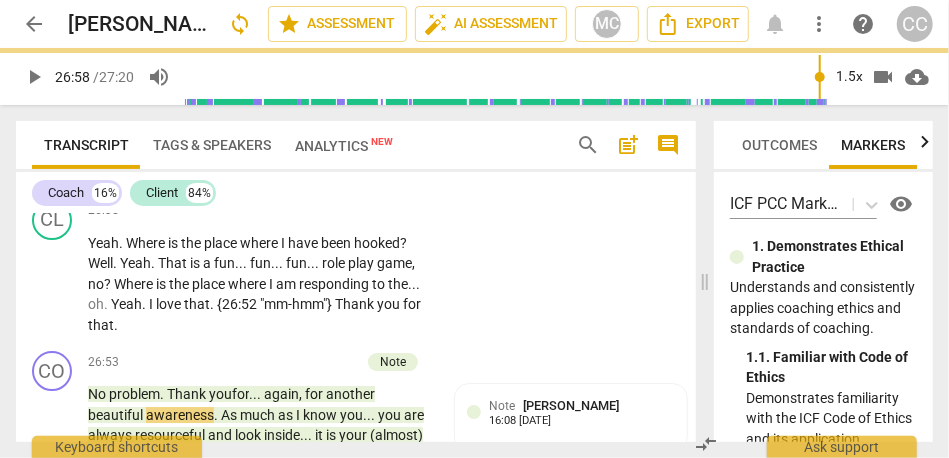 scroll, scrollTop: 8176, scrollLeft: 0, axis: vertical 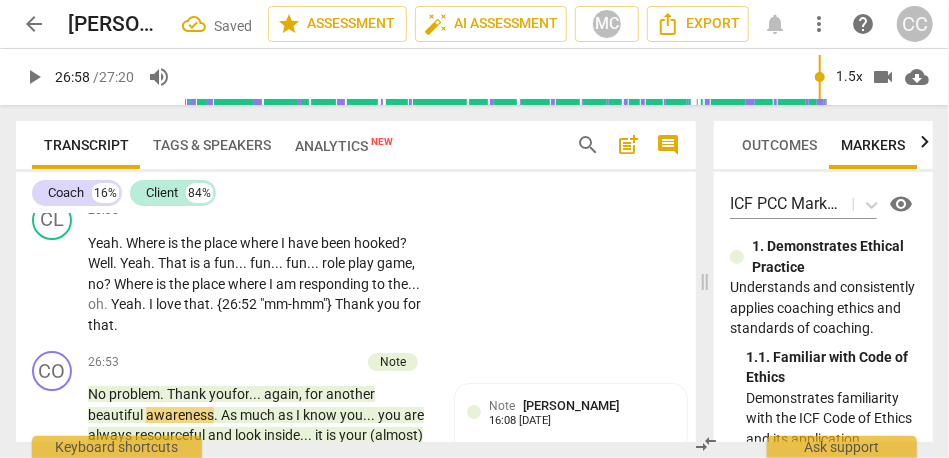 click on "Add competency" at bounding box center [370, 211] 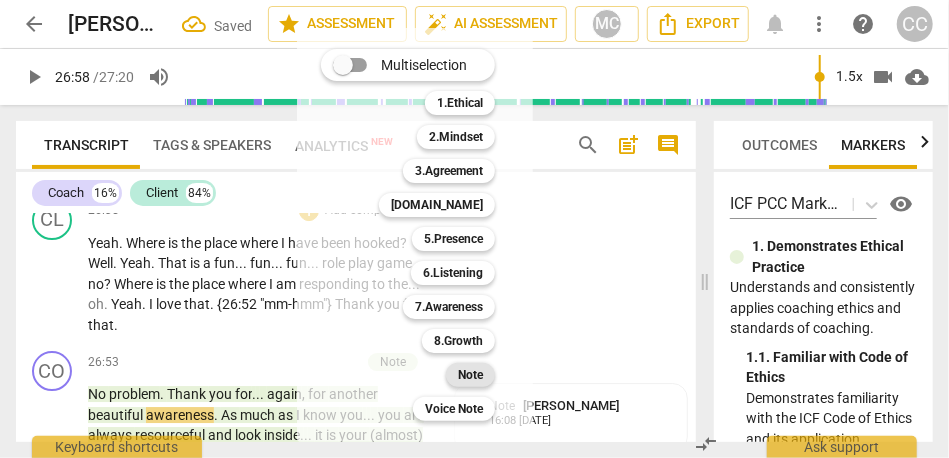 click on "Note" at bounding box center (470, 375) 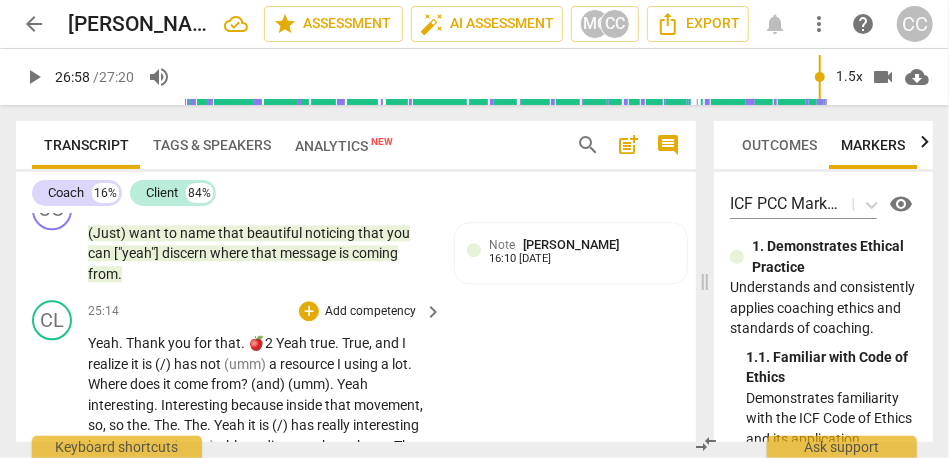 scroll, scrollTop: 7649, scrollLeft: 0, axis: vertical 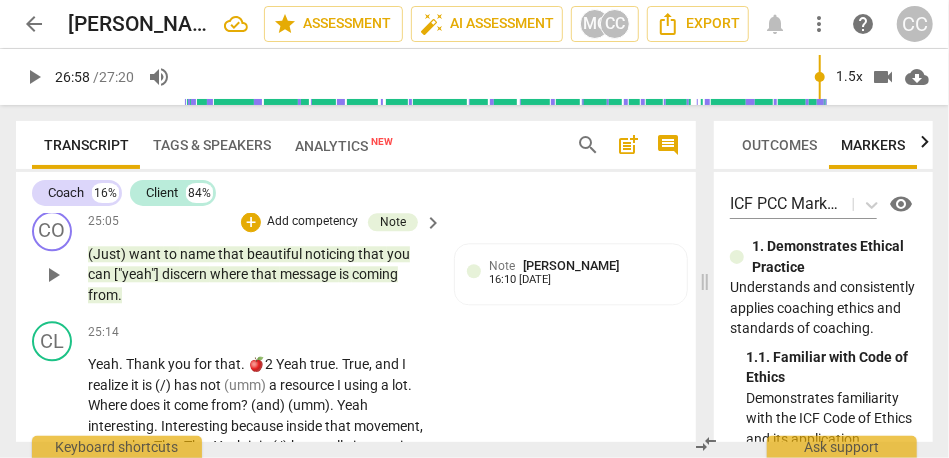 click on "from" at bounding box center (103, 295) 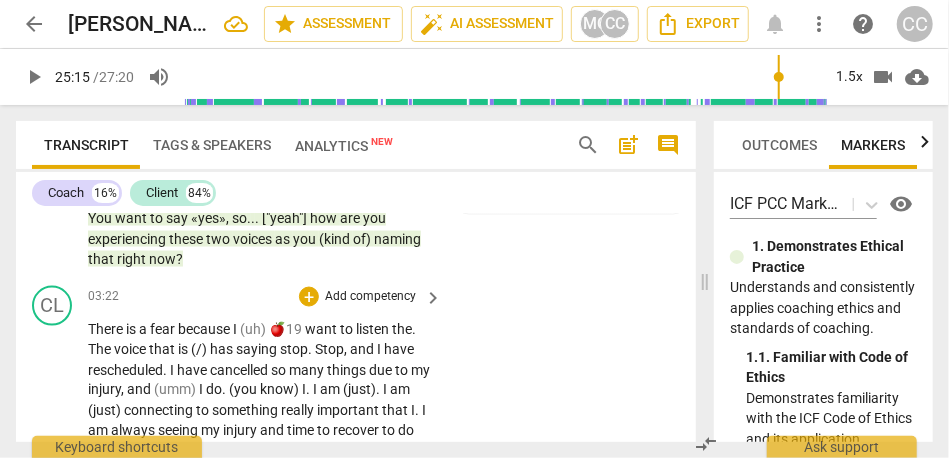 scroll, scrollTop: 1242, scrollLeft: 0, axis: vertical 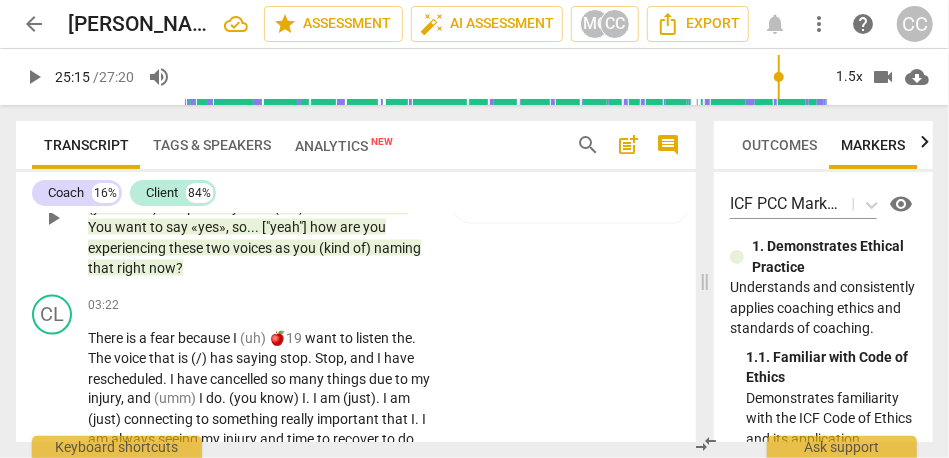 click on "that" at bounding box center (102, 268) 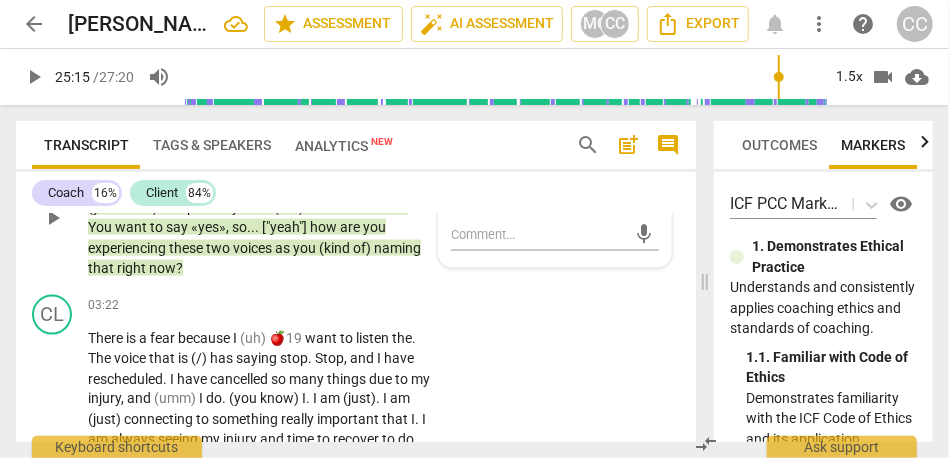 click on "that" at bounding box center [102, 268] 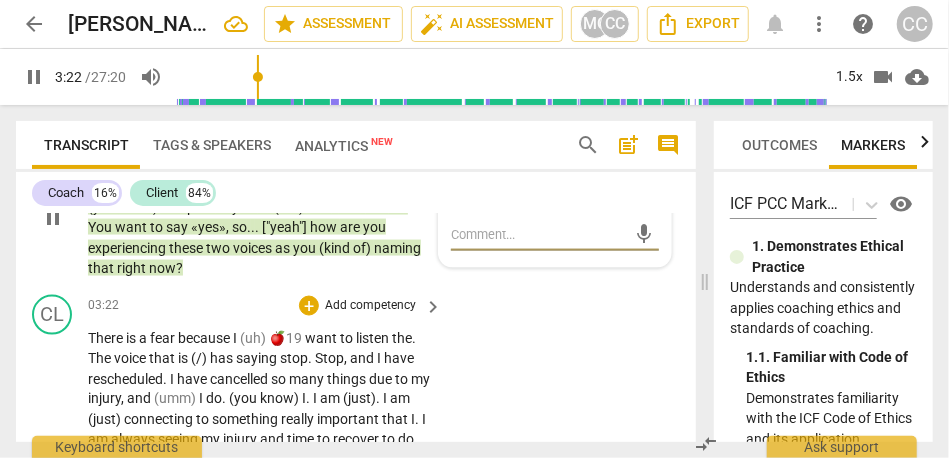 scroll, scrollTop: 1241, scrollLeft: 0, axis: vertical 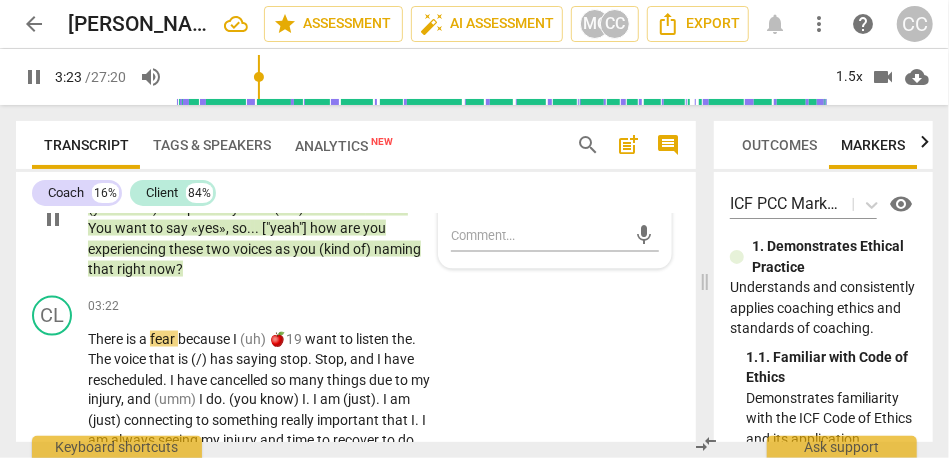 click on "naming" at bounding box center (397, 249) 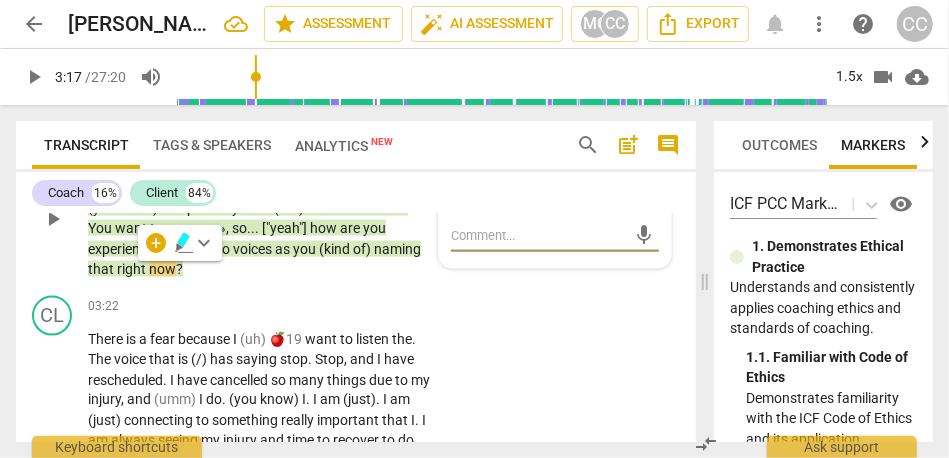 type on "197" 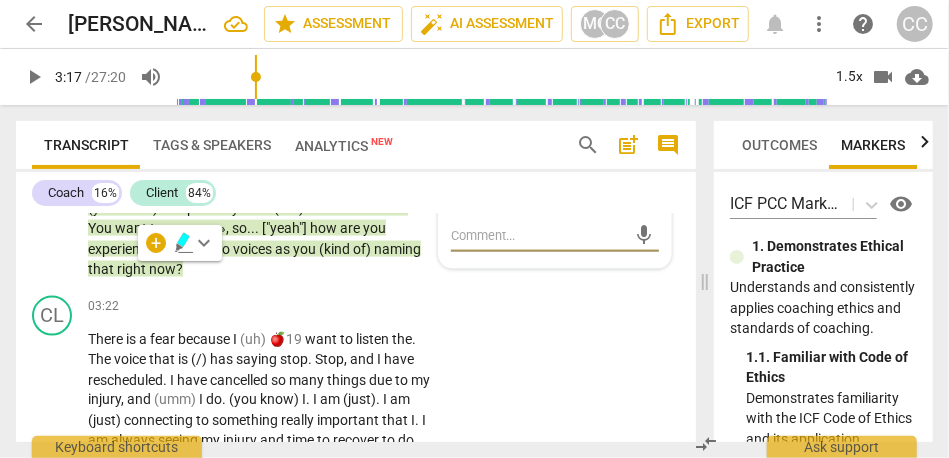 click on "now" at bounding box center (162, 269) 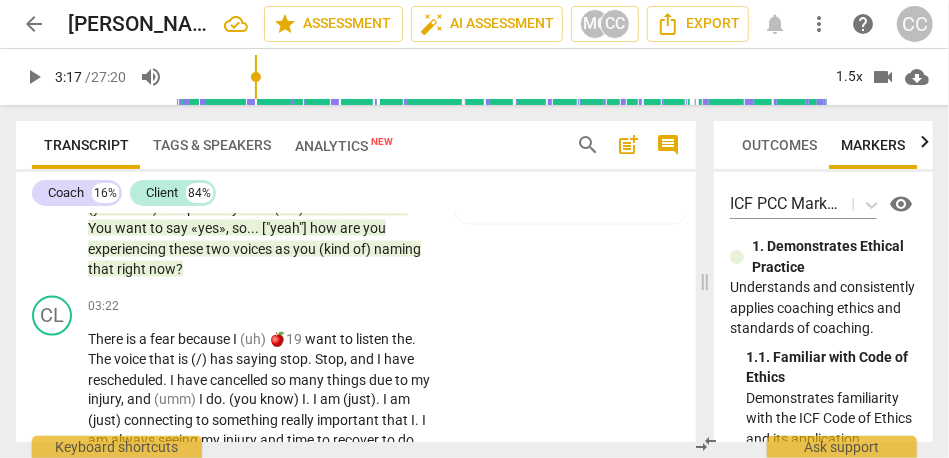 type 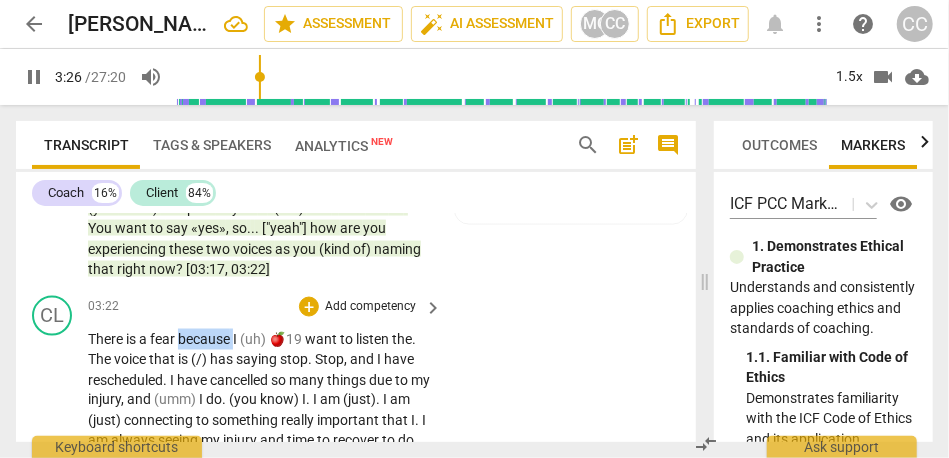 drag, startPoint x: 236, startPoint y: 336, endPoint x: 183, endPoint y: 335, distance: 53.009434 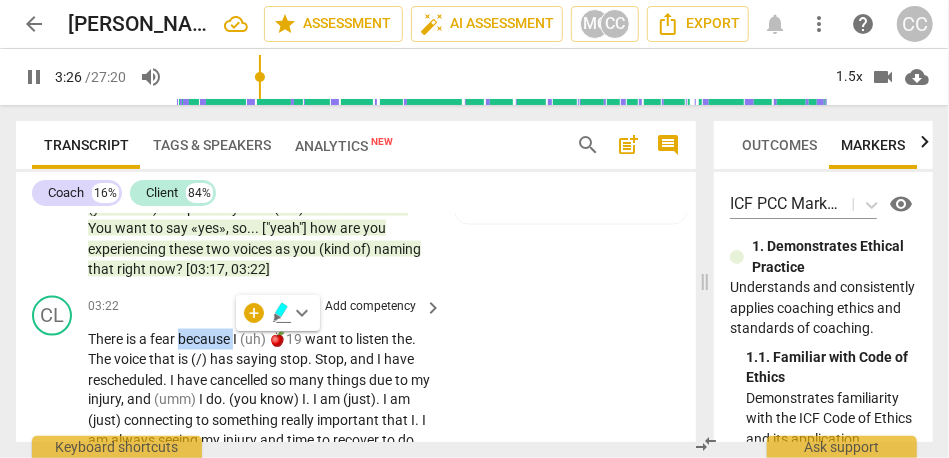 type on "207" 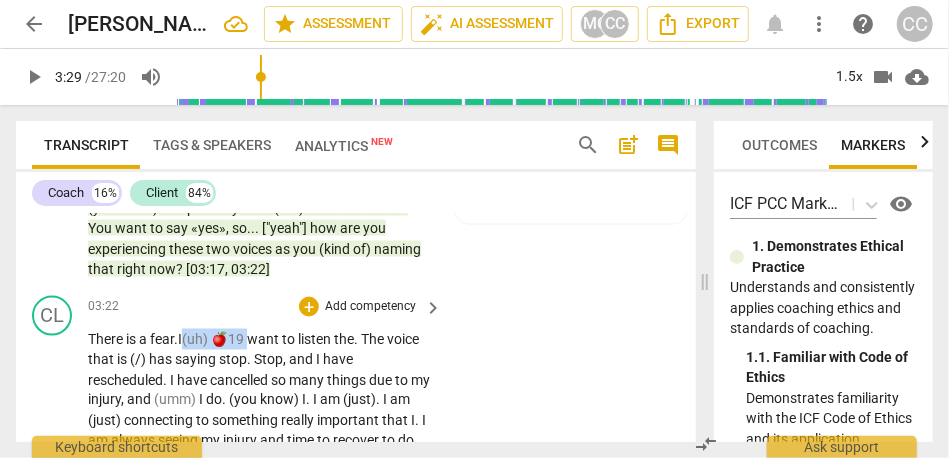drag, startPoint x: 254, startPoint y: 339, endPoint x: 190, endPoint y: 339, distance: 64 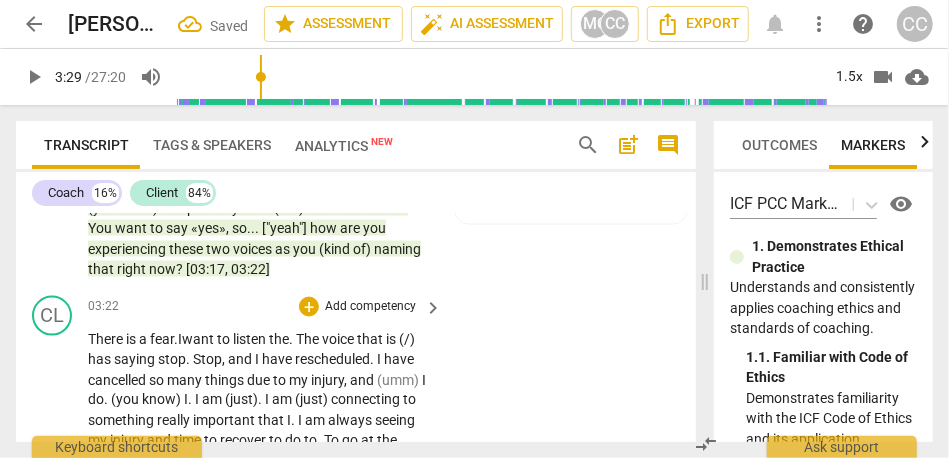 click on "want" at bounding box center [199, 339] 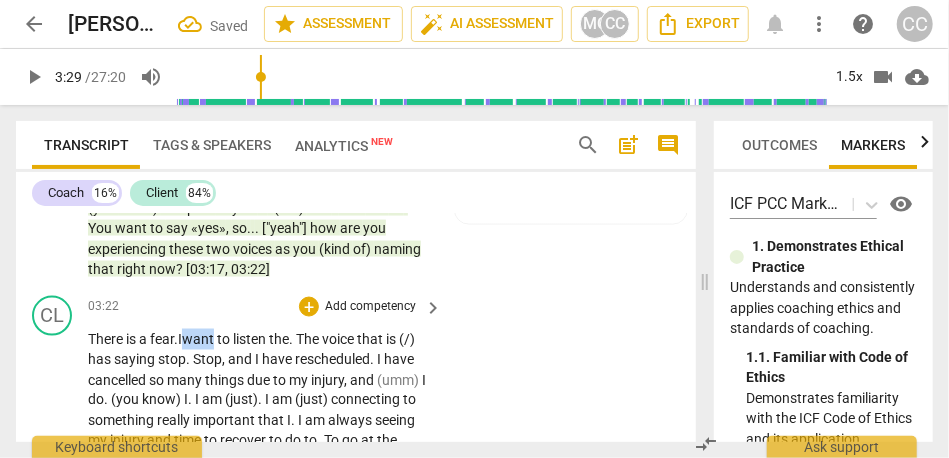 click on "want" at bounding box center [199, 339] 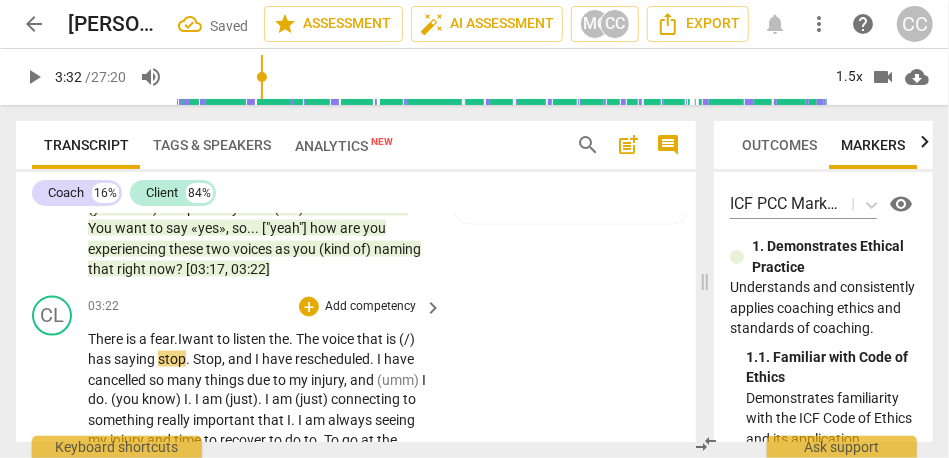 click on "The" at bounding box center (309, 339) 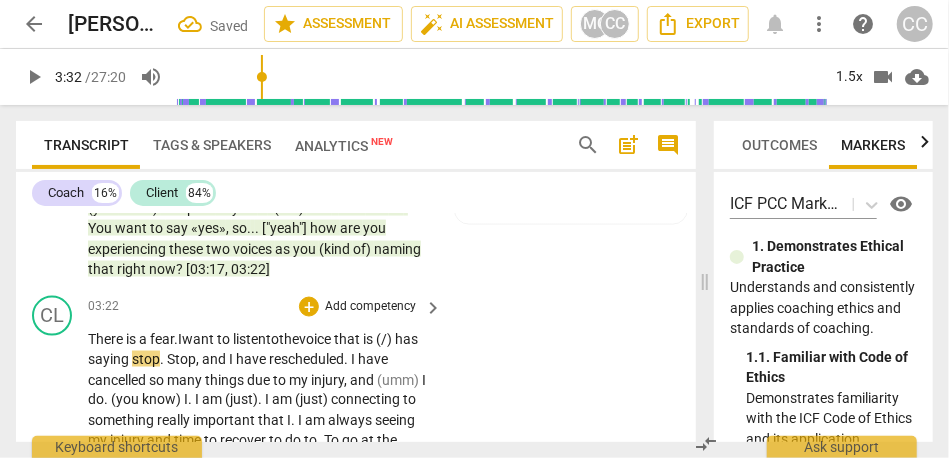 click on "the" at bounding box center (289, 339) 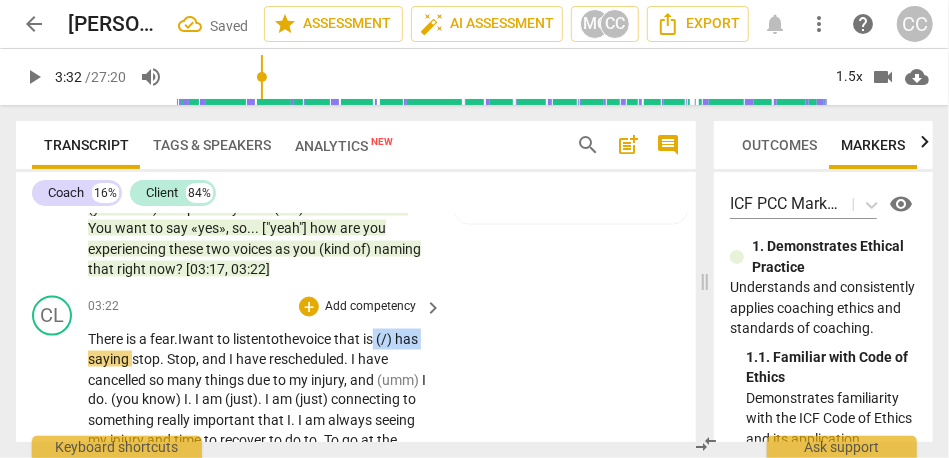 drag, startPoint x: 392, startPoint y: 338, endPoint x: 117, endPoint y: 354, distance: 275.46506 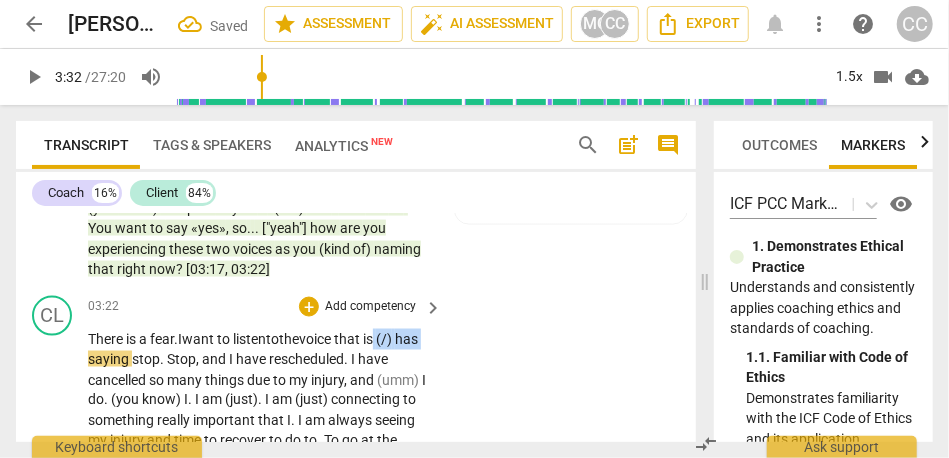 click on "There   is   a   fear.  I  want   to   listen  to  the  voice   that   is   (/)   has   saying   stop .   Stop ,   and   I   have   rescheduled .   I   have   cancelled   so   many   things   due   to   my   injury ,   and   (umm)   I   do .   (you   know)   I .   I   am   (just) .   I   am   (just)   connecting   to   something   really   important   that   I .   I   am   always   seeing   my   injury   and   time   to   recover   to   do   to .   To   go   at   the   physio   as   (uh)   non   working   moment ,   but   I   am   working   I   am   working   hard   (uh)   each   day .   {04:14   "yes"}   One   hundred   and   a   half   two   hours .   Two   hours   and   a   half .   I   am   working   a   lot   each   day   and   that   is   (/)   has   why   I   am   exhausted .   I   work   a   lot .   I   have   been   injured .   I   have   (uh)   rescheduling   [MEDICAL_DATA]   but   I   have   still   worked   a   lot .   Worked   a   little   bit .   A   little   bit ,   but   worked   and   recovery   my" at bounding box center (260, 493) 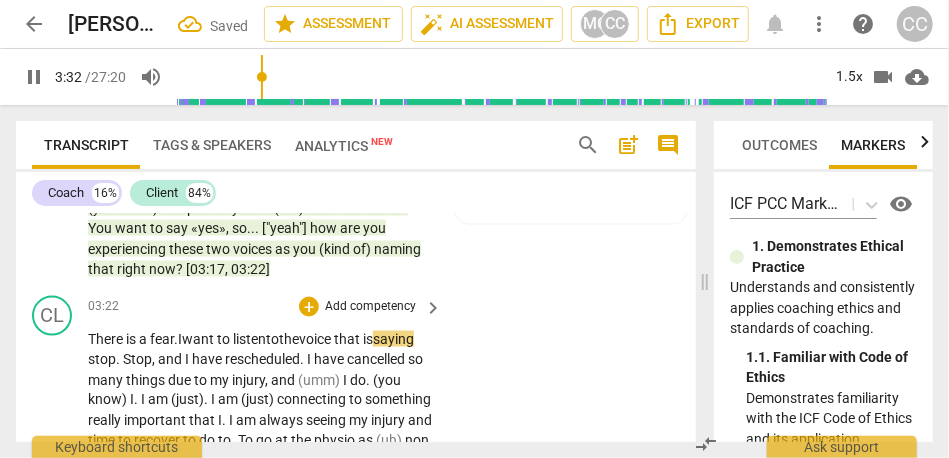 click on "CL play_arrow pause 03:22 + Add competency keyboard_arrow_right There   is   a   fear.  I  want   to   listen  to  the  voice   that   is  saying   stop .   Stop ,   and   I   have   rescheduled .   I   have   cancelled   so   many   things   due   to   my   injury ,   and   (umm)   I   do .   (you   know)   I .   I   am   (just) .   I   am   (just)   connecting   to   something   really   important   that   I .   I   am   always   seeing   my   injury   and   time   to   recover   to   do   to .   To   go   at   the   physio   as   (uh)   non   working   moment ,   but   I   am   working   I   am   working   hard   (uh)   each   day .   {04:14   "yes"}   One   hundred   and   a   half   two   hours .   Two   hours   and   a   half .   I   am   working   a   lot   each   day   and   that   is   (/)   has   why   I   am   exhausted .   I   work   a   lot .   I   have   been   injured .   I   have   (uh)   rescheduling   [MEDICAL_DATA]   but   I   have   still   worked   a   lot .   Worked   a   little   bit .   A" at bounding box center (356, 466) 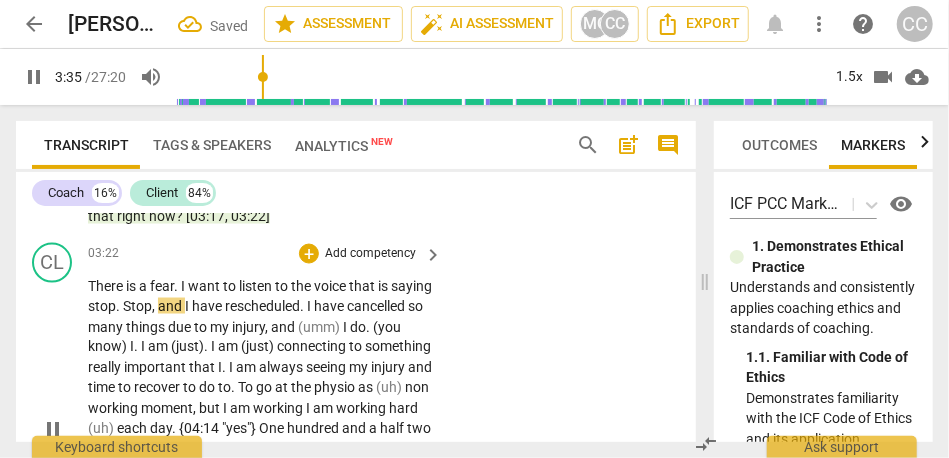 scroll, scrollTop: 1341, scrollLeft: 0, axis: vertical 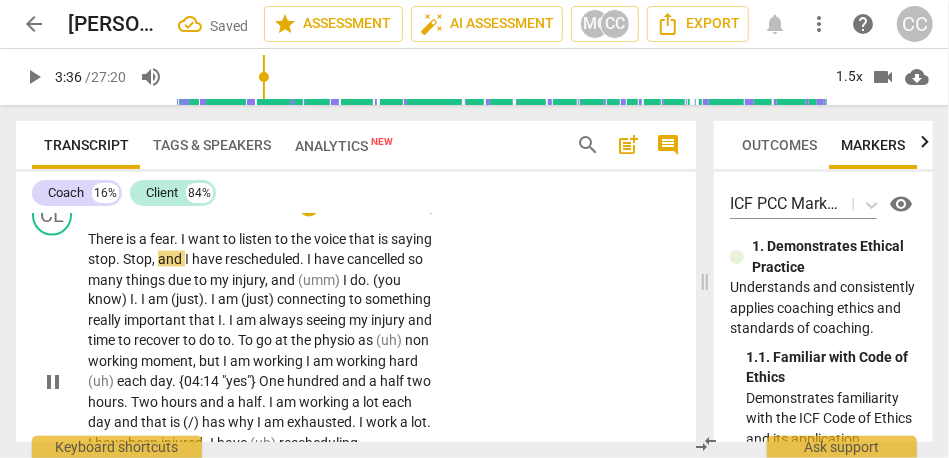 click on "that" at bounding box center (363, 239) 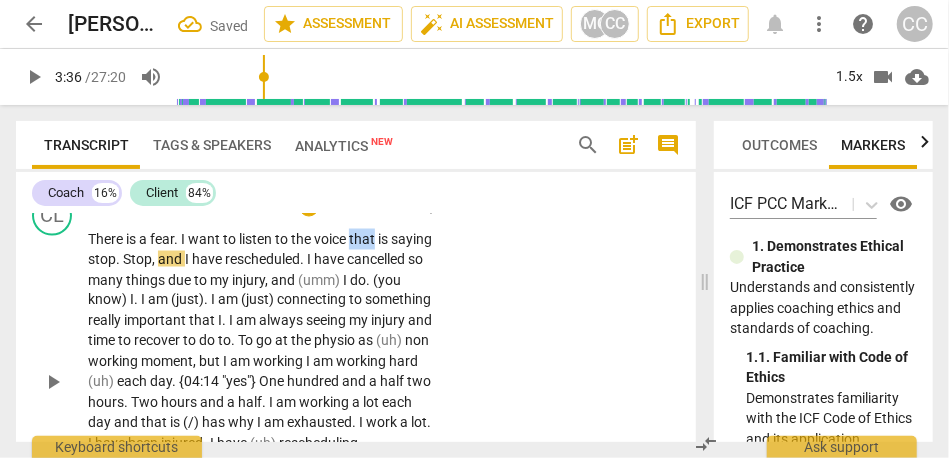 click on "that" at bounding box center [363, 239] 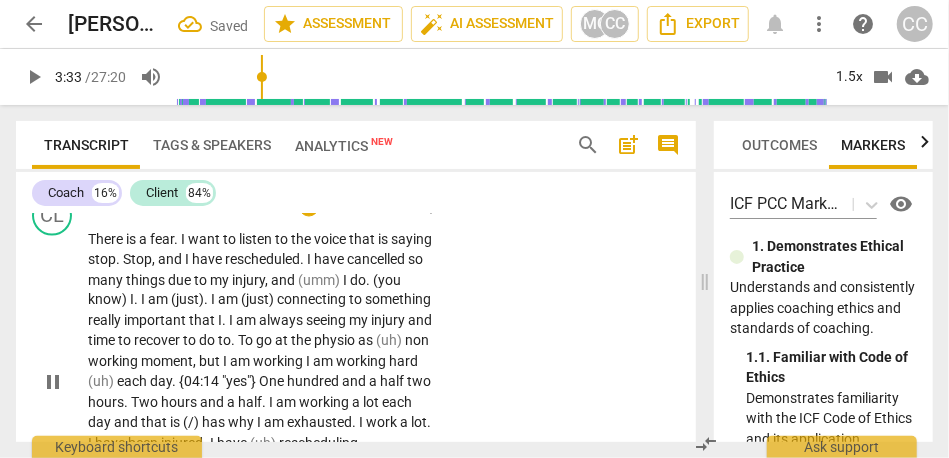 type on "213" 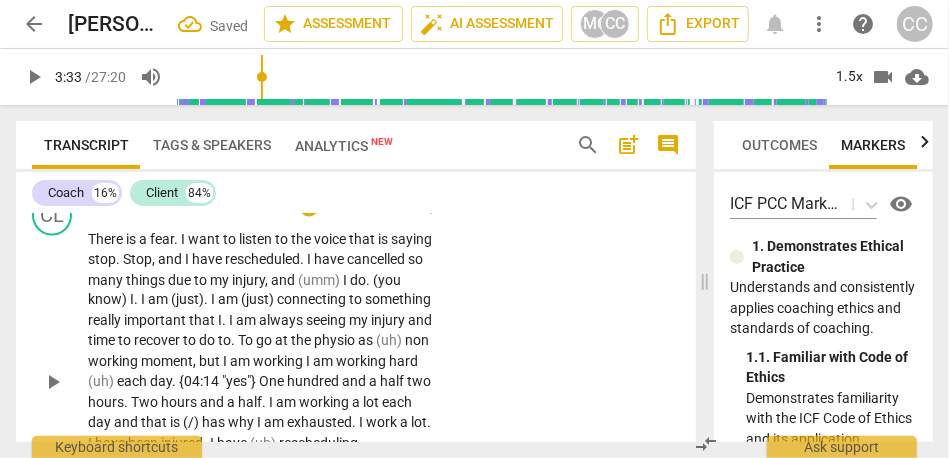 click on "stop" at bounding box center (102, 259) 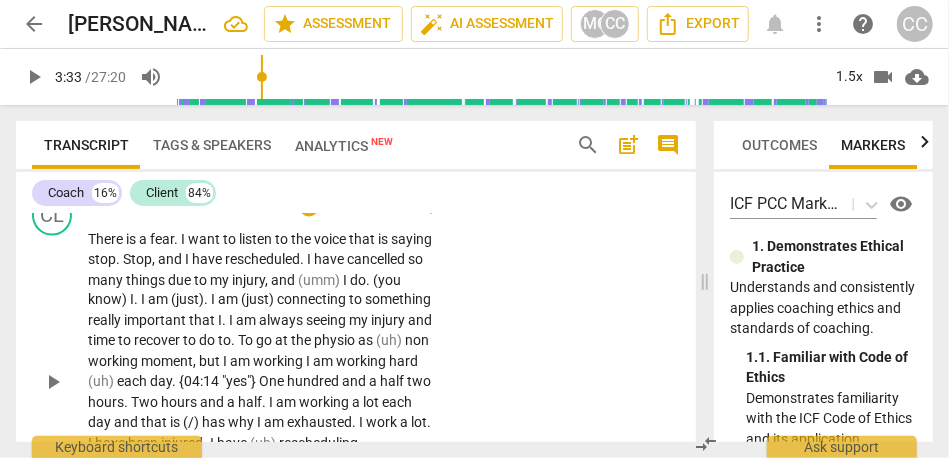 type 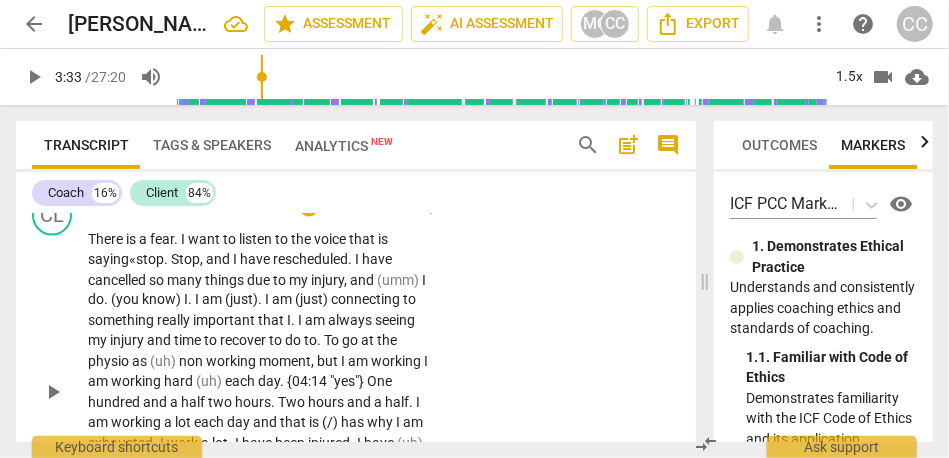 click on "Stop" at bounding box center [185, 259] 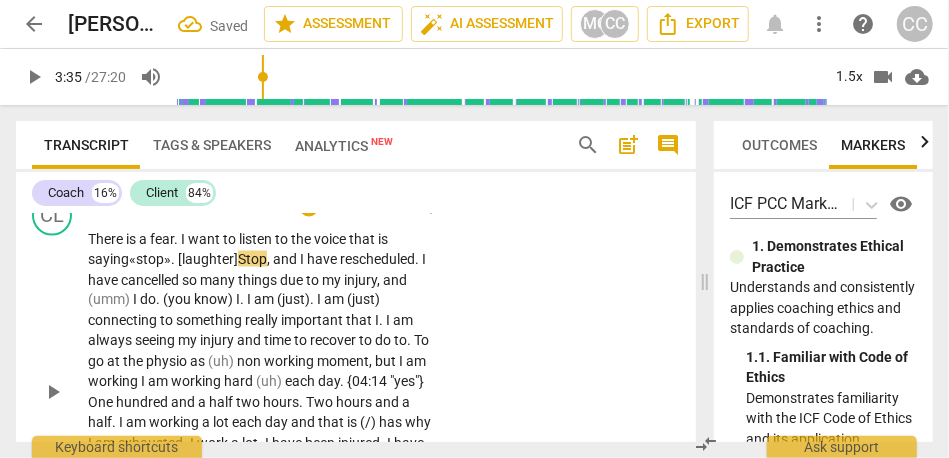 click on "stop». [laughter]" at bounding box center [187, 259] 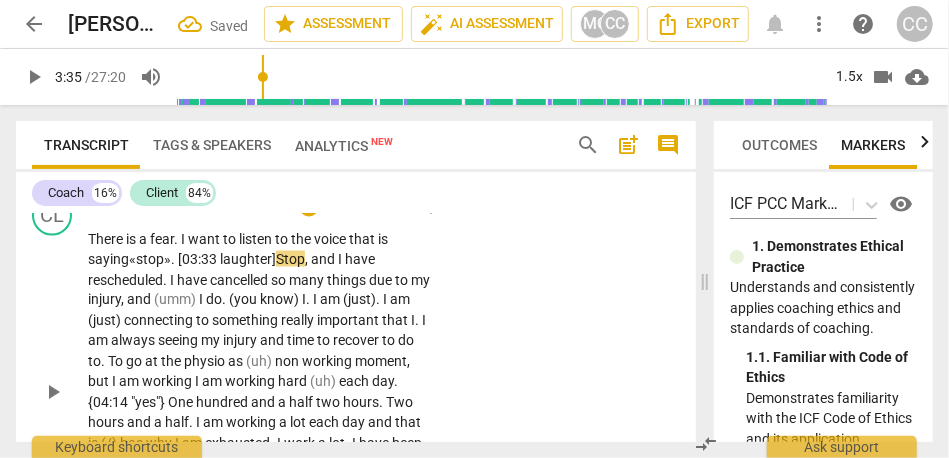 click on "stop». [03:33 laughter]" at bounding box center (206, 259) 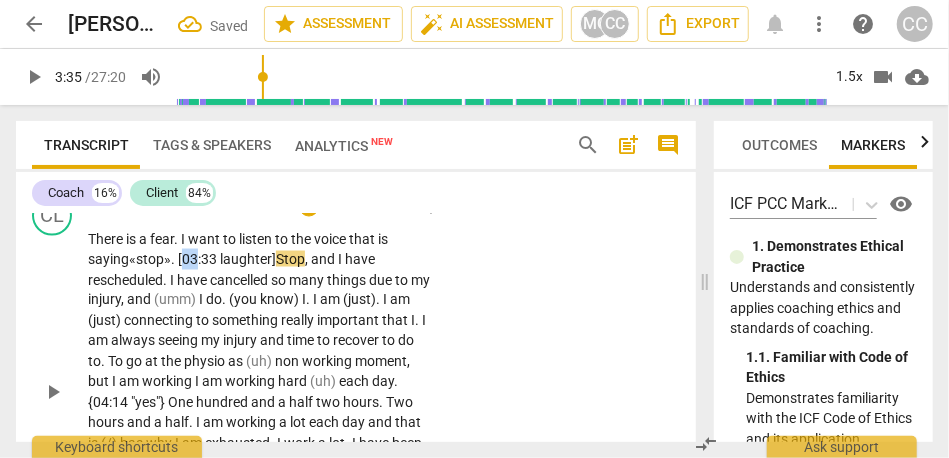 click on "stop». [03:33 laughter]" at bounding box center (206, 259) 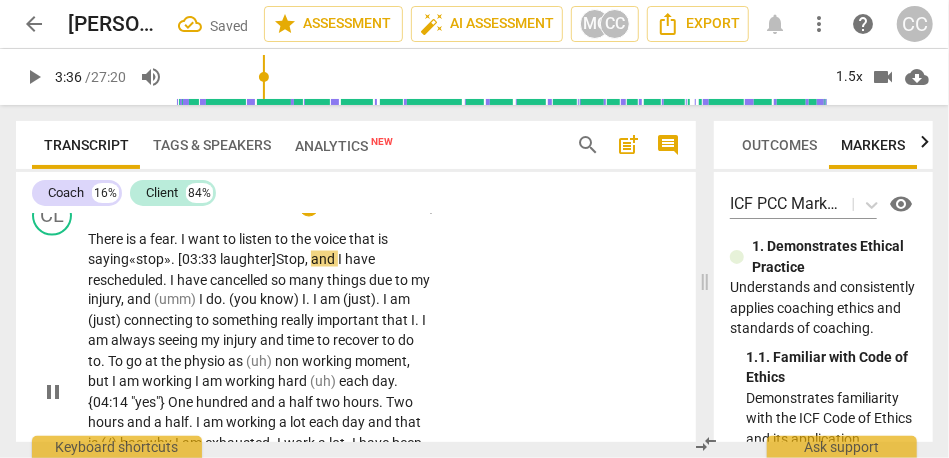 click on "saying  «" at bounding box center (112, 259) 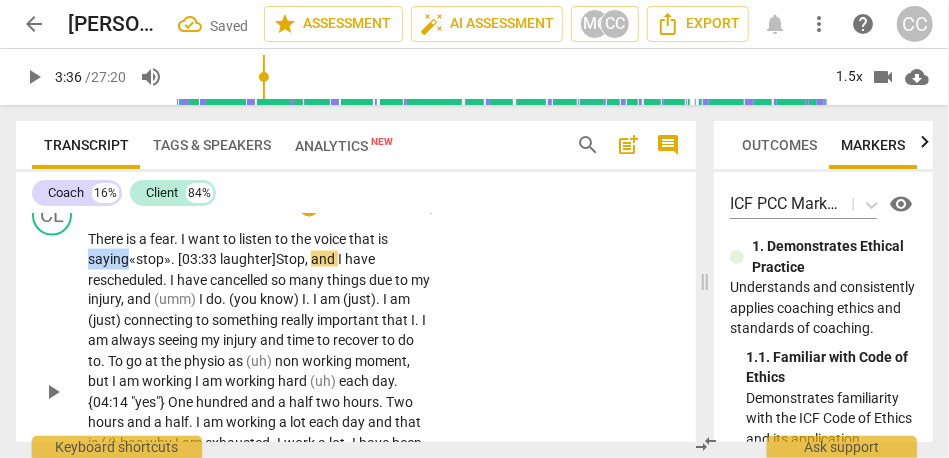 click on "saying  «" at bounding box center (112, 259) 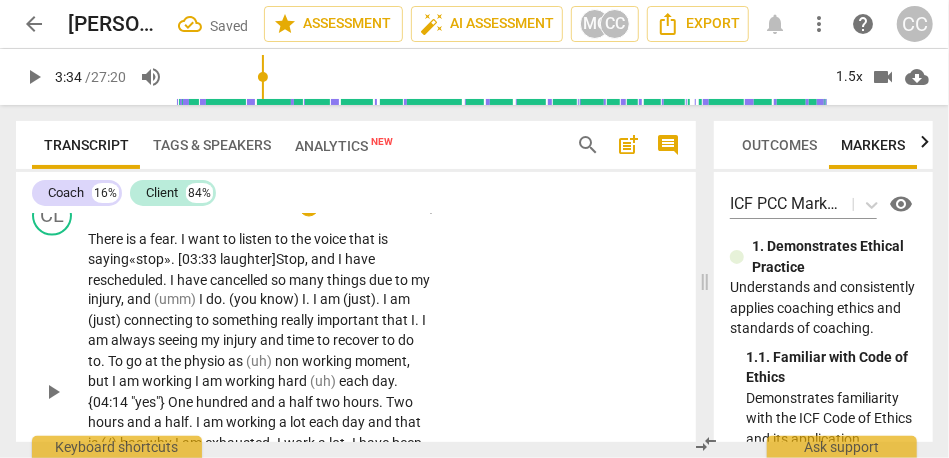 click on "stop». [03:33 laughter]" at bounding box center [206, 259] 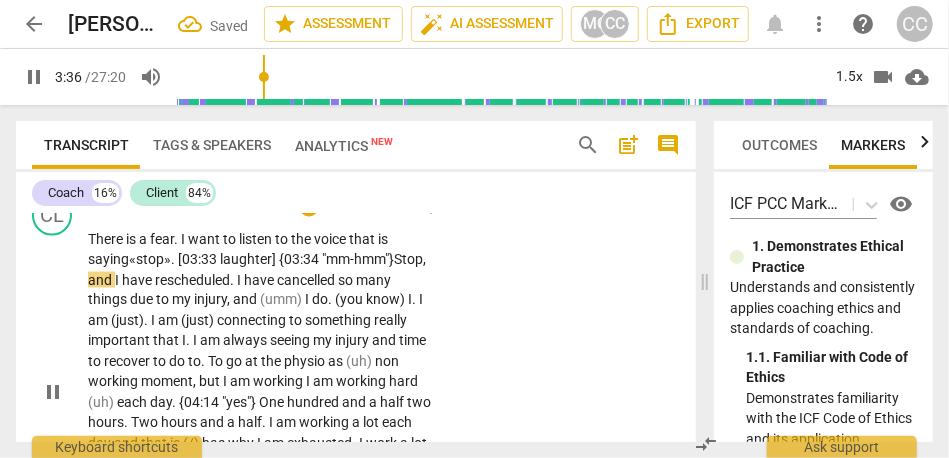 click on "I" at bounding box center [118, 280] 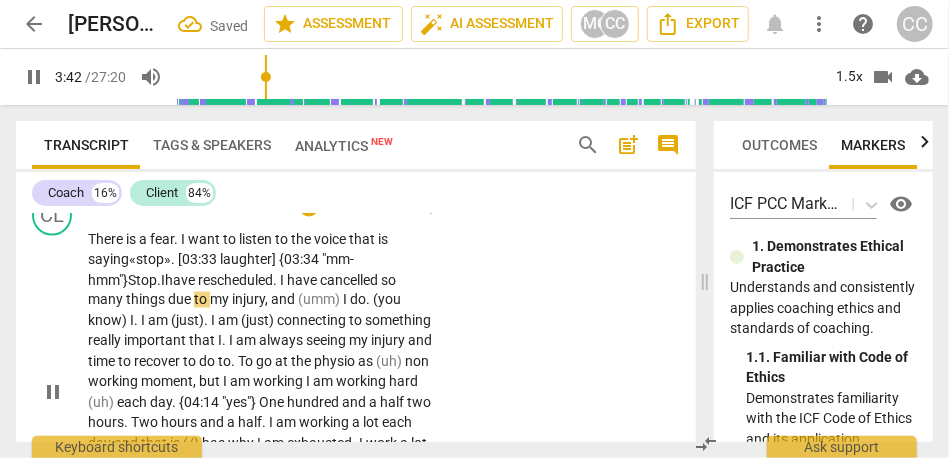 scroll, scrollTop: 1364, scrollLeft: 0, axis: vertical 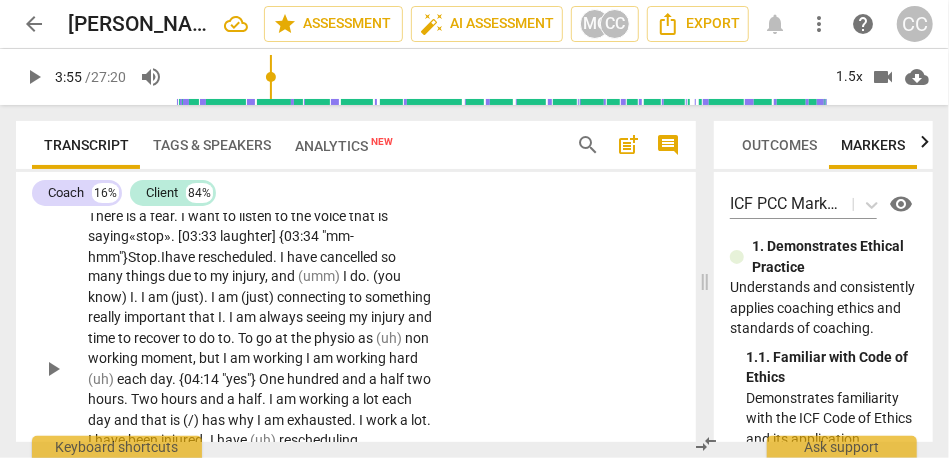 click on "am" at bounding box center (229, 298) 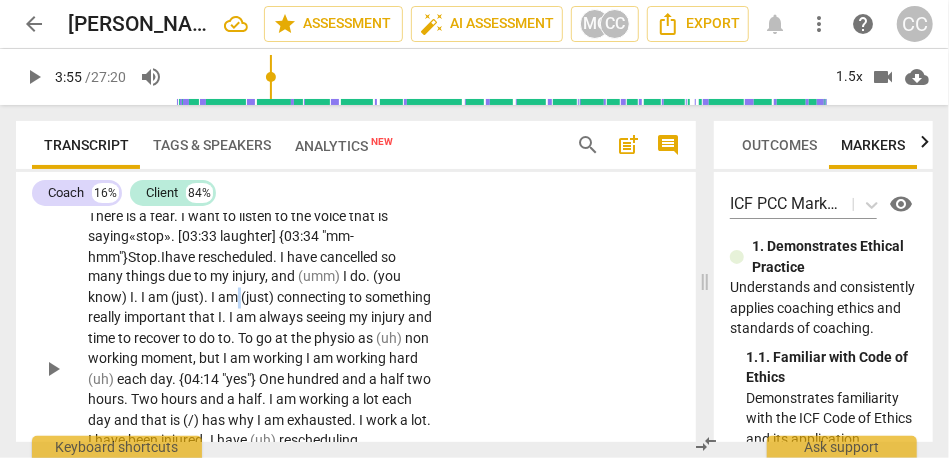 click on "am" at bounding box center [229, 298] 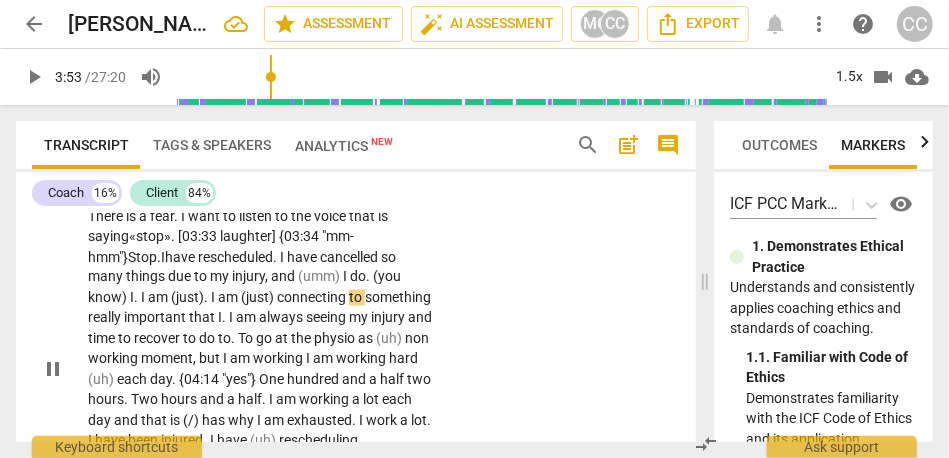 click on "connecting" at bounding box center [313, 298] 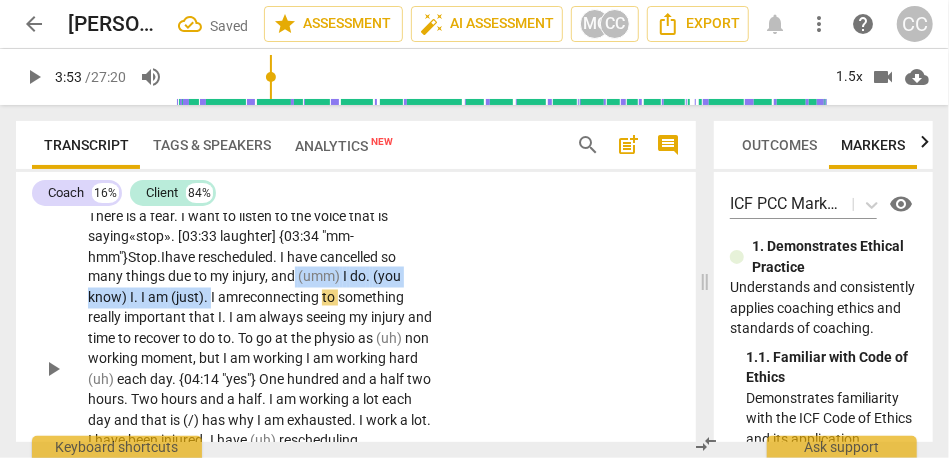 drag, startPoint x: 293, startPoint y: 276, endPoint x: 211, endPoint y: 291, distance: 83.360664 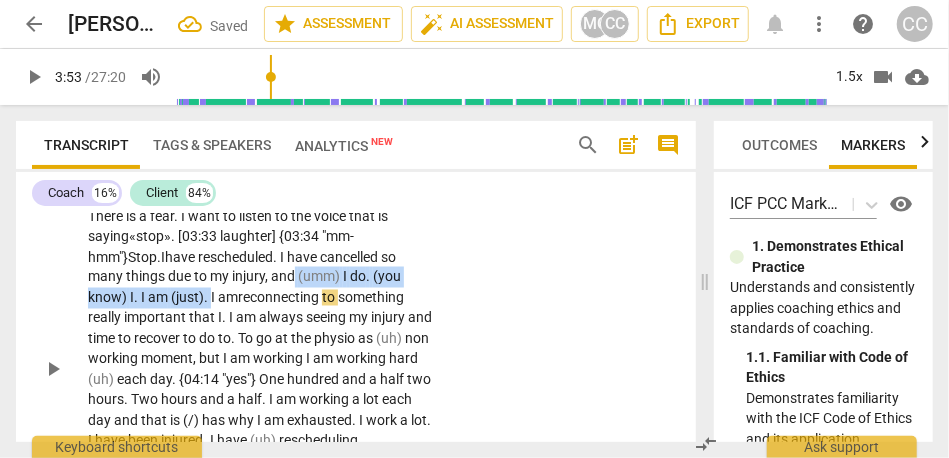 click on "There   is   a   fear .   I   want   to   listen   to   the   voice   that   is   saying  « stop». [03:33 laughter] {03:34 "mm-hmm"}  Stop.  I  have   rescheduled .   I   have   cancelled   so   many   things   due   to   my   injury ,   and   (umm)   I   do .   (you   know)   I .   I   am   (just) .   I   am  re connecting   to   something   really   important   that   I .   I   am   always   seeing   my   injury   and   time   to   recover   to   do   to .   To   go   at   the   physio   as   (uh)   non   working   moment ,   but   I   am   working   I   am   working   hard   (uh)   each   day .   {04:14   "yes"}   One   hundred   and   a   half   two   hours .   Two   hours   and   a   half .   I   am   working   a   lot   each   day   and   that   is   (/)   has   why   I   am   exhausted .   I   work   a   lot .   I   have   been   injured .   I   have   (uh)   rescheduling   [MEDICAL_DATA]   but   I   have   still   worked   a   lot .   Worked   a   little   bit .   A   little   bit ,   but   worked   and" at bounding box center [260, 370] 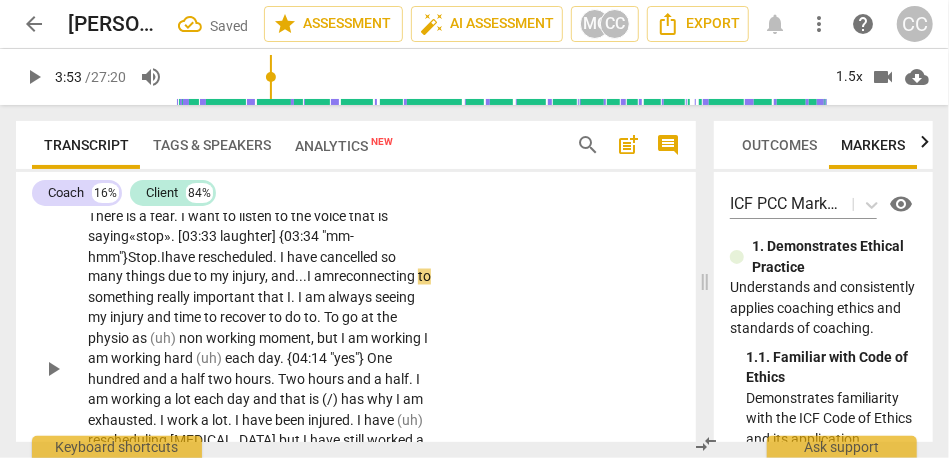 click on "There   is   a   fear .   I   want   to   listen   to   the   voice   that   is   saying  « stop». [03:33 laughter] {03:34 "mm-hmm"}  Stop.  I  have   rescheduled .   I   have   cancelled   so   many   things   due   to   my   injury ,   and...  I   am  re connecting   to   something   really   important   that   I .   I   am   always   seeing   my   injury   and   time   to   recover   to   do   to .   To   go   at   the   physio   as   (uh)   non   working   moment ,   but   I   am   working   I   am   working   hard   (uh)   each   day .   {04:14   "yes"}   One   hundred   and   a   half   two   hours .   Two   hours   and   a   half .   I   am   working   a   lot   each   day   and   that   is   (/)   has   why   I   am   exhausted .   I   work   a   lot .   I   have   been   injured .   I   have   (uh)   rescheduling   [MEDICAL_DATA]   but   I   have   still   worked   a   lot .   Worked   a   little   bit .   A   little   bit ,   but   worked   and   recovery   my   injuries ,   so   I   worked   too ," at bounding box center (260, 370) 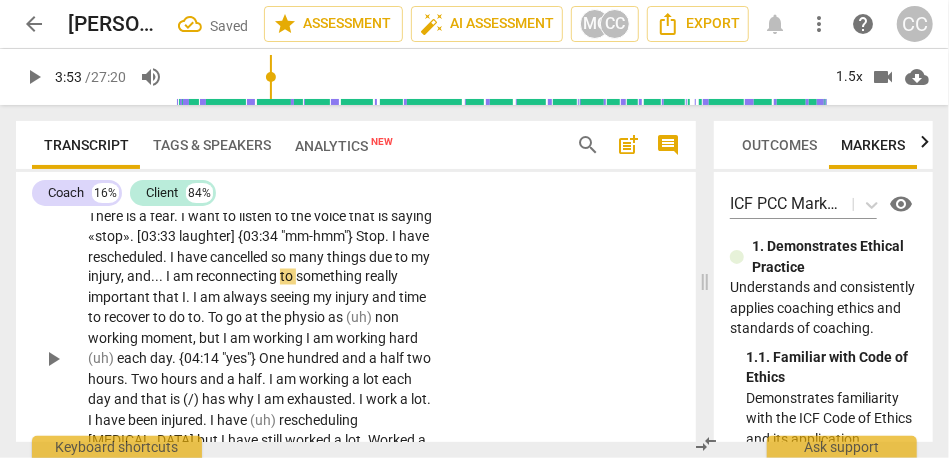 click on "am" at bounding box center (184, 277) 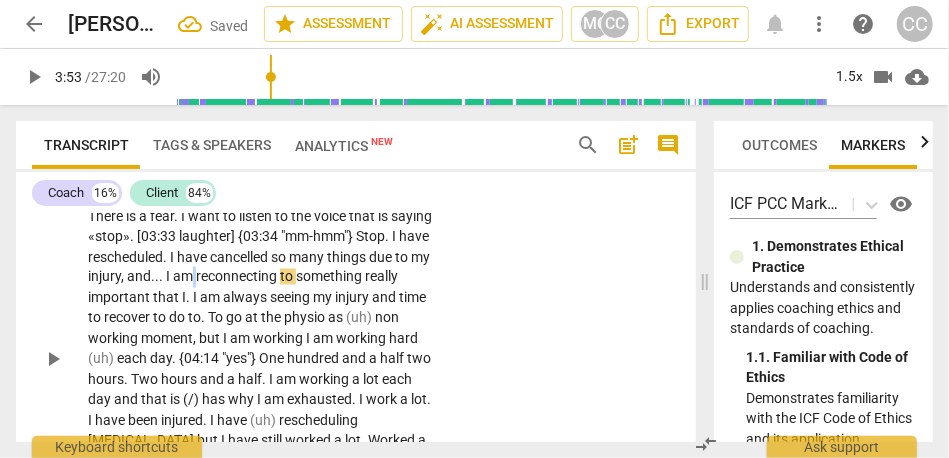 click on "am" at bounding box center (184, 277) 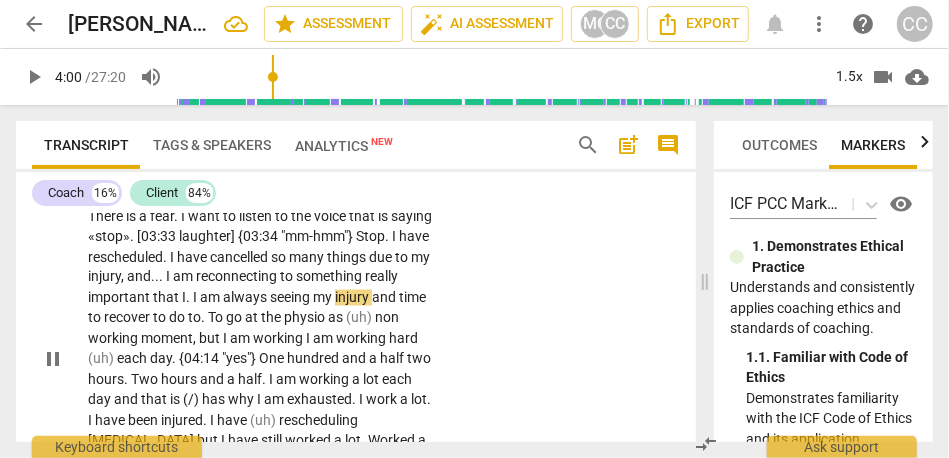 click on "really" at bounding box center (381, 277) 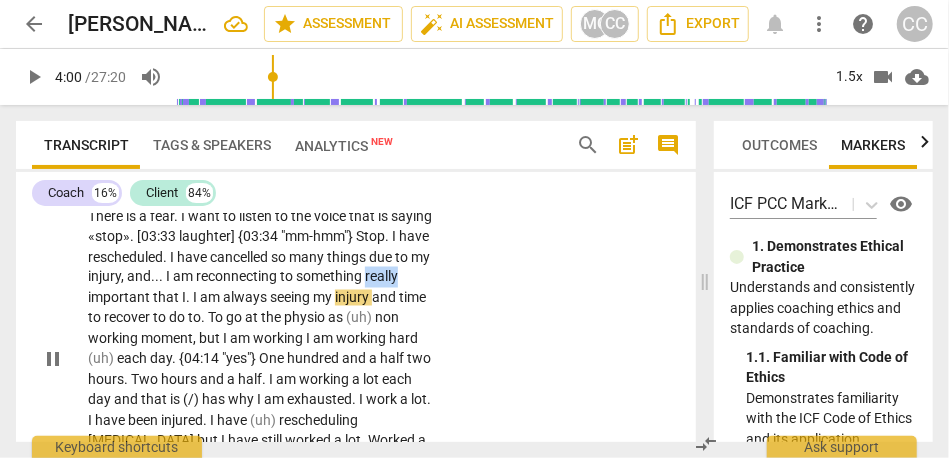 click on "really" at bounding box center [381, 277] 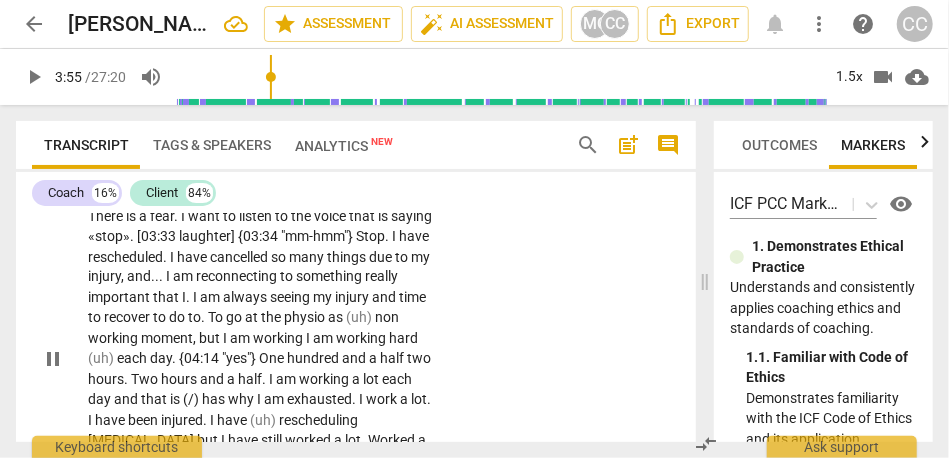 click on "." at bounding box center (189, 298) 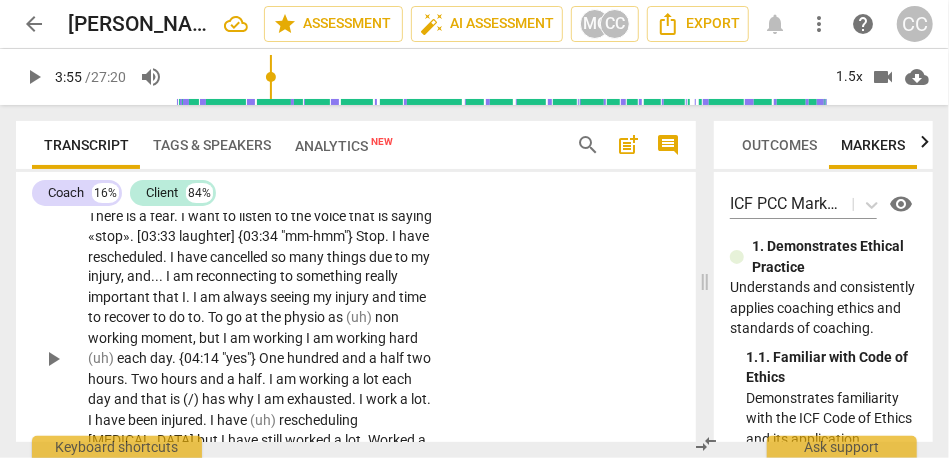 type 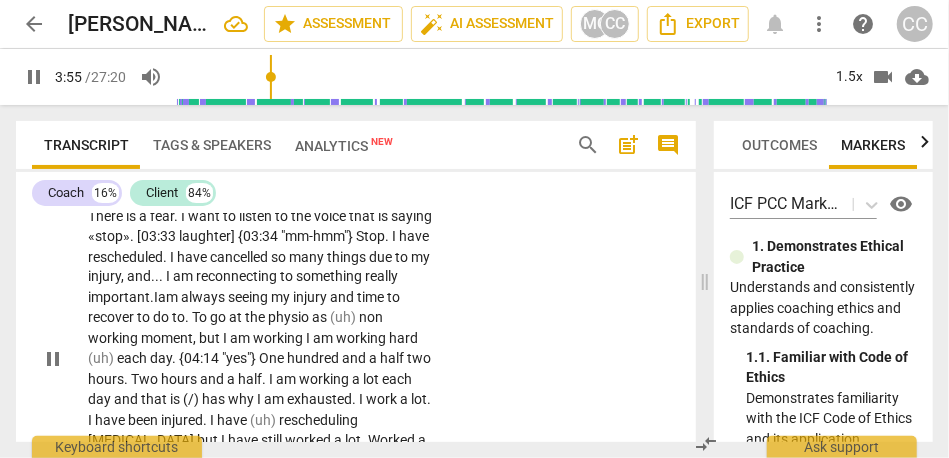 click on "CL play_arrow pause 03:22 + Add competency keyboard_arrow_right There   is   a   fear .   I   want   to   listen   to   the   voice   that   is   saying   «stop» .   [03:33   laughter]   {03:34   "mm-hmm"}   Stop .   I   have   rescheduled .   I   have   cancelled   so   many   things   due   to   my   injury ,   and . . .   I   am   reconnecting   to   something   really   important.  I  am   always   seeing   my   injury   and   time   to   recover   to   do   to .   To   go   at   the   physio   as   (uh)   non   working   moment ,   but   I   am   working   I   am   working   hard   (uh)   each   day .   {04:14   "yes"}   One   hundred   and   a   half   two   hours .   Two   hours   and   a   half .   I   am   working   a   lot   each   day   and   that   is   (/)   has   why   I   am   exhausted .   I   work   a   lot .   I   have   been   injured .   I   have   (uh)   rescheduling   [MEDICAL_DATA]   but   I   have   still   worked   a   lot .   Worked   a   little   bit .   A   little   bit ,   but   worked" at bounding box center (356, 343) 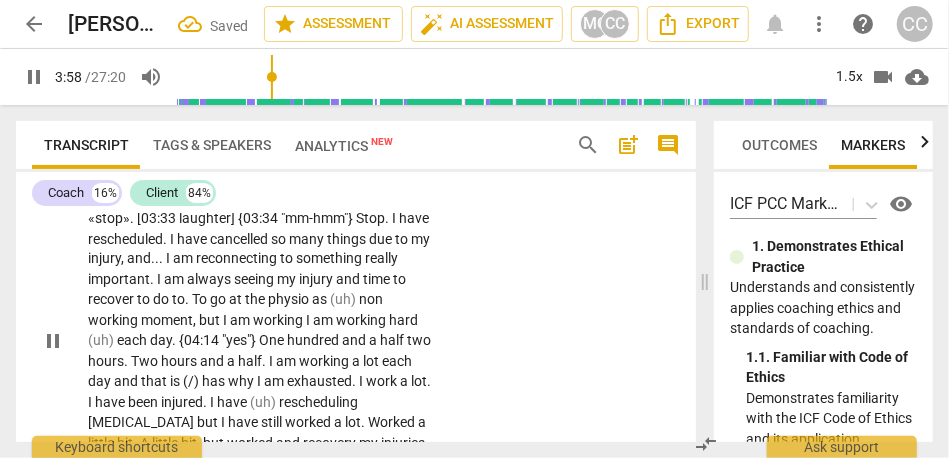 scroll, scrollTop: 1383, scrollLeft: 0, axis: vertical 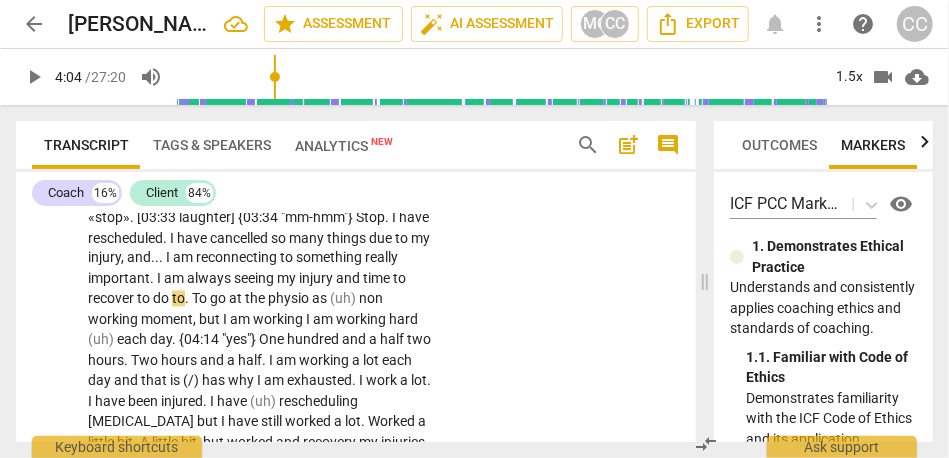 click on "am" at bounding box center [175, 279] 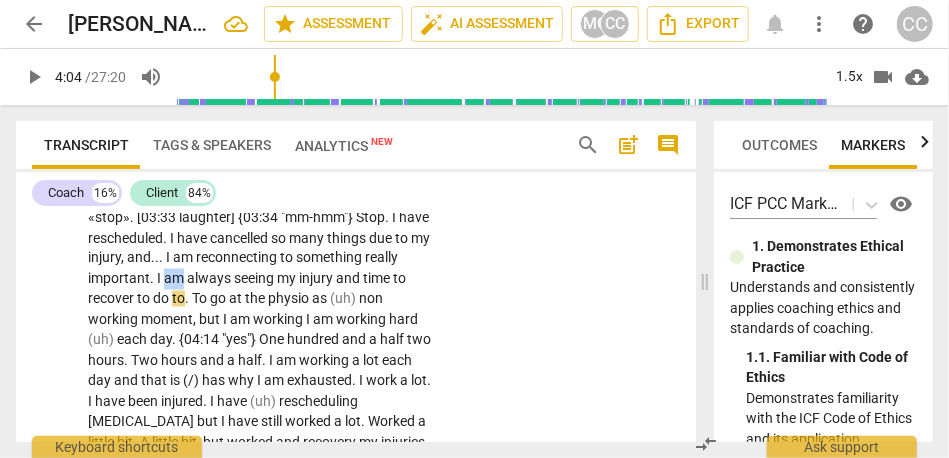 click on "am" at bounding box center [175, 279] 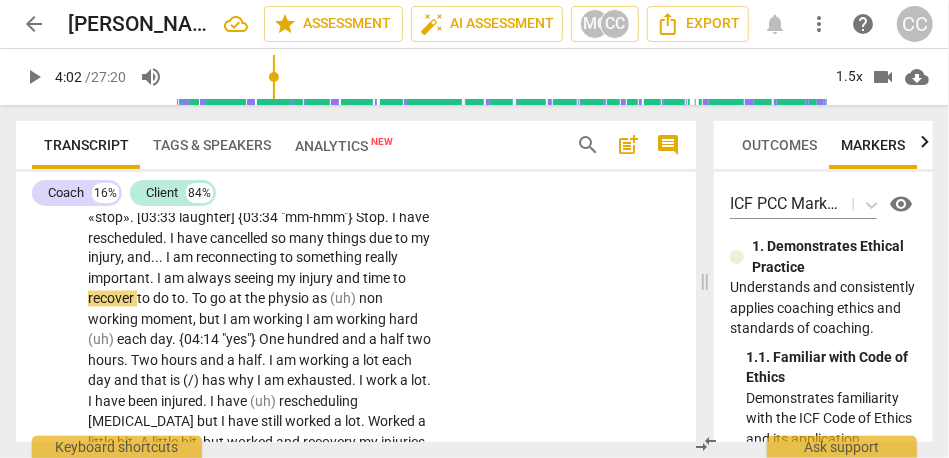 type on "243" 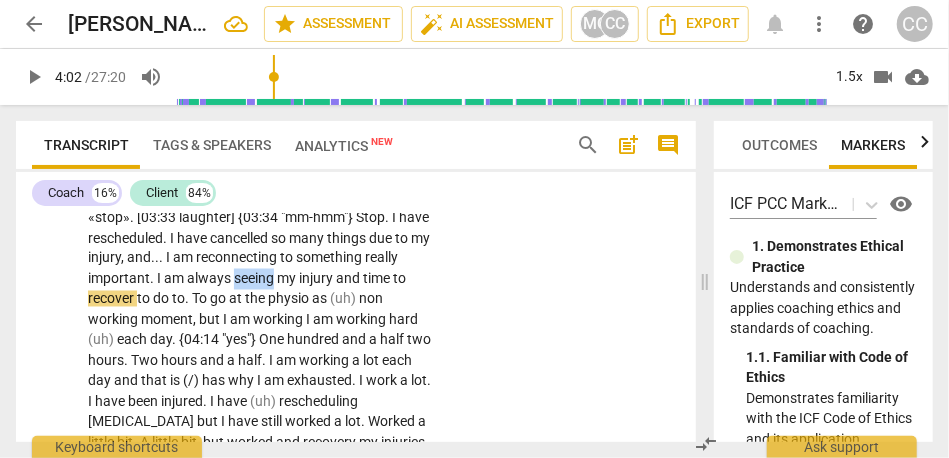 drag, startPoint x: 341, startPoint y: 279, endPoint x: 381, endPoint y: 278, distance: 40.012497 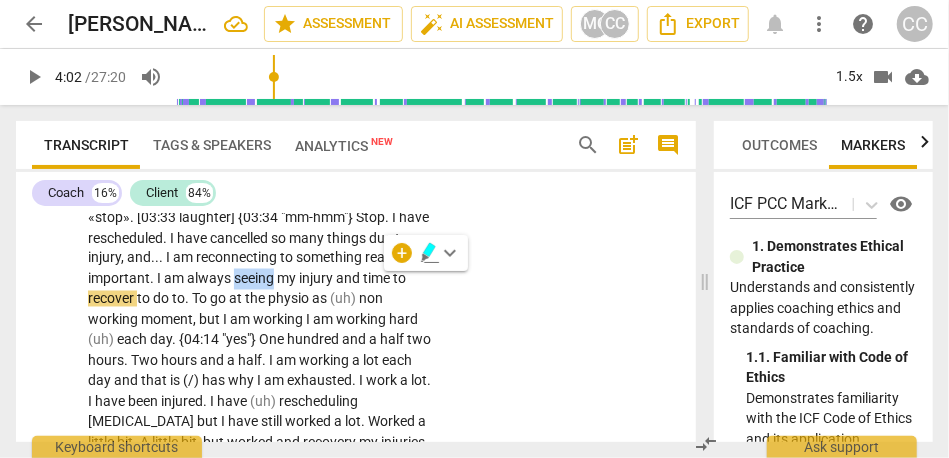 type 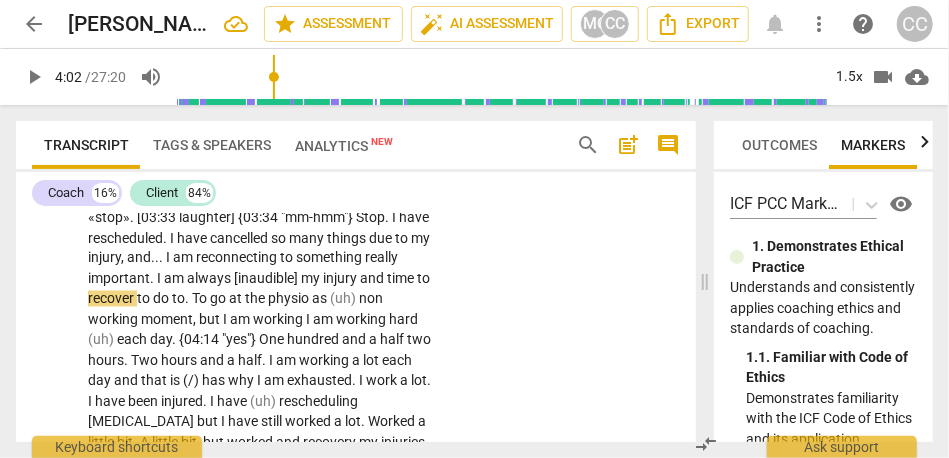 click on "always [inaudible]" at bounding box center [242, 279] 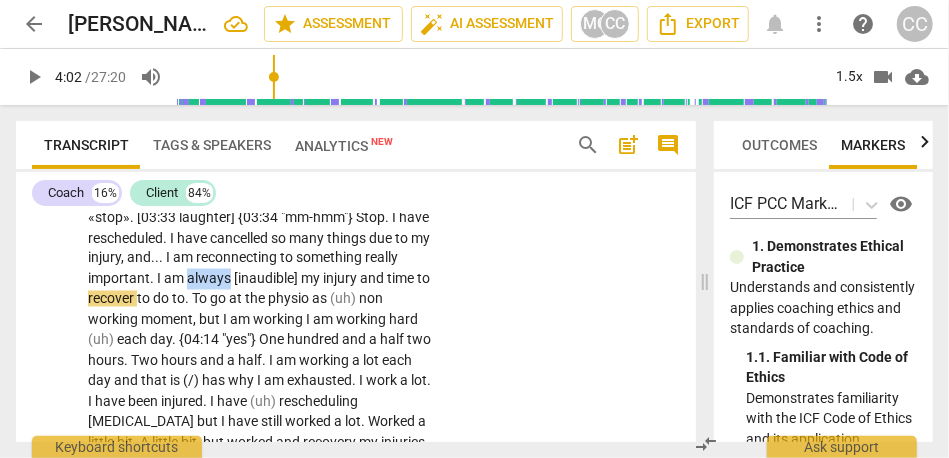 click on "always [inaudible]" at bounding box center [242, 279] 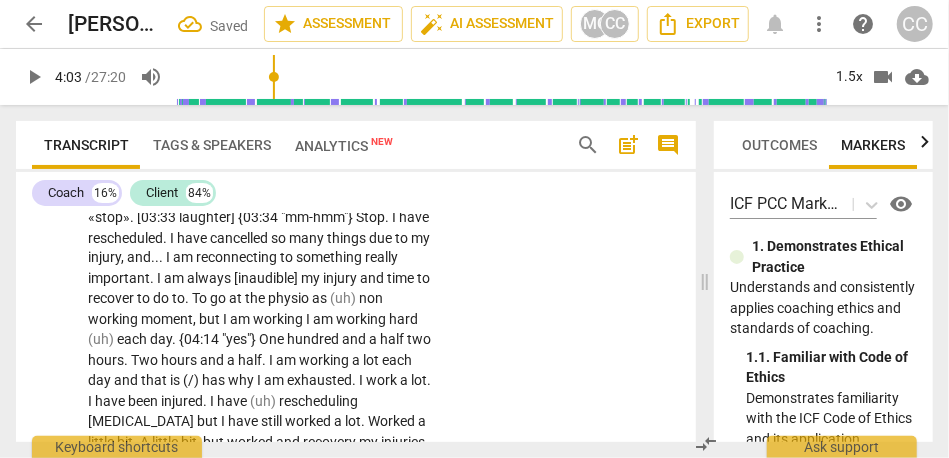 click on "always [inaudible]" at bounding box center [242, 279] 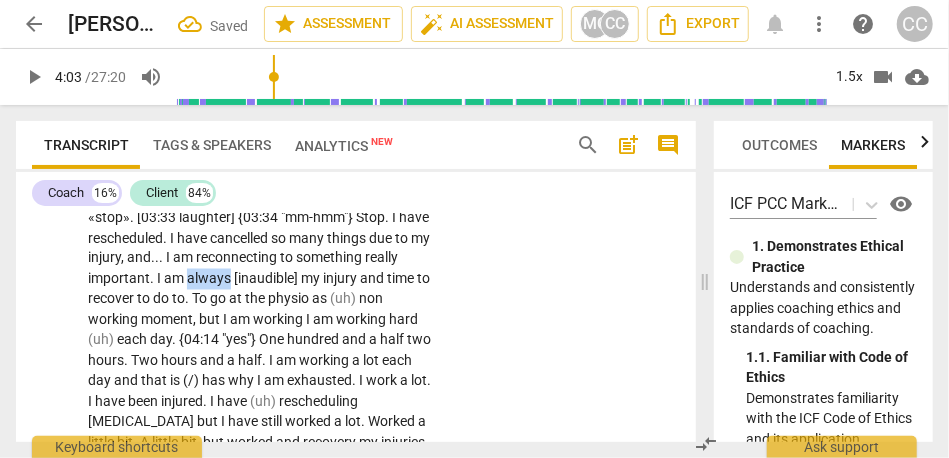 click on "always [inaudible]" at bounding box center (242, 279) 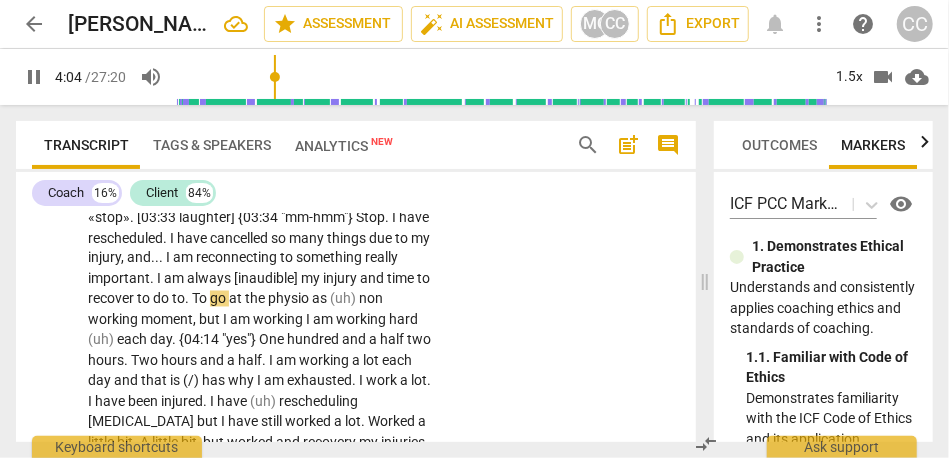 click on "." at bounding box center (188, 299) 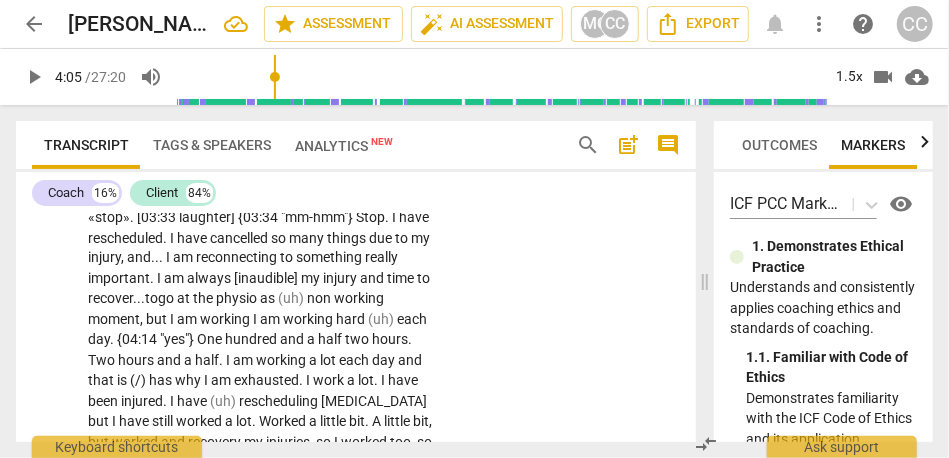 click on "time" at bounding box center (402, 279) 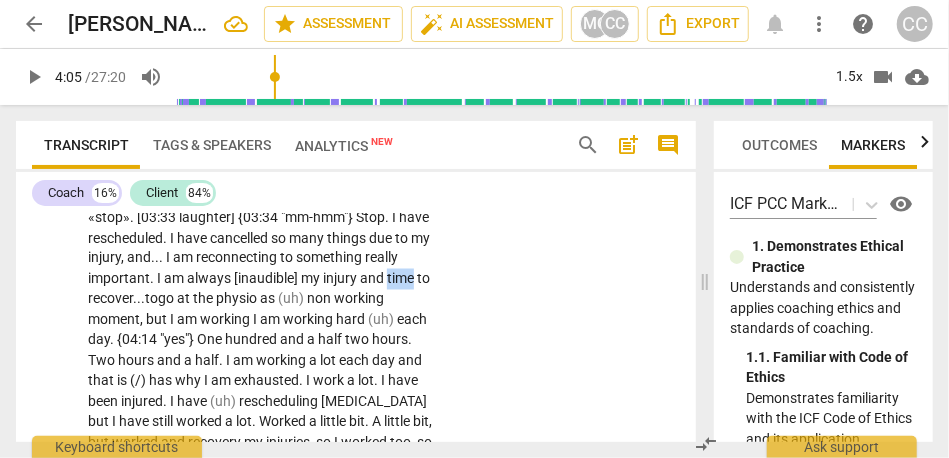 click on "time" at bounding box center (402, 279) 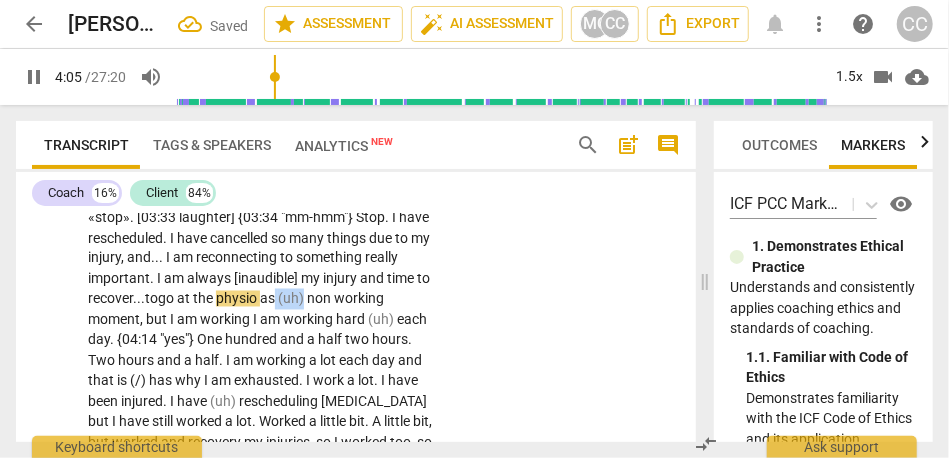 drag, startPoint x: 393, startPoint y: 296, endPoint x: 426, endPoint y: 296, distance: 33 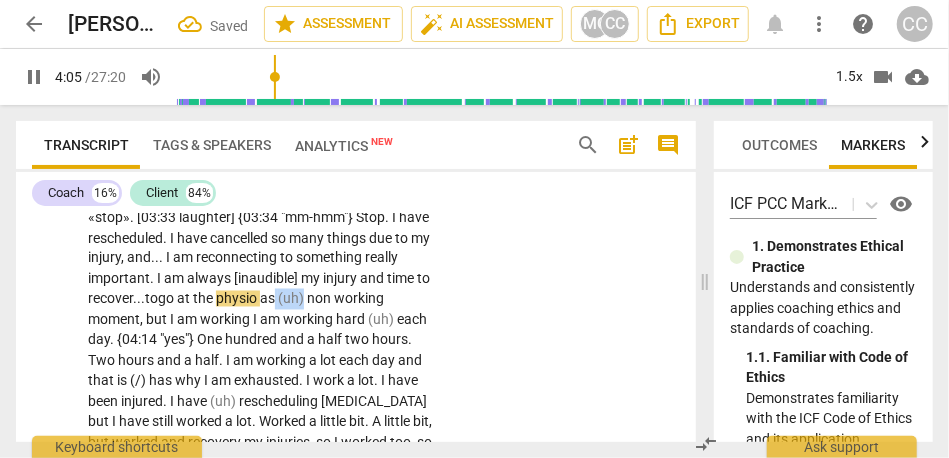 click on "There   is   a   fear .   I   want   to   listen   to   the   voice   that   is   saying   «stop» .   [03:33   laughter]   {03:34   "mm-hmm"}   Stop .   I   have   rescheduled .   I   have   cancelled   so   many   things   due   to   my   injury ,   and . . .   I   am   reconnecting   to   something   really   important .   I   am   always [inaudible]   my   injury   and   time   to   recover...  to  go   at   the   physio   as   (uh)   non   working   moment ,   but   I   am   working   I   am   working   hard   (uh)   each   day .   {04:14   "yes"}   One   hundred   and   a   half   two   hours .   Two   hours   and   a   half .   I   am   working   a   lot   each   day   and   that   is   (/)   has   why   I   am   exhausted .   I   work   a   lot .   I   have   been   injured .   I   have   (uh)   rescheduling   [MEDICAL_DATA]   but   I   have   still   worked   a   lot .   Worked   a   little   bit .   A   little   bit ,   but   worked   and   recovery   my   injuries ,   so   I   worked   too ,   so   ah" at bounding box center [260, 341] 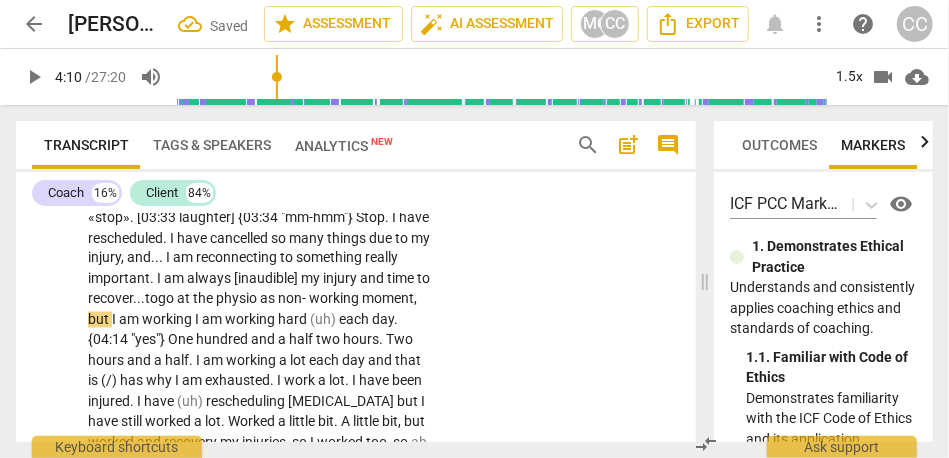 click at bounding box center (276, 299) 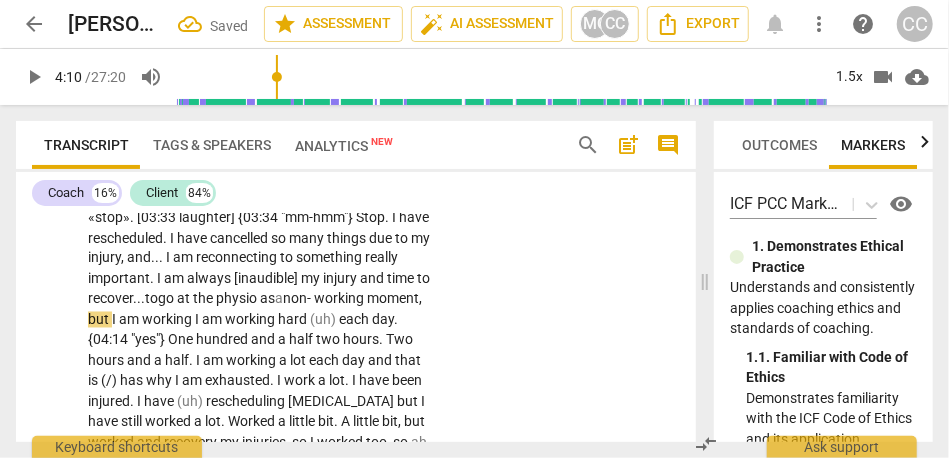 click on "physio" at bounding box center [238, 299] 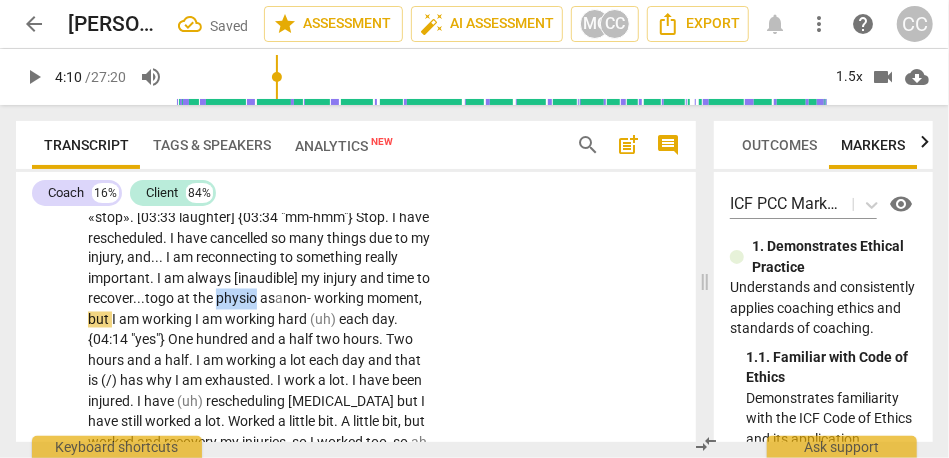 click on "physio" at bounding box center [238, 299] 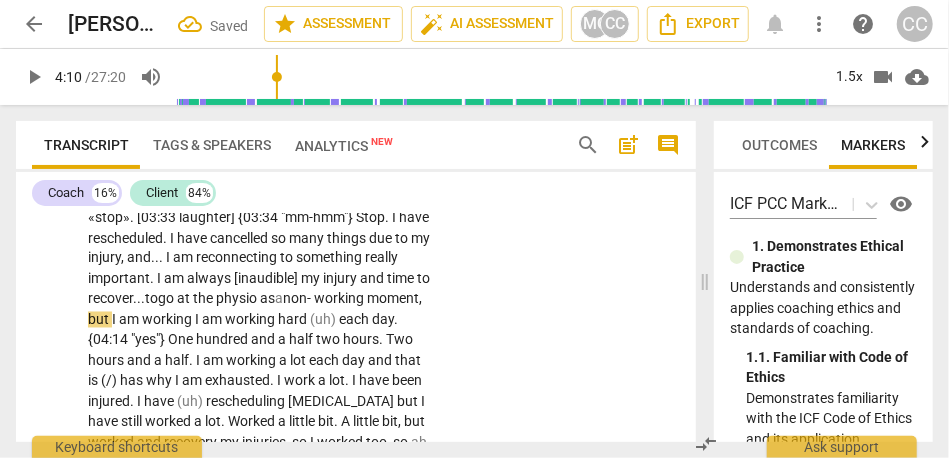 click on "but" at bounding box center [100, 320] 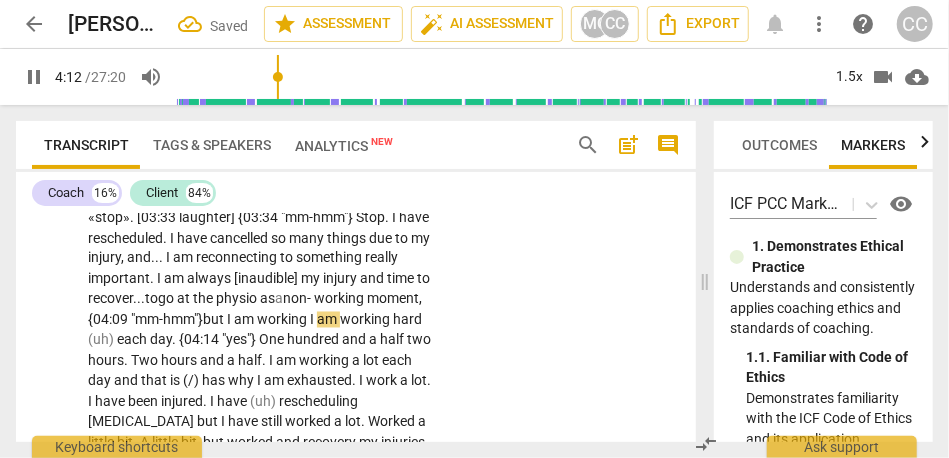 click on "I" at bounding box center (313, 320) 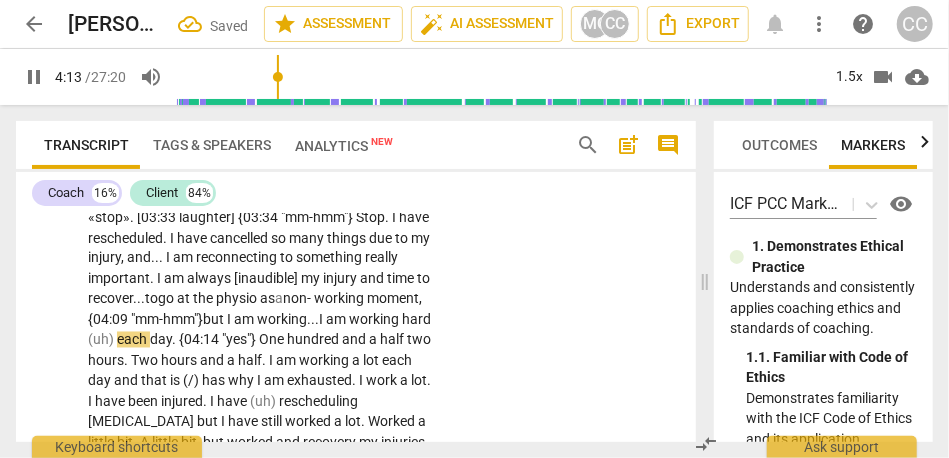 click on "(uh)" at bounding box center (102, 340) 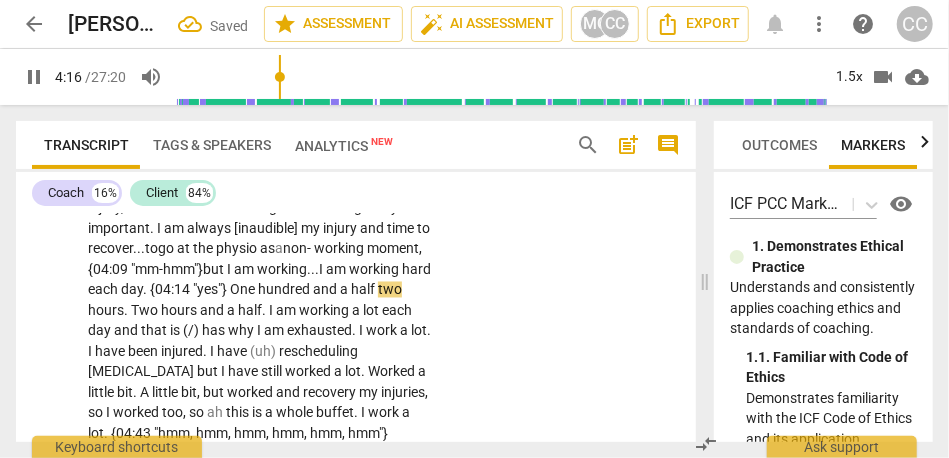 scroll, scrollTop: 1438, scrollLeft: 0, axis: vertical 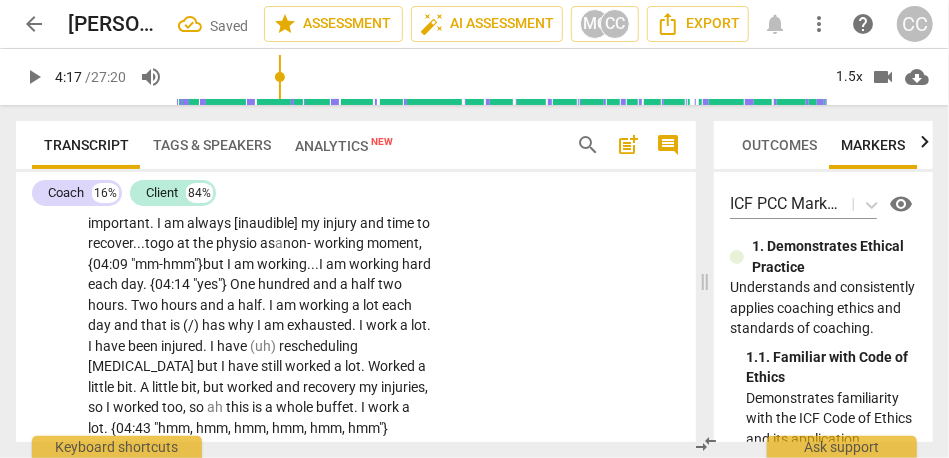 click on "each" at bounding box center (104, 285) 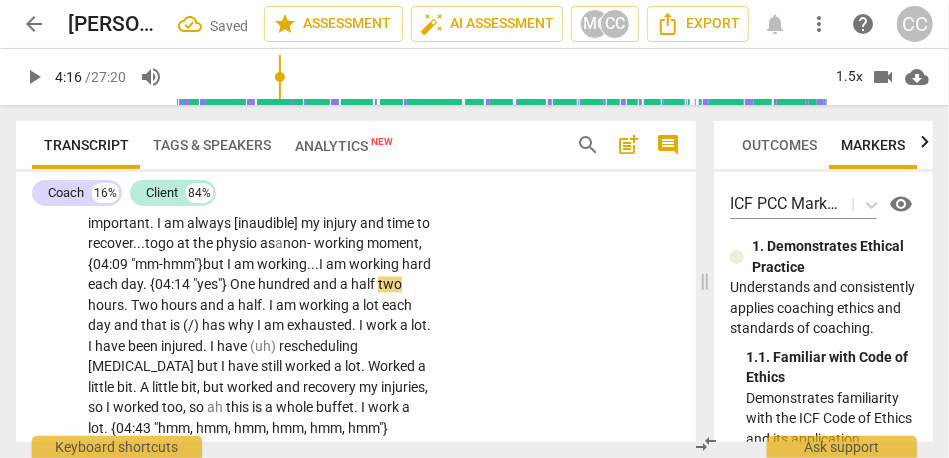 click on "One" at bounding box center [244, 285] 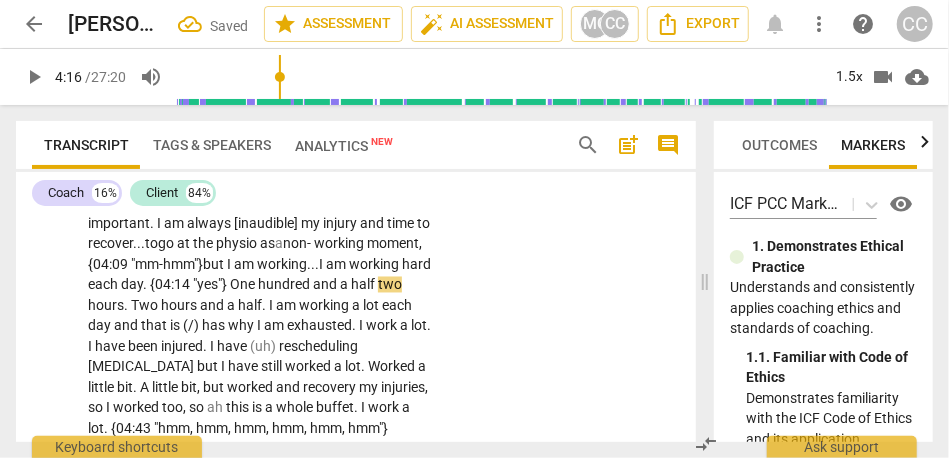 click on "One" at bounding box center (244, 285) 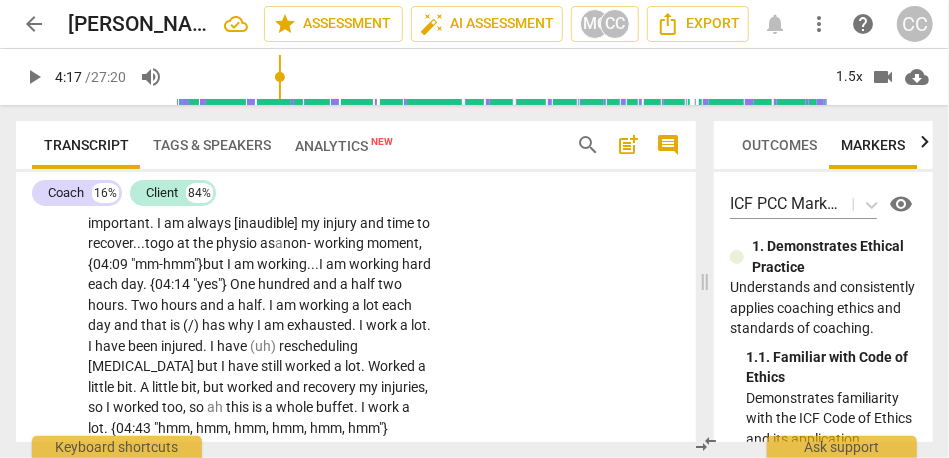 click on "hundred" at bounding box center (285, 285) 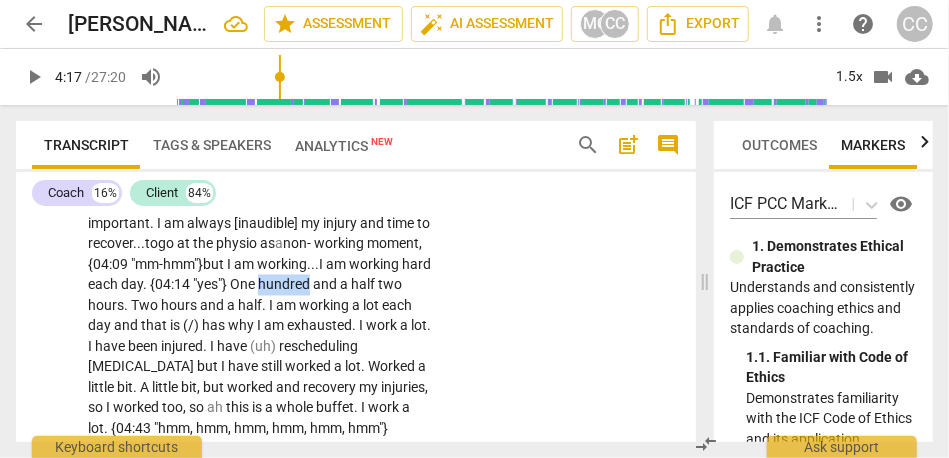 click on "hundred" at bounding box center (285, 285) 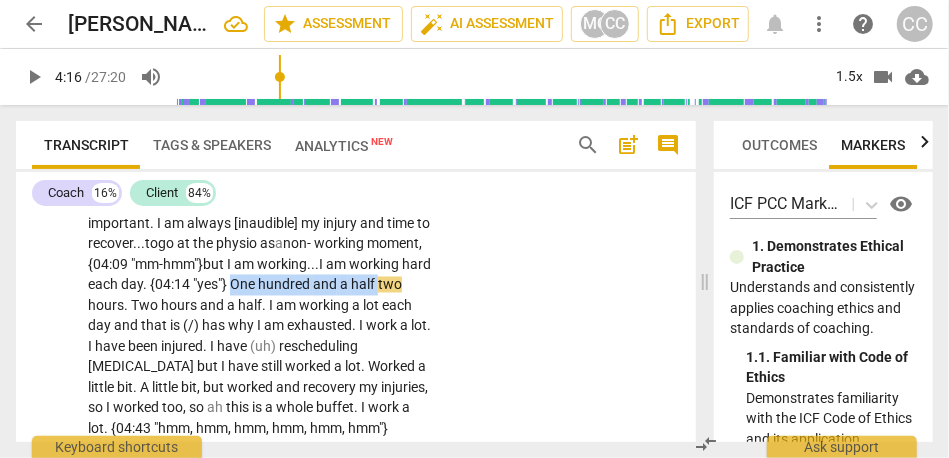 drag, startPoint x: 272, startPoint y: 304, endPoint x: 131, endPoint y: 304, distance: 141 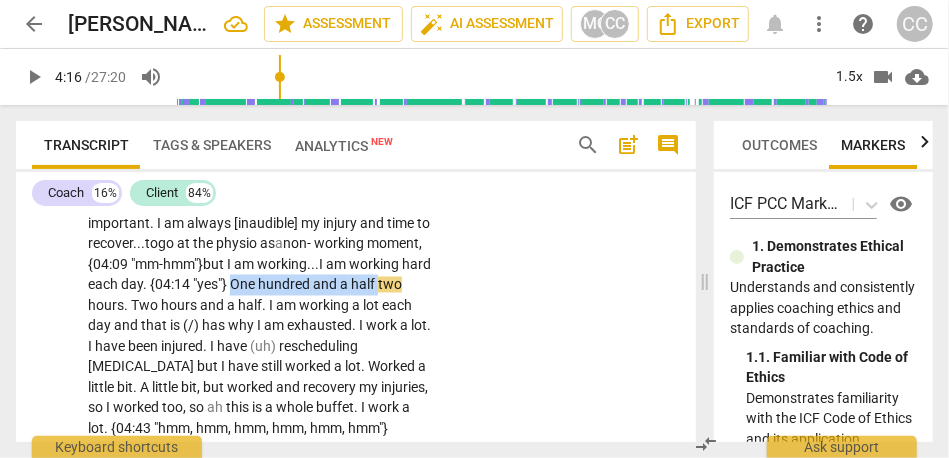 click on "There   is   a   fear .   I   want   to   listen   to   the   voice   that   is   saying   «stop» .   [03:33   laughter]   {03:34   "mm-hmm"}   Stop .   I   have   rescheduled .   I   have   cancelled   so   many   things   due   to   my   injury ,   and . . .   I   am   reconnecting   to   something   really   important .   I   am   always [inaudible]   my   injury   and   time   to   recover...  to  go   at   the   physio   as  a  non-   working   moment , {04:09 "mm-hmm"}  but   I   am   working...  I   am   working   hard   each   day .   {04:14   "yes"}   One   hundred   and   a   half   two   hours .   Two   hours   and   a   half .   I   am   working   a   lot   each   day   and   that   is   (/)   has   why   I   am   exhausted .   I   work   a   lot .   I   have   been   injured .   I   have   (uh)   rescheduling   [MEDICAL_DATA]   but   I   have   still   worked   a   lot .   Worked   a   little   bit .   A   little   bit ,   but   worked   and   recovery   my   injuries ,   so   I   worked   too ," at bounding box center [260, 286] 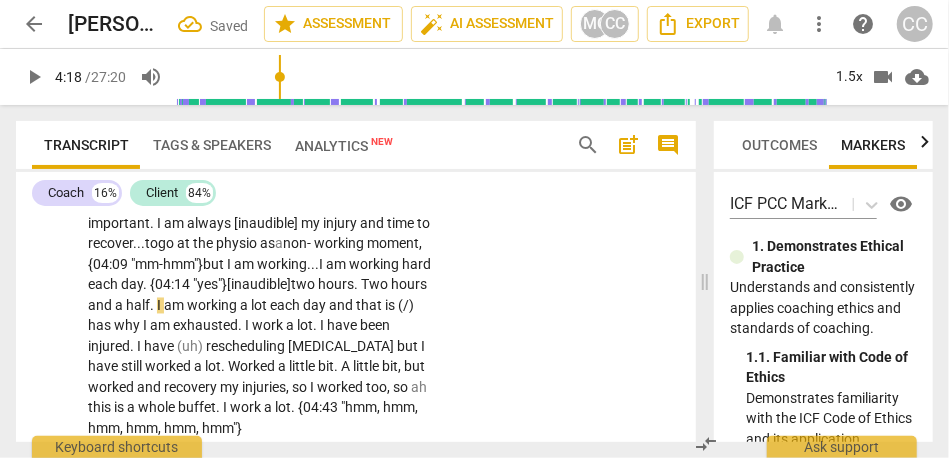 click on "Two" at bounding box center [376, 285] 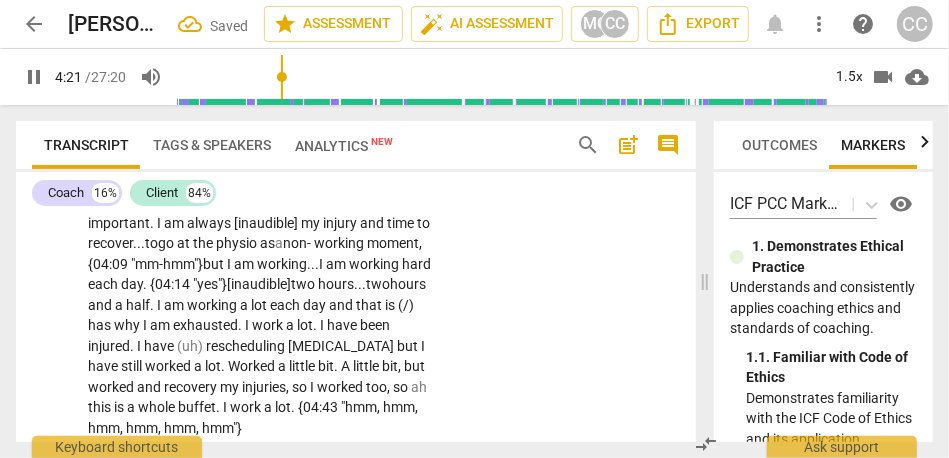 click on "each" at bounding box center [286, 306] 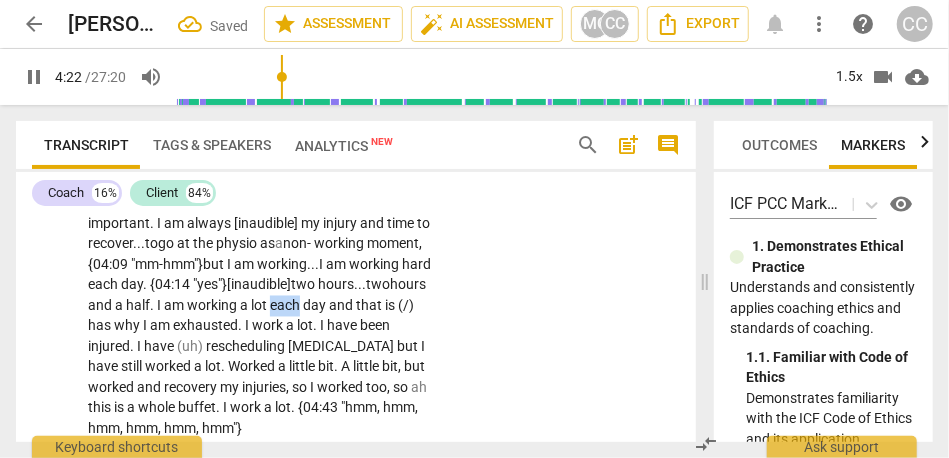 click on "each" at bounding box center (286, 306) 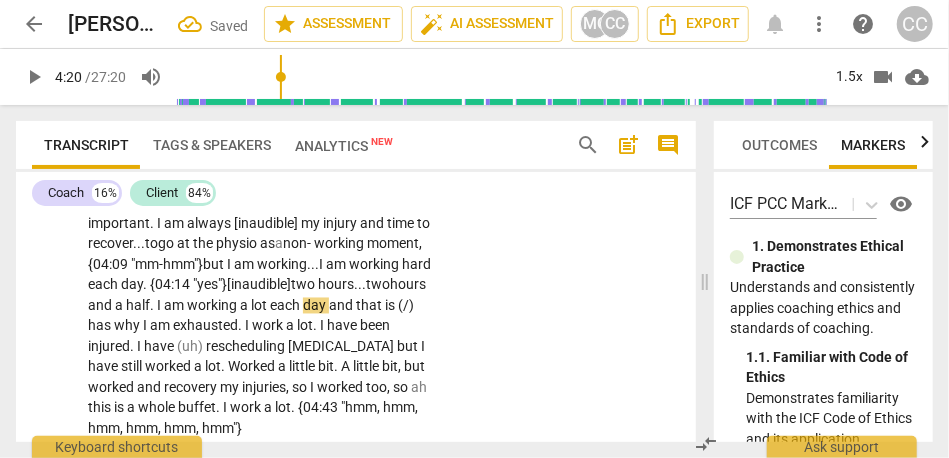 click on "day" at bounding box center [316, 306] 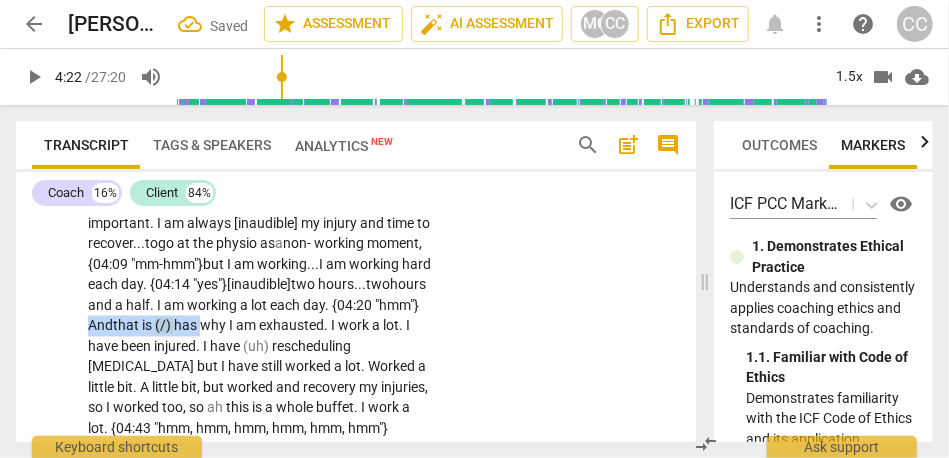 drag, startPoint x: 133, startPoint y: 350, endPoint x: 351, endPoint y: 326, distance: 219.31712 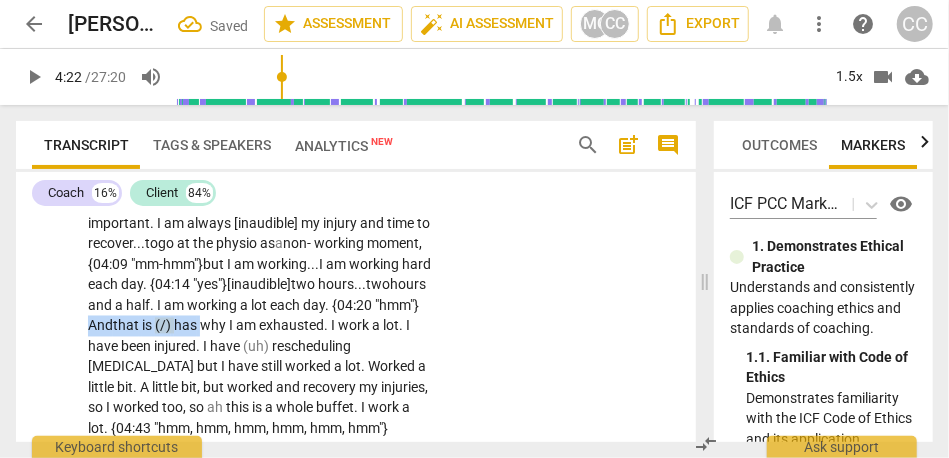 click on "There   is   a   fear .   I   want   to   listen   to   the   voice   that   is   saying   «stop» .   [03:33   laughter]   {03:34   "mm-hmm"}   Stop .   I   have   rescheduled .   I   have   cancelled   so   many   things   due   to   my   injury ,   and . . .   I   am   reconnecting   to   something   really   important .   I   am   always [inaudible]   my   injury   and   time   to   recover...  to  go   at   the   physio   as  a  non-   working   moment , {04:09 "mm-hmm"}  but   I   am   working...  I   am   working   hard   each   day .   {04:14   "yes"}  [inaudible]  two   hours...  two  hours   and   a   half .   I   am   working   a   lot   each   day. {04:20 "hmm"}   And  that   is   (/)   has   why   I   am   exhausted .   I   work   a   lot .   I   have   been   injured .   I   have   (uh)   rescheduling   [MEDICAL_DATA]   but   I   have   still   worked   a   lot .   Worked   a   little   bit .   A   little   bit ,   but   worked   and   recovery   my   injuries ,   so   I   worked   too ,   so" at bounding box center (260, 286) 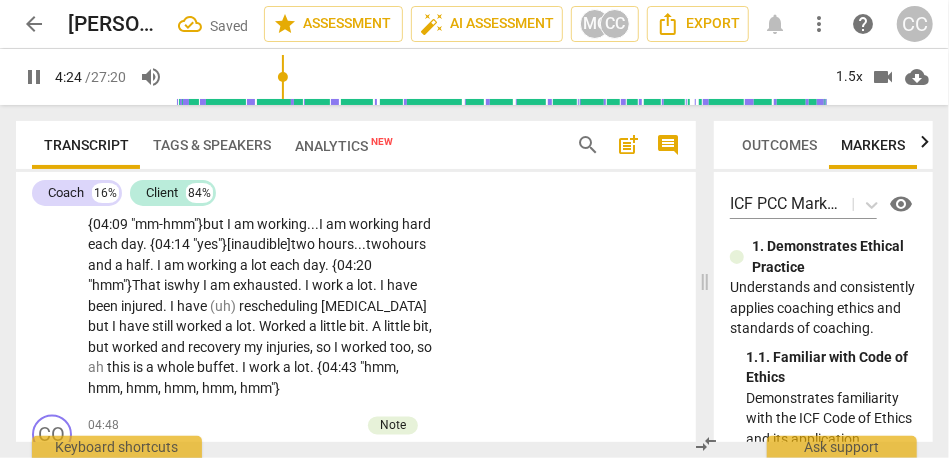 scroll, scrollTop: 1478, scrollLeft: 0, axis: vertical 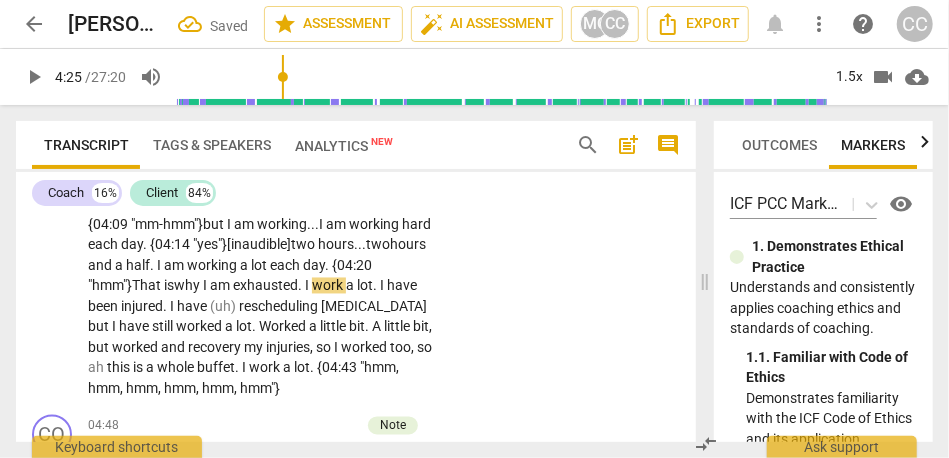 click on "exhausted" at bounding box center (265, 286) 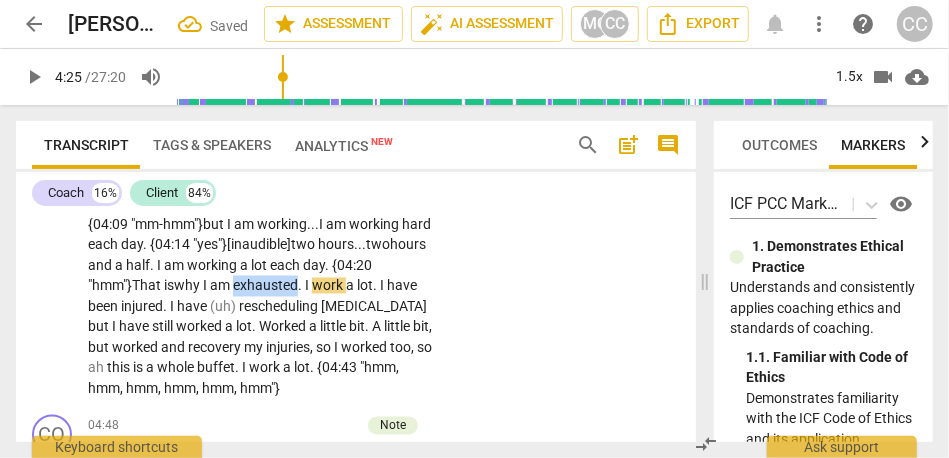 click on "exhausted" at bounding box center (265, 286) 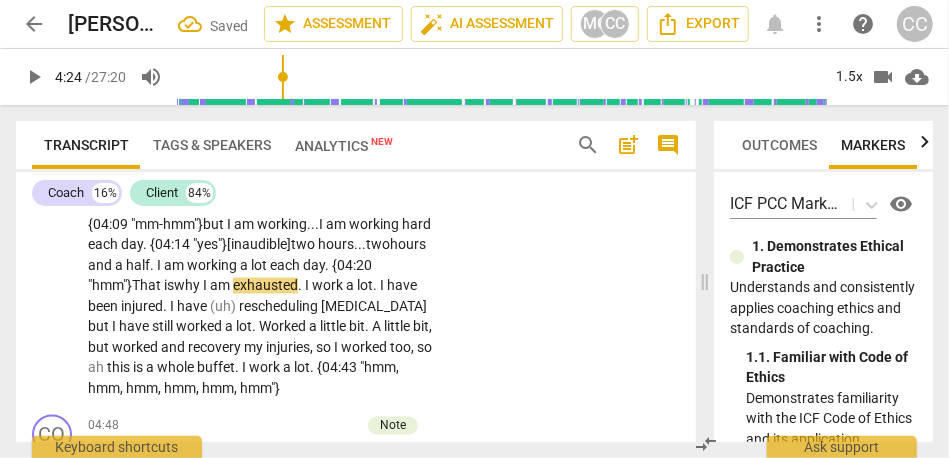 click on "." at bounding box center [301, 286] 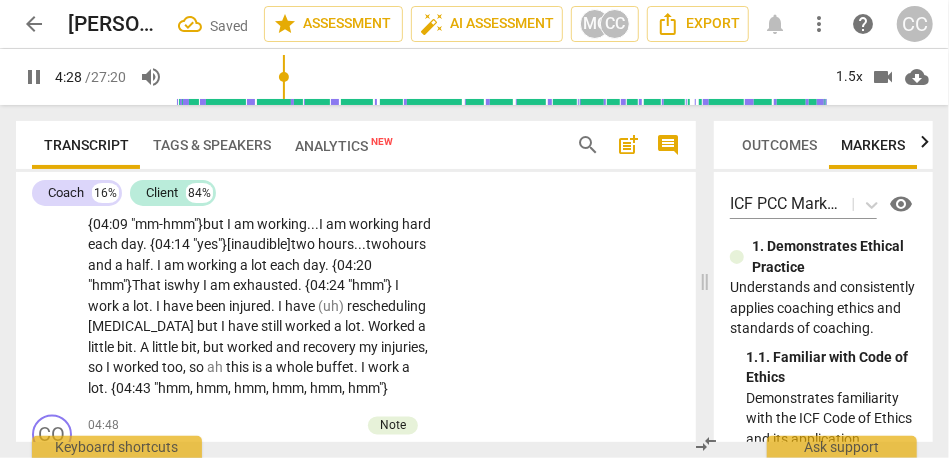 click on "rescheduling" at bounding box center (386, 307) 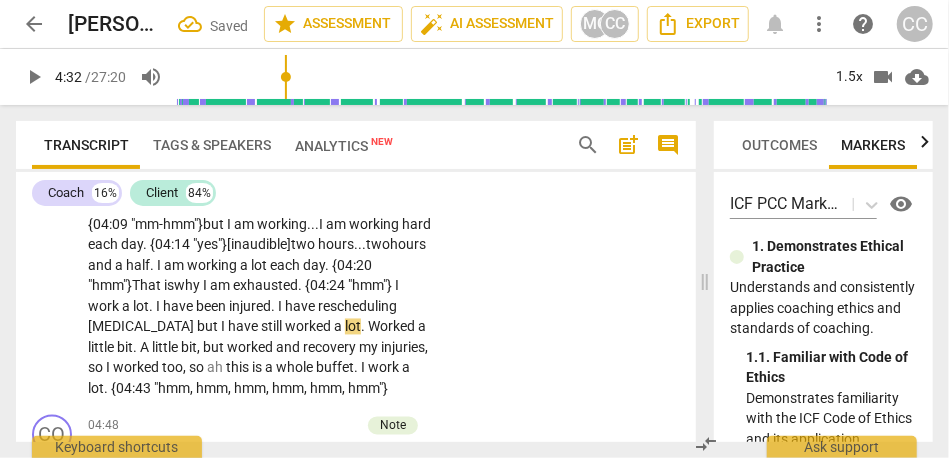 click on "rescheduling" at bounding box center (357, 307) 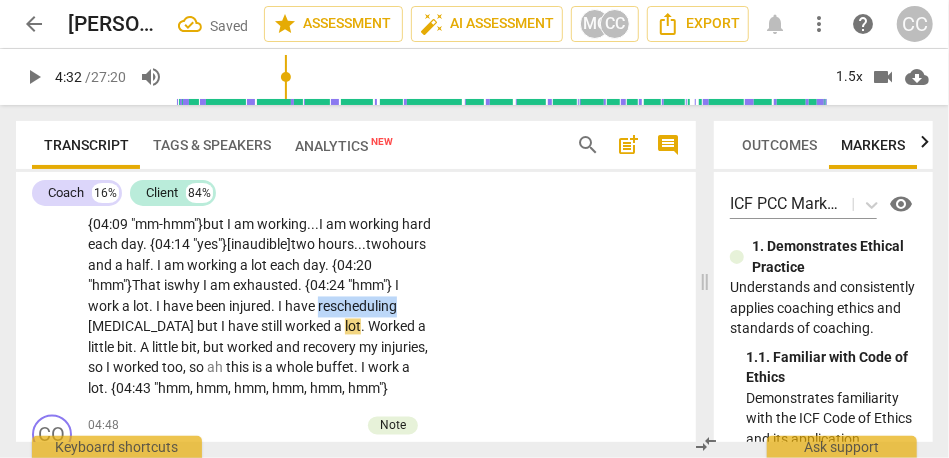 click on "rescheduling" at bounding box center (357, 307) 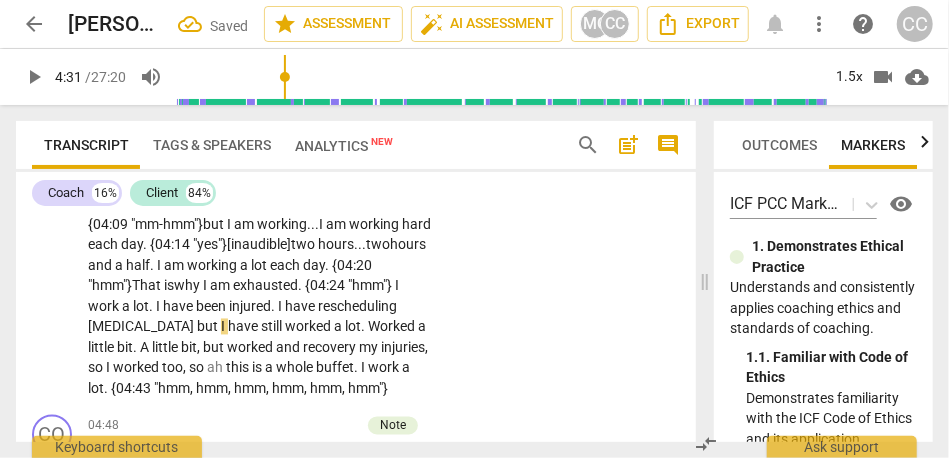click on "There   is   a   fear .   I   want   to   listen   to   the   voice   that   is   saying   «stop» .   [03:33   laughter]   {03:34   "mm-hmm"}   Stop .   I   have   rescheduled .   I   have   cancelled   so   many   things   due   to   my   injury ,   and . . .   I   am   reconnecting   to   something   really   important .   I   am   always [inaudible]   my   injury   and   time   to   recover...  to  go   at   the   physio   as  a  non-   working   moment , {04:09 "mm-hmm"}  but   I   am   working...  I   am   working   hard   each   day .   {04:14   "yes"}  [inaudible]  two   hours...  two  hours   and   a   half .   I   am   working   a   lot   each   day. {04:20 "hmm"}  That is  why   I   am   exhausted . {04:24 "hmm"}   I   work   a   lot .   I   have   been   injured .   I   have   rescheduling   [MEDICAL_DATA]   but   I   have   still   worked   a   lot .   Worked   a   little   bit .   A   little   bit ,   but   worked   and   recovery   my   injuries ,   so   I   worked   too ,   so   ah   this" at bounding box center (260, 246) 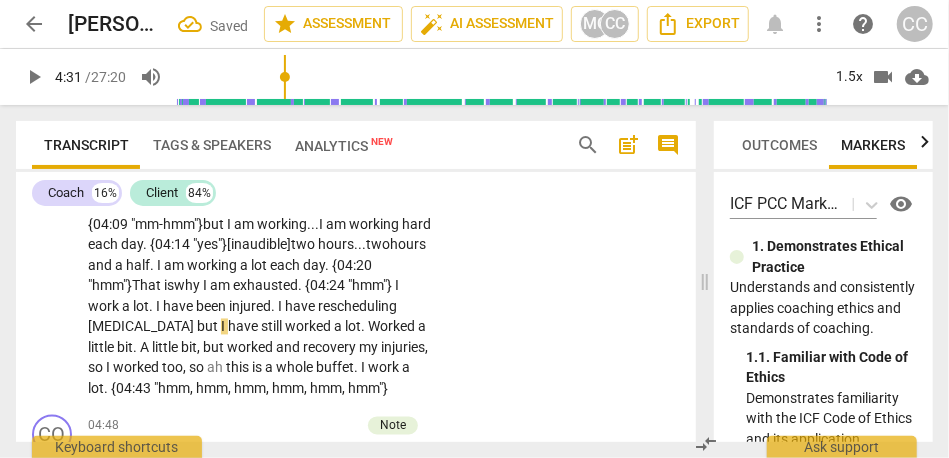 click on "There   is   a   fear .   I   want   to   listen   to   the   voice   that   is   saying   «stop» .   [03:33   laughter]   {03:34   "mm-hmm"}   Stop .   I   have   rescheduled .   I   have   cancelled   so   many   things   due   to   my   injury ,   and . . .   I   am   reconnecting   to   something   really   important .   I   am   always [inaudible]   my   injury   and   time   to   recover...  to  go   at   the   physio   as  a  non-   working   moment , {04:09 "mm-hmm"}  but   I   am   working...  I   am   working   hard   each   day .   {04:14   "yes"}  [inaudible]  two   hours...  two  hours   and   a   half .   I   am   working   a   lot   each   day. {04:20 "hmm"}  That is  why   I   am   exhausted . {04:24 "hmm"}   I   work   a   lot .   I   have   been   injured .   I   have   rescheduling   [MEDICAL_DATA]   but   I   have   still   worked   a   lot .   Worked   a   little   bit .   A   little   bit ,   but   worked   and   recovery   my   injuries ,   so   I   worked   too ,   so   ah   this" at bounding box center [260, 246] 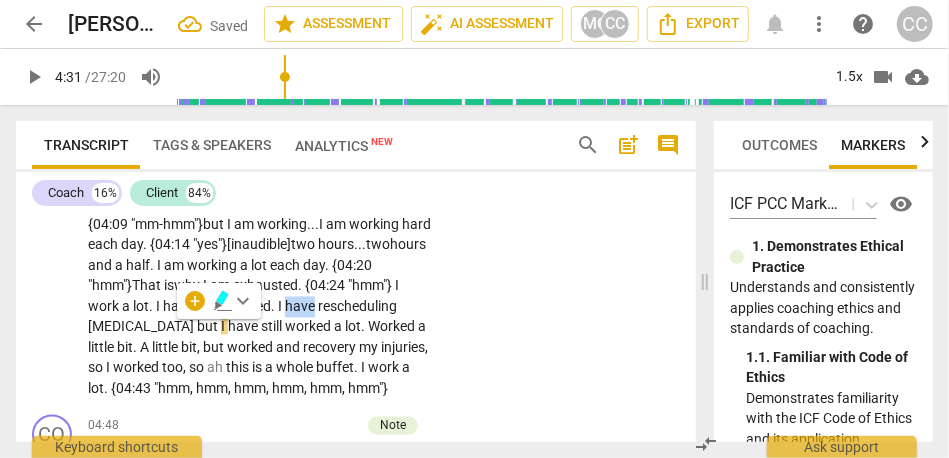 click on "There   is   a   fear .   I   want   to   listen   to   the   voice   that   is   saying   «stop» .   [03:33   laughter]   {03:34   "mm-hmm"}   Stop .   I   have   rescheduled .   I   have   cancelled   so   many   things   due   to   my   injury ,   and . . .   I   am   reconnecting   to   something   really   important .   I   am   always [inaudible]   my   injury   and   time   to   recover...  to  go   at   the   physio   as  a  non-   working   moment , {04:09 "mm-hmm"}  but   I   am   working...  I   am   working   hard   each   day .   {04:14   "yes"}  [inaudible]  two   hours...  two  hours   and   a   half .   I   am   working   a   lot   each   day. {04:20 "hmm"}  That is  why   I   am   exhausted . {04:24 "hmm"}   I   work   a   lot .   I   have   been   injured .   I   have   rescheduling   [MEDICAL_DATA]   but   I   have   still   worked   a   lot .   Worked   a   little   bit .   A   little   bit ,   but   worked   and   recovery   my   injuries ,   so   I   worked   too ,   so   ah   this" at bounding box center [260, 246] 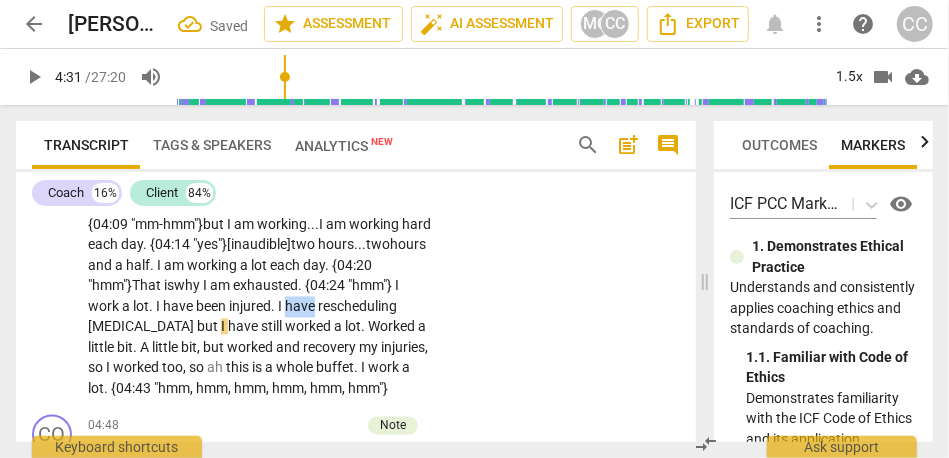 click on "There   is   a   fear .   I   want   to   listen   to   the   voice   that   is   saying   «stop» .   [03:33   laughter]   {03:34   "mm-hmm"}   Stop .   I   have   rescheduled .   I   have   cancelled   so   many   things   due   to   my   injury ,   and . . .   I   am   reconnecting   to   something   really   important .   I   am   always [inaudible]   my   injury   and   time   to   recover...  to  go   at   the   physio   as  a  non-   working   moment , {04:09 "mm-hmm"}  but   I   am   working...  I   am   working   hard   each   day .   {04:14   "yes"}  [inaudible]  two   hours...  two  hours   and   a   half .   I   am   working   a   lot   each   day. {04:20 "hmm"}  That is  why   I   am   exhausted . {04:24 "hmm"}   I   work   a   lot .   I   have   been   injured .   I   have   rescheduling   [MEDICAL_DATA]   but   I   have   still   worked   a   lot .   Worked   a   little   bit .   A   little   bit ,   but   worked   and   recovery   my   injuries ,   so   I   worked   too ,   so   ah   this" at bounding box center (260, 246) 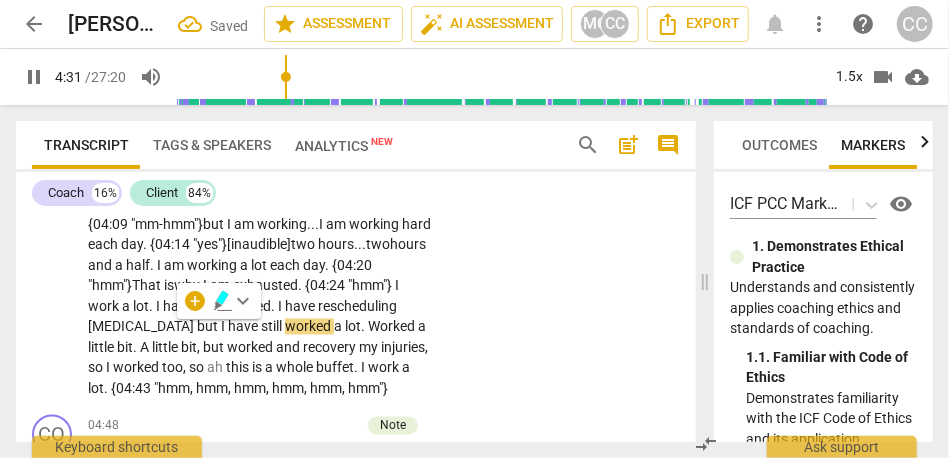 click on "injured" at bounding box center [250, 307] 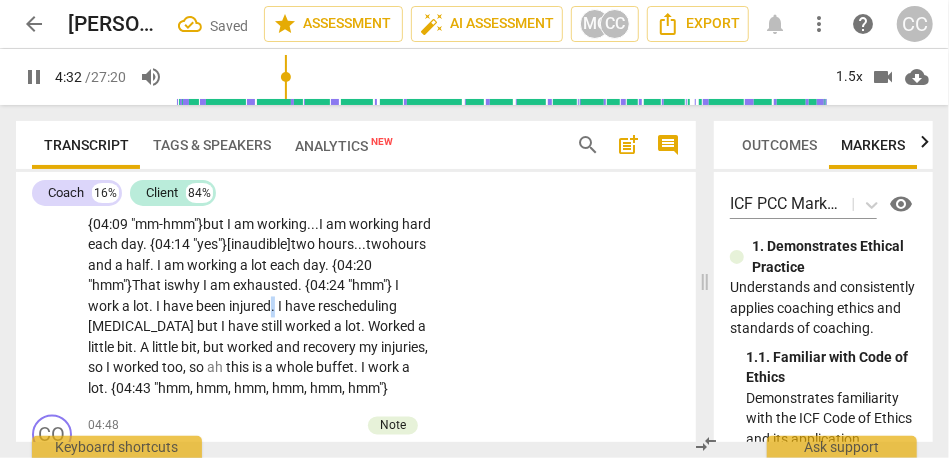 click on "injured" at bounding box center [250, 307] 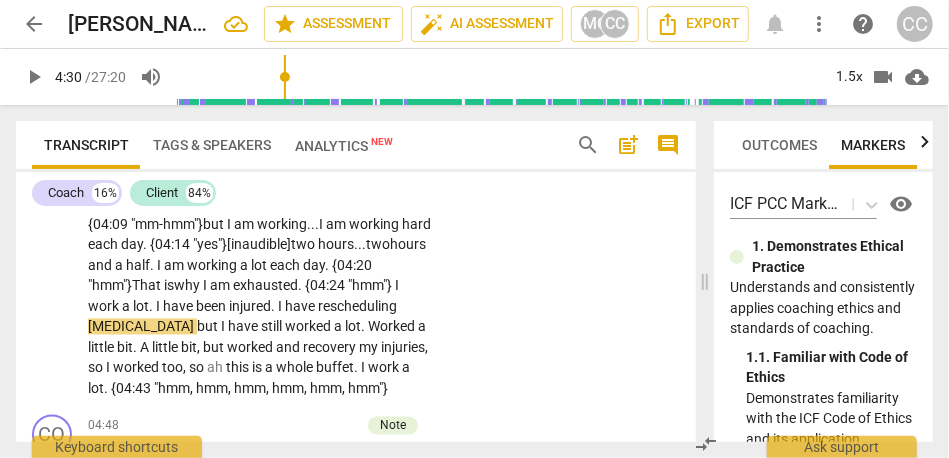click on "[MEDICAL_DATA]" at bounding box center [142, 327] 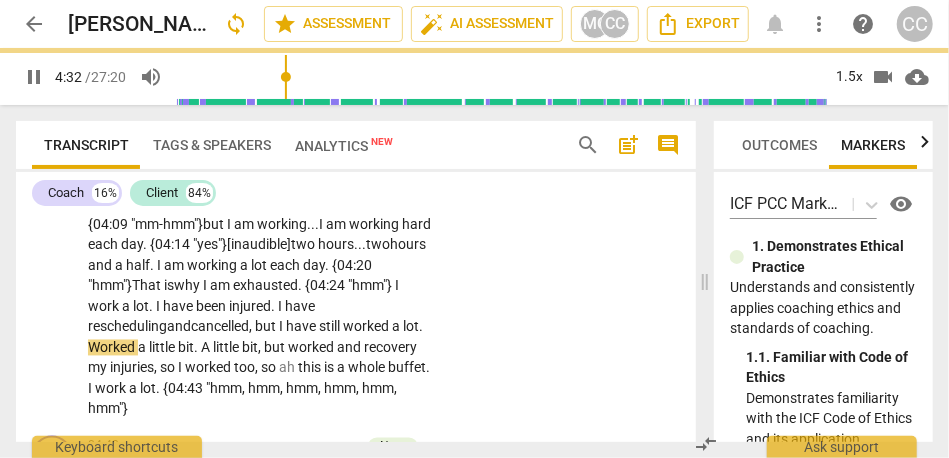click on "I" at bounding box center [282, 327] 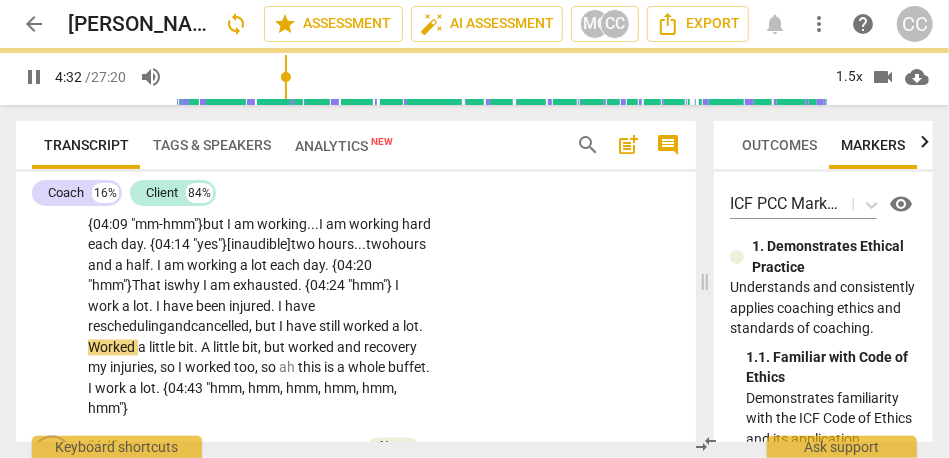 click on "I" at bounding box center [282, 327] 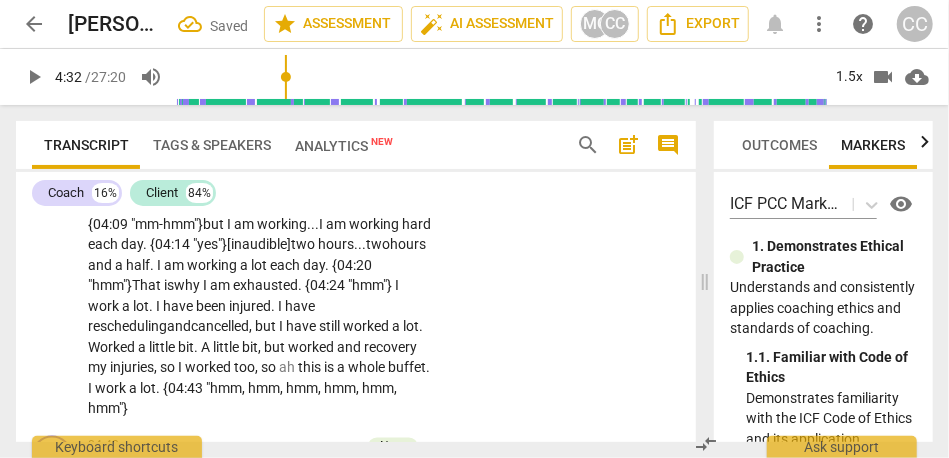 click on "Worked" at bounding box center (113, 348) 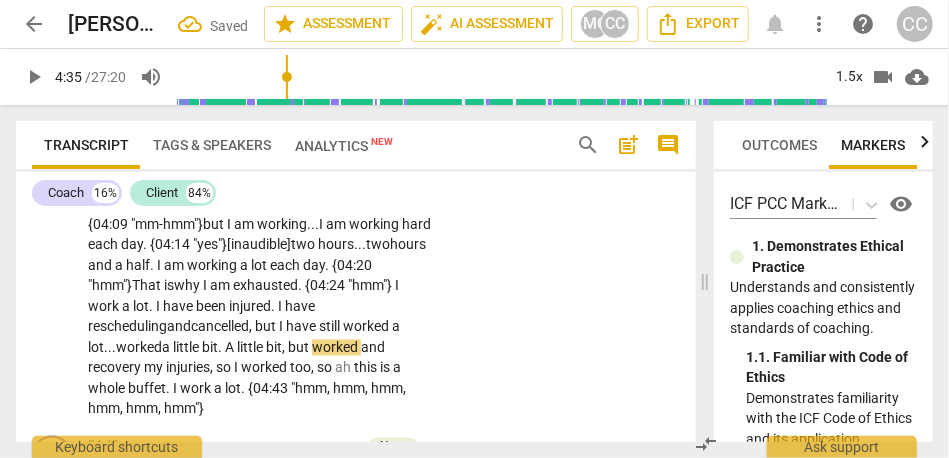 click on "but" at bounding box center [300, 348] 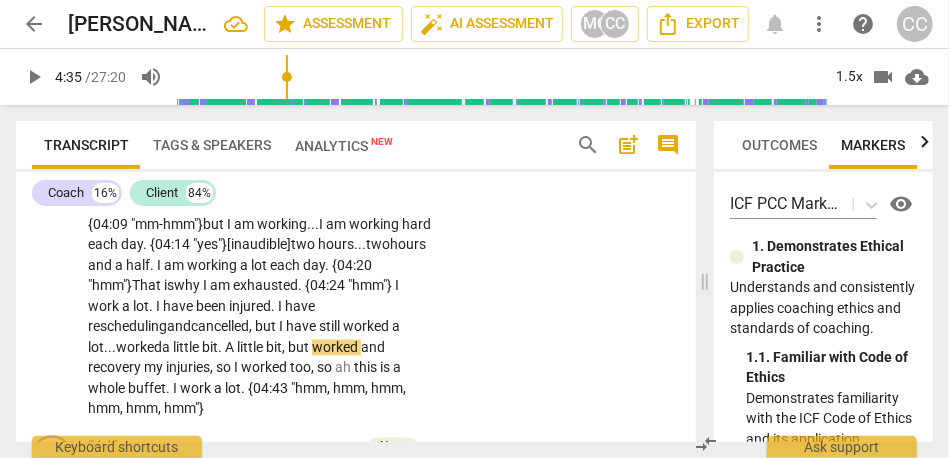 click on "have" at bounding box center (179, 307) 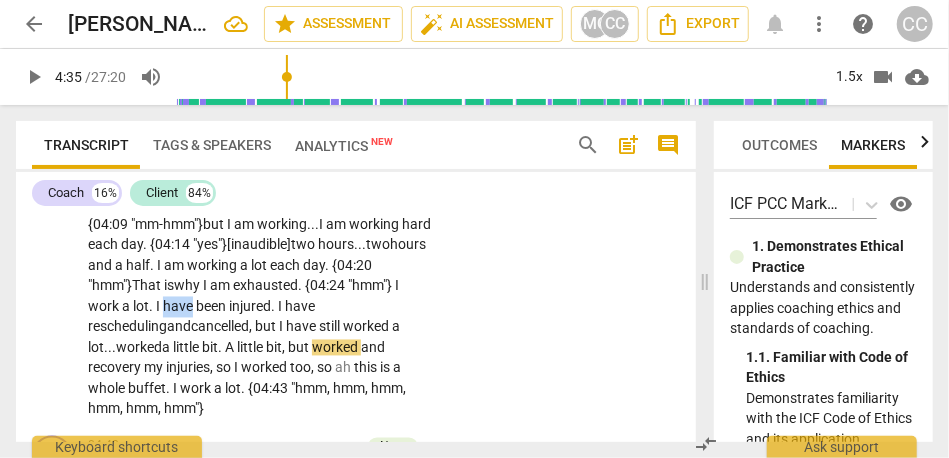 click on "have" at bounding box center [179, 307] 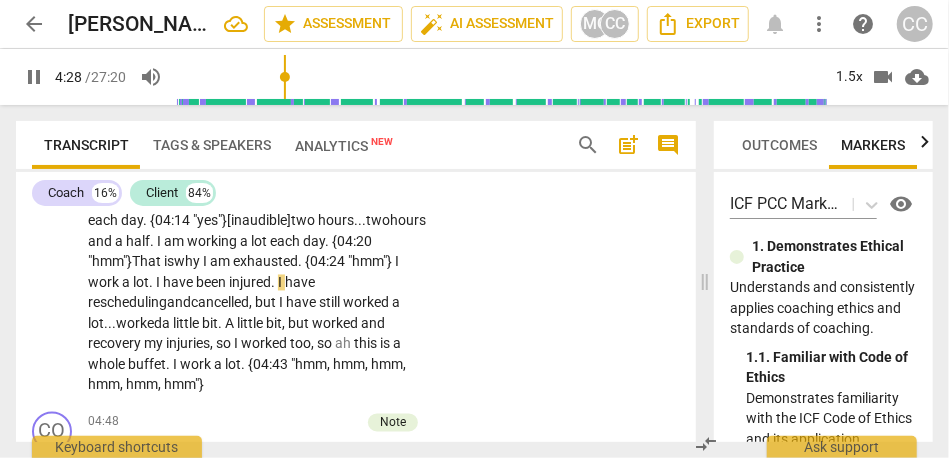 scroll, scrollTop: 1502, scrollLeft: 0, axis: vertical 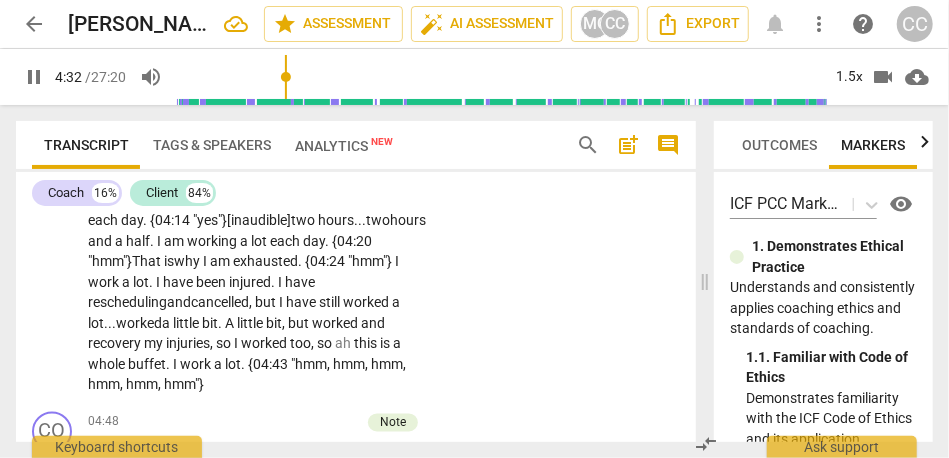 click on "rescheduling  and" at bounding box center (139, 303) 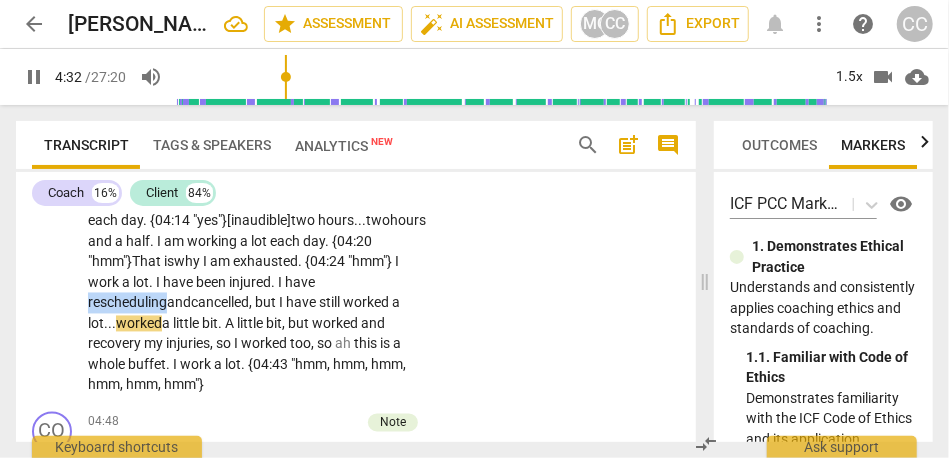 click on "rescheduling  and" at bounding box center (139, 303) 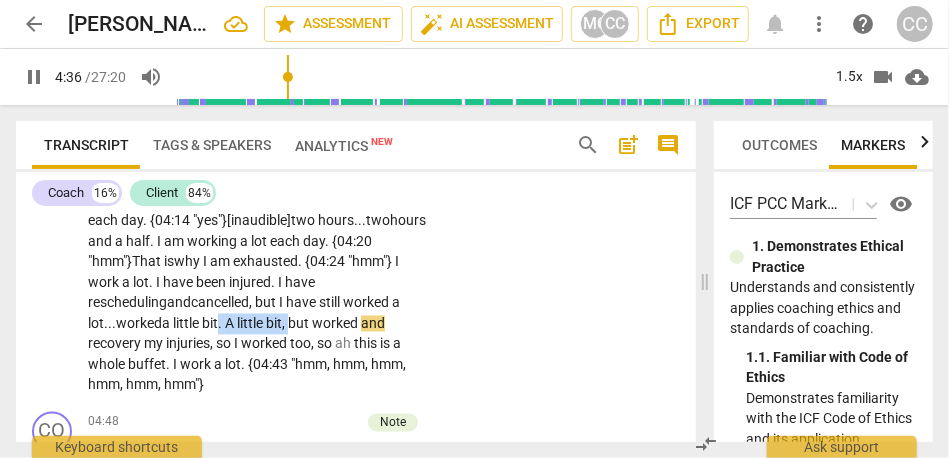 drag, startPoint x: 384, startPoint y: 320, endPoint x: 310, endPoint y: 320, distance: 74 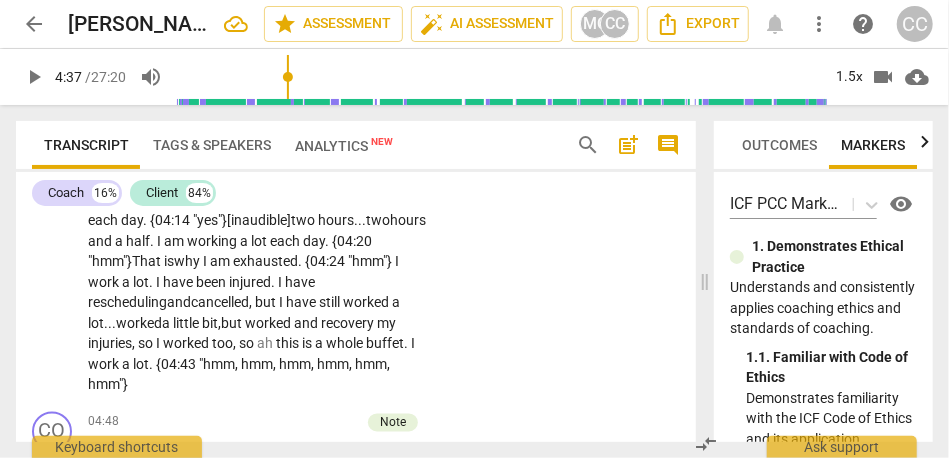 click on "and" at bounding box center [307, 324] 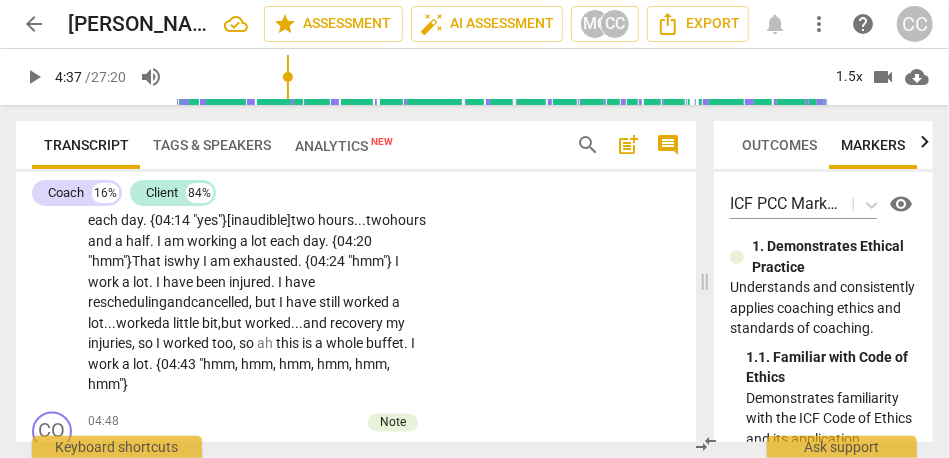 click on "worked..." at bounding box center [274, 324] 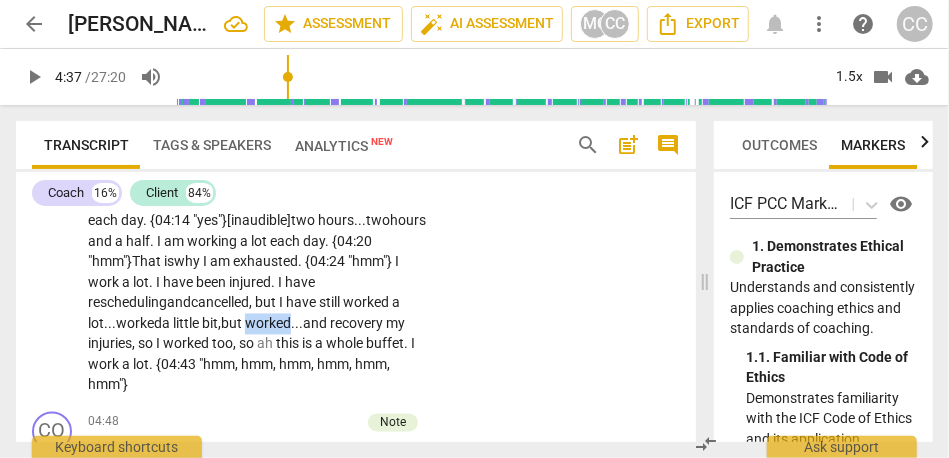 click on "worked..." at bounding box center (274, 324) 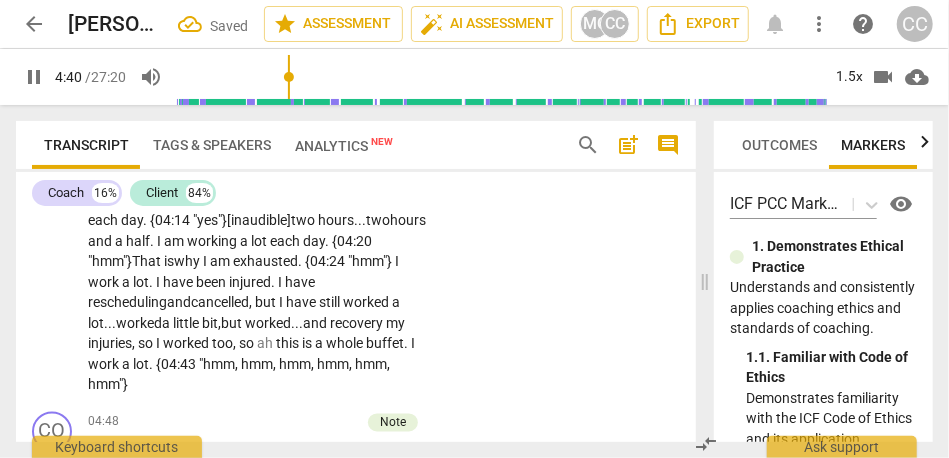 click on "recovery" at bounding box center [358, 324] 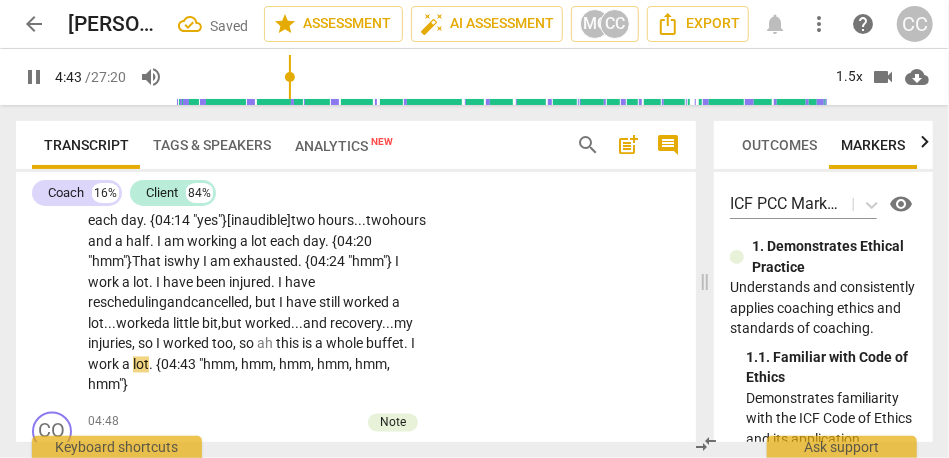 click on "There   is   a   fear .   I   want   to   listen   to   the   voice   that   is   saying   «stop» .   [03:33   laughter]   {03:34   "mm-hmm"}   Stop .   I   have   rescheduled .   I   have   cancelled   so   many   things   due   to   my   injury ,   and . . .   I   am   reconnecting   to   something   really   important .   I   am   always [inaudible]   my   injury   and   time   to   recover...  to  go   at   the   physio   as  a  non-   working   moment , {04:09 "mm-hmm"}  but   I   am   working...  I   am   working   hard   each   day .   {04:14   "yes"}  [inaudible]  two   hours...  two  hours   and   a   half .   I   am   working   a   lot   each   day. {04:20 "hmm"}  That is  why   I   am   exhausted . {04:24 "hmm"}   I   work   a   lot .   I   have   been   injured .   I   have   rescheduling  and  cancelled,   but   I   have   still   worked   a   lot...  worked  a   little   bit,  but   worked...  and   recovery...  my   injuries ,   so   I   worked   too ,   so   ah   this   is" at bounding box center [260, 232] 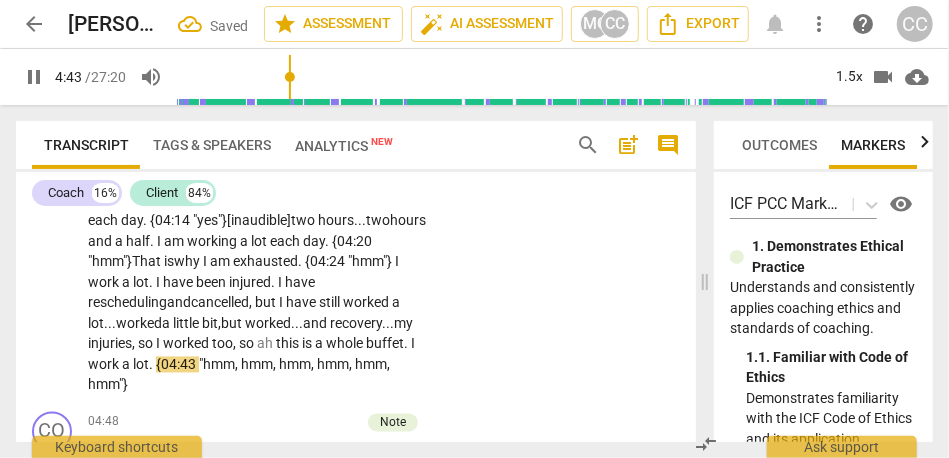 click on "There   is   a   fear .   I   want   to   listen   to   the   voice   that   is   saying   «stop» .   [03:33   laughter]   {03:34   "mm-hmm"}   Stop .   I   have   rescheduled .   I   have   cancelled   so   many   things   due   to   my   injury ,   and . . .   I   am   reconnecting   to   something   really   important .   I   am   always [inaudible]   my   injury   and   time   to   recover...  to  go   at   the   physio   as  a  non-   working   moment , {04:09 "mm-hmm"}  but   I   am   working...  I   am   working   hard   each   day .   {04:14   "yes"}  [inaudible]  two   hours...  two  hours   and   a   half .   I   am   working   a   lot   each   day. {04:20 "hmm"}  That is  why   I   am   exhausted . {04:24 "hmm"}   I   work   a   lot .   I   have   been   injured .   I   have   rescheduling  and  cancelled,   but   I   have   still   worked   a   lot...  worked  a   little   bit,  but   worked...  and   recovery...  my   injuries ,   so   I   worked   too ,   so   ah   this   is" at bounding box center (260, 232) 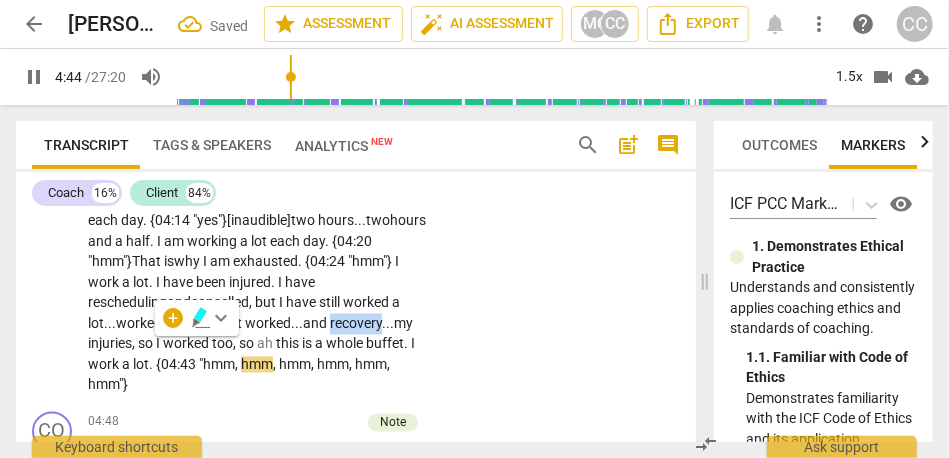click on "recovery..." at bounding box center (362, 324) 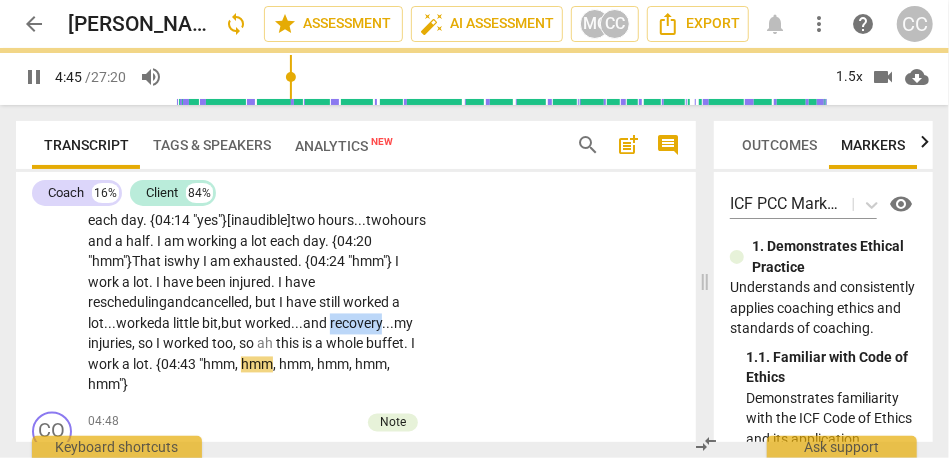 click on "recovery..." at bounding box center [362, 324] 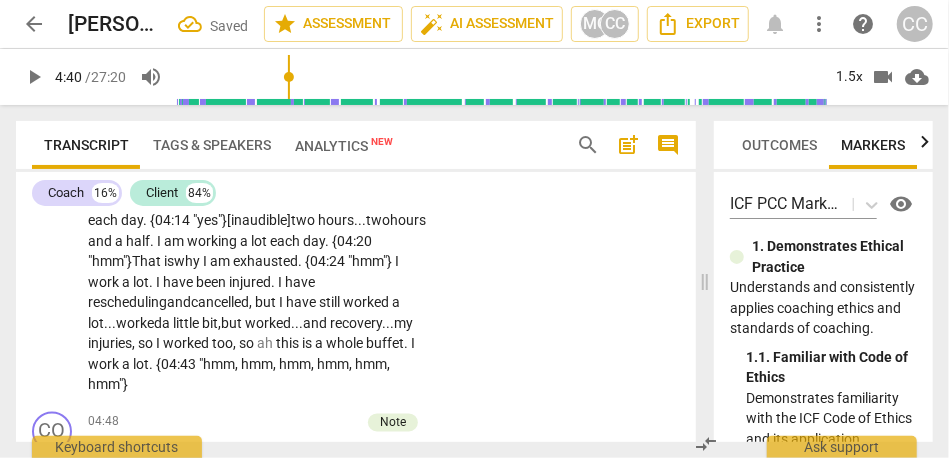 click on "so" at bounding box center (147, 344) 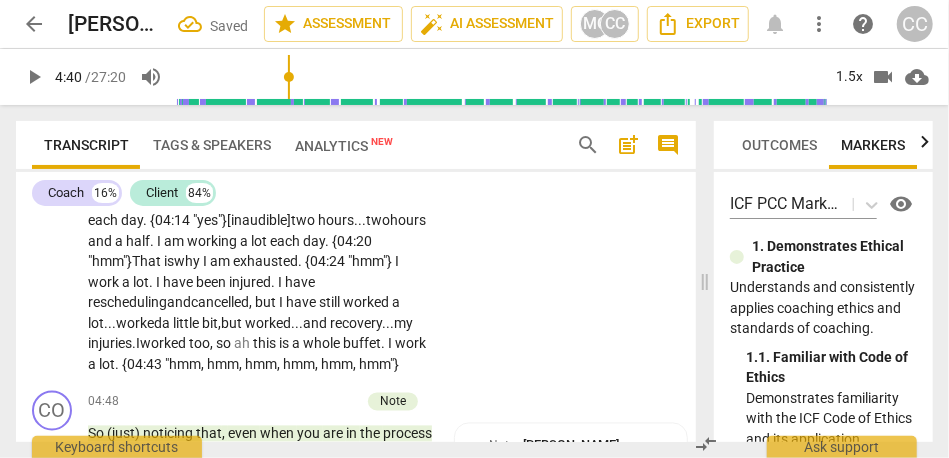 click on "too" at bounding box center [199, 344] 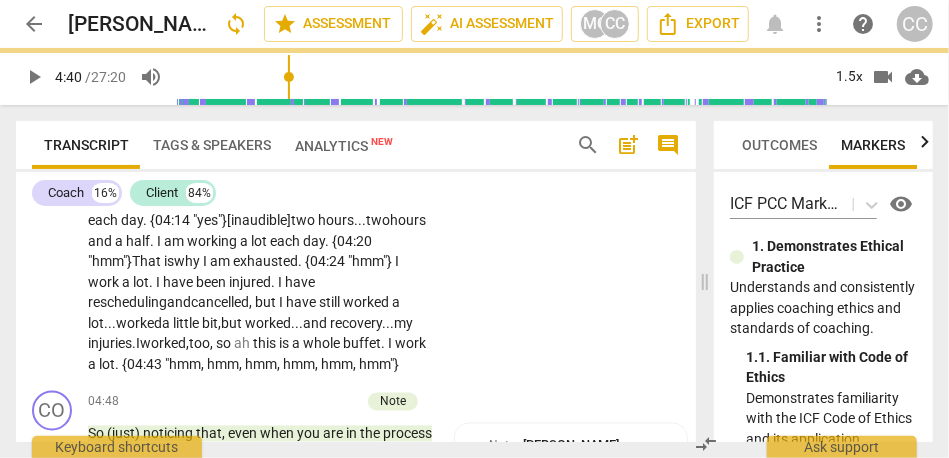 click on "worked," at bounding box center [164, 344] 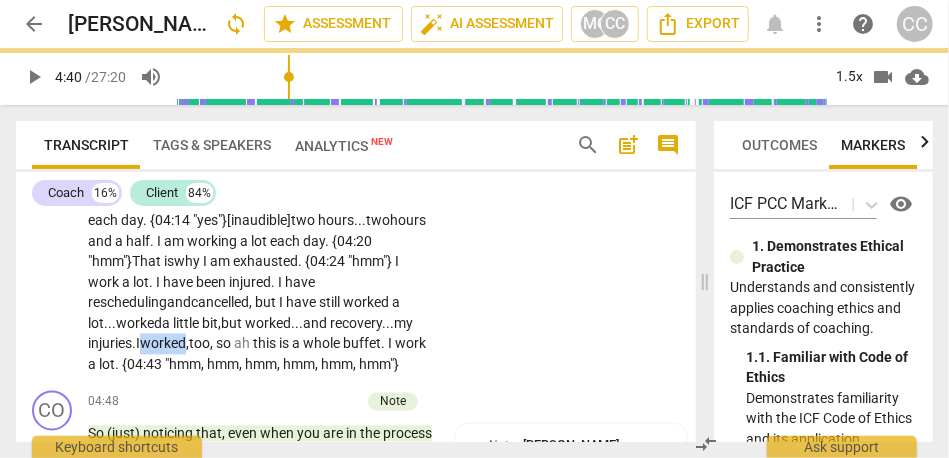click on "worked," at bounding box center [164, 344] 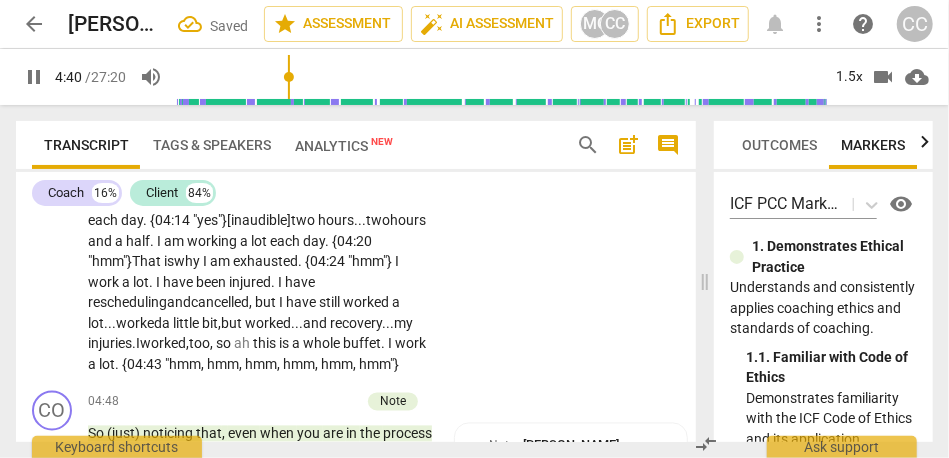 click on "this" at bounding box center [266, 344] 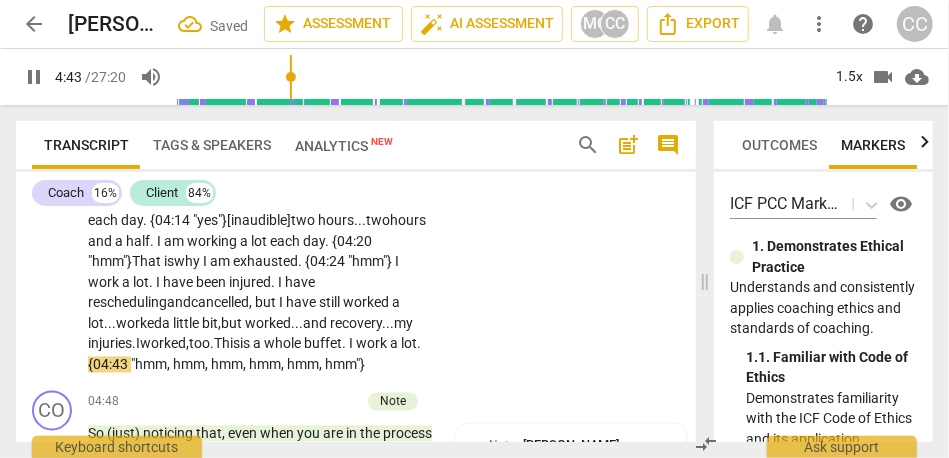 click on "is" at bounding box center [246, 344] 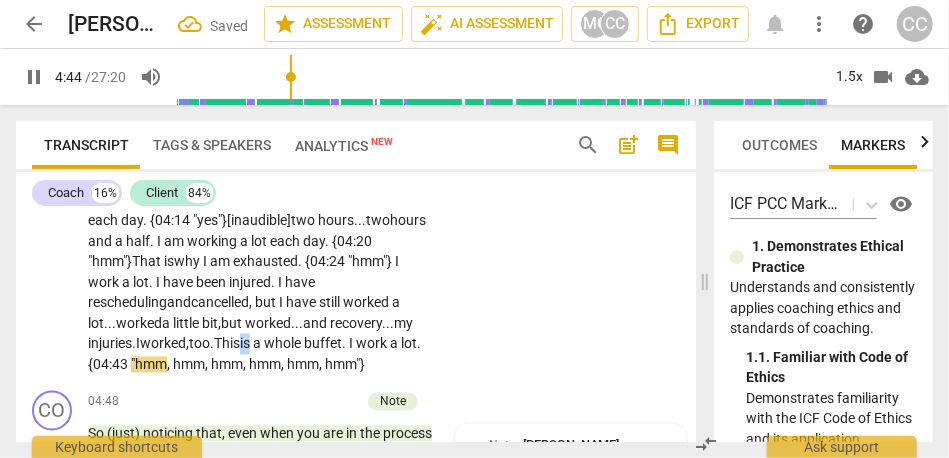 click on "is" at bounding box center (246, 344) 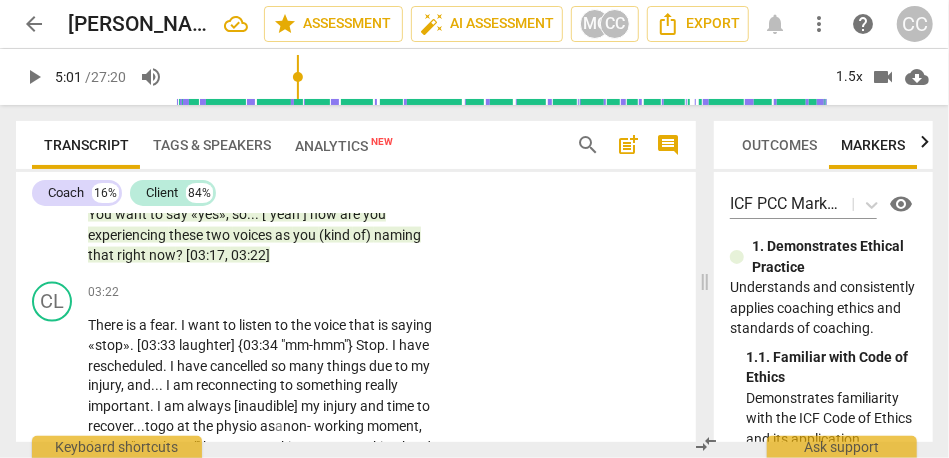 scroll, scrollTop: 1254, scrollLeft: 0, axis: vertical 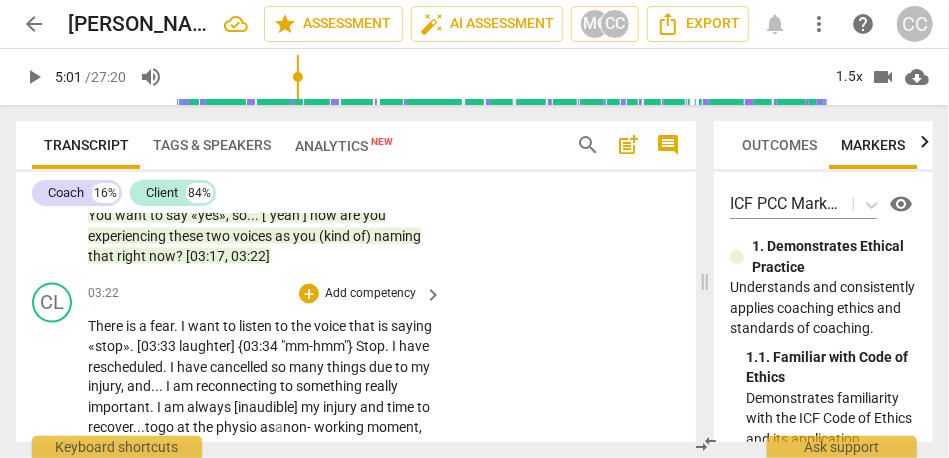 click on "Add competency" at bounding box center (370, 294) 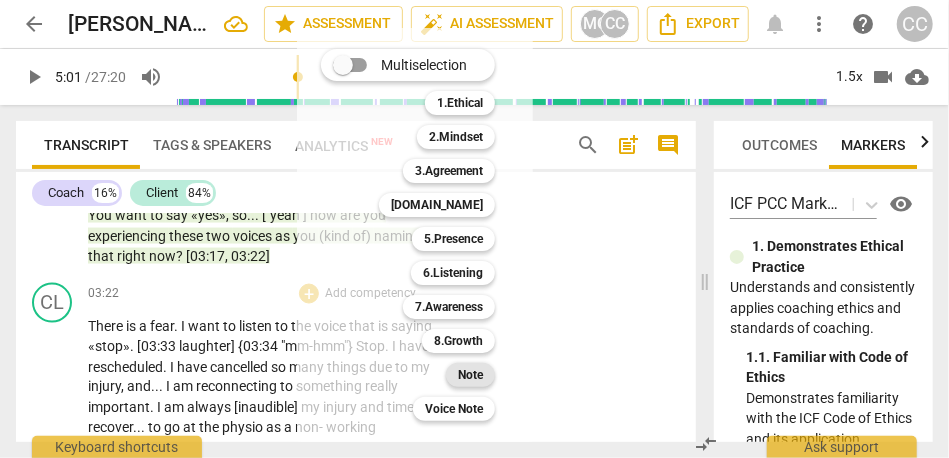 click on "Note" at bounding box center [470, 375] 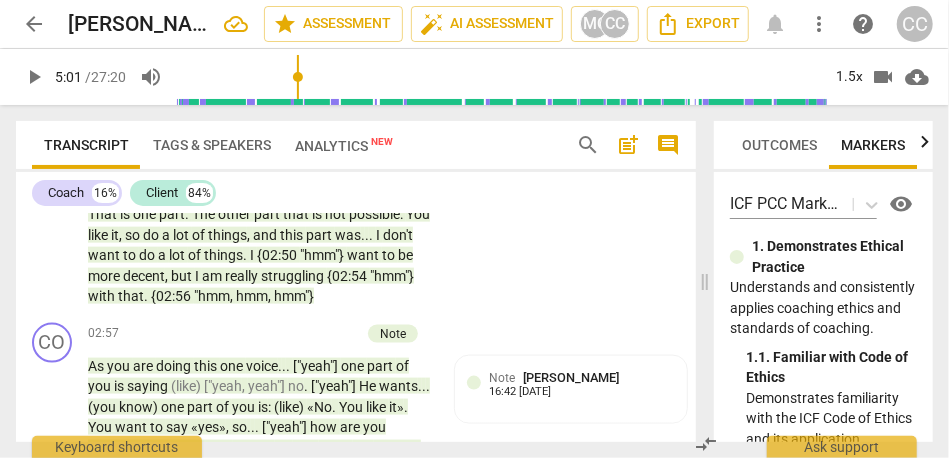 scroll, scrollTop: 1043, scrollLeft: 0, axis: vertical 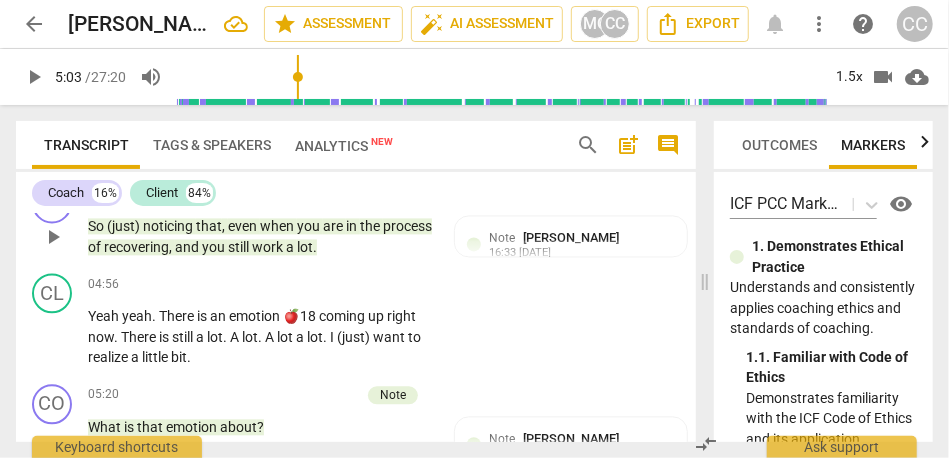 click on "work" at bounding box center [269, 247] 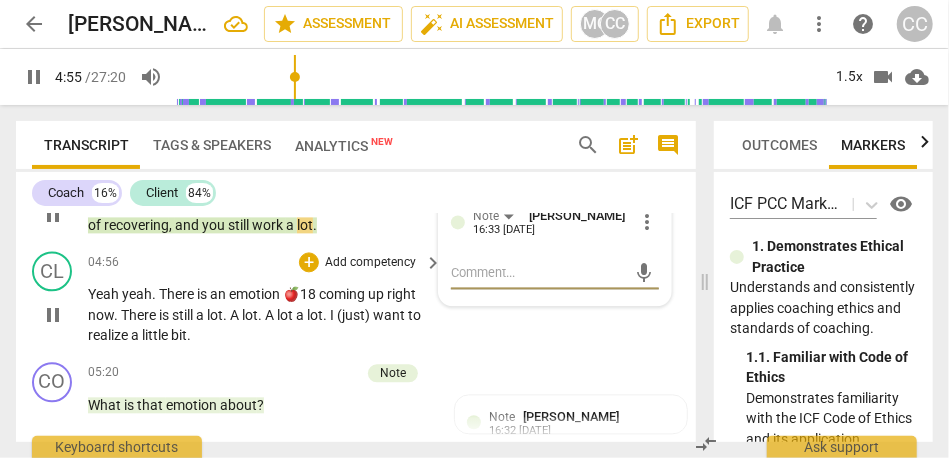 scroll, scrollTop: 1747, scrollLeft: 0, axis: vertical 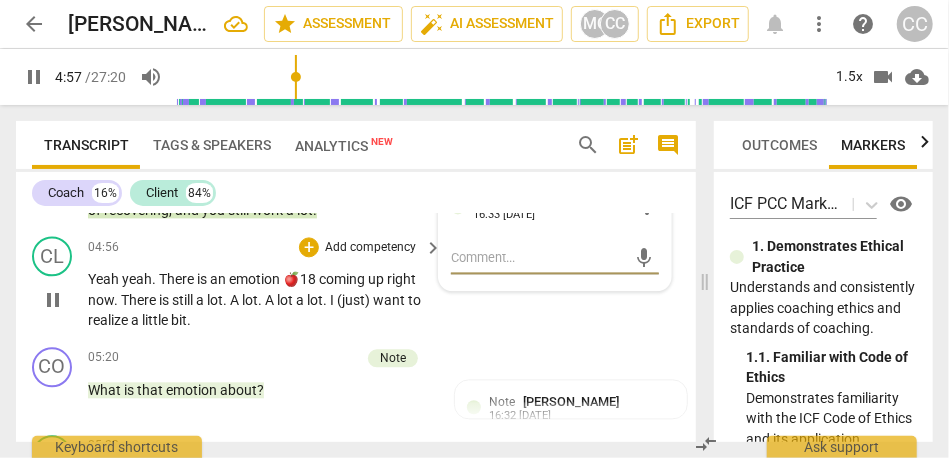 click on "yeah" at bounding box center [137, 279] 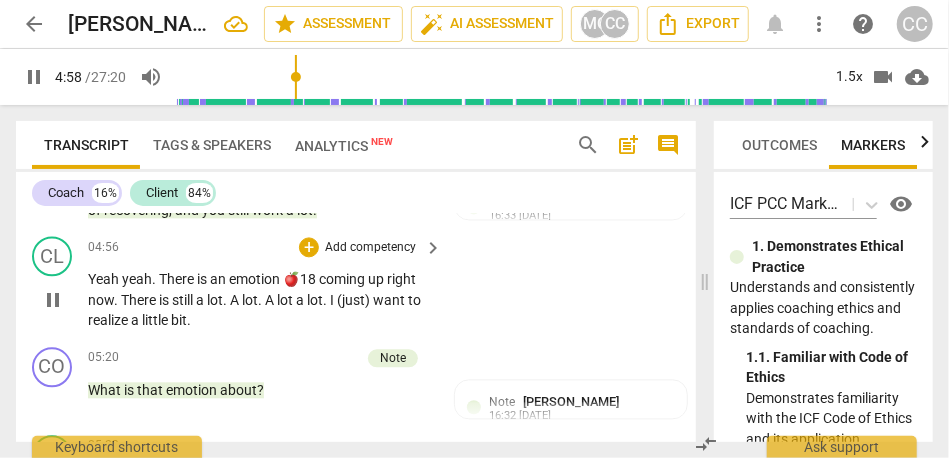 type on "299" 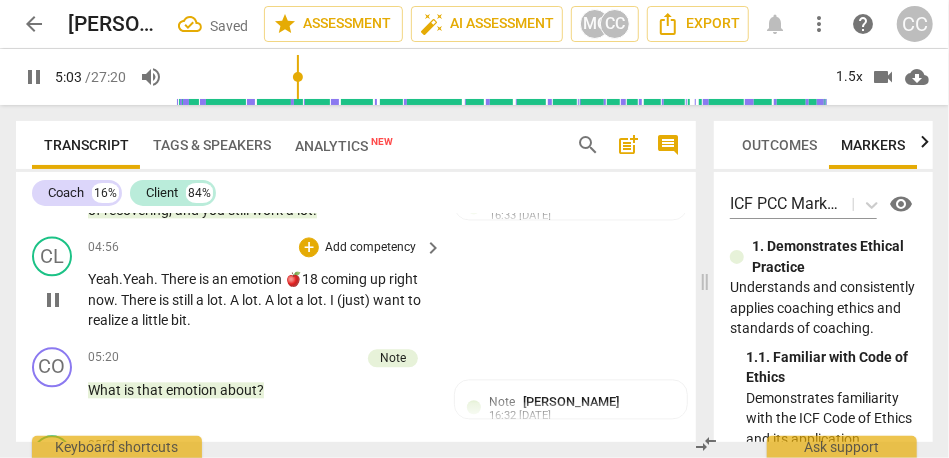 click on "coming" at bounding box center (345, 279) 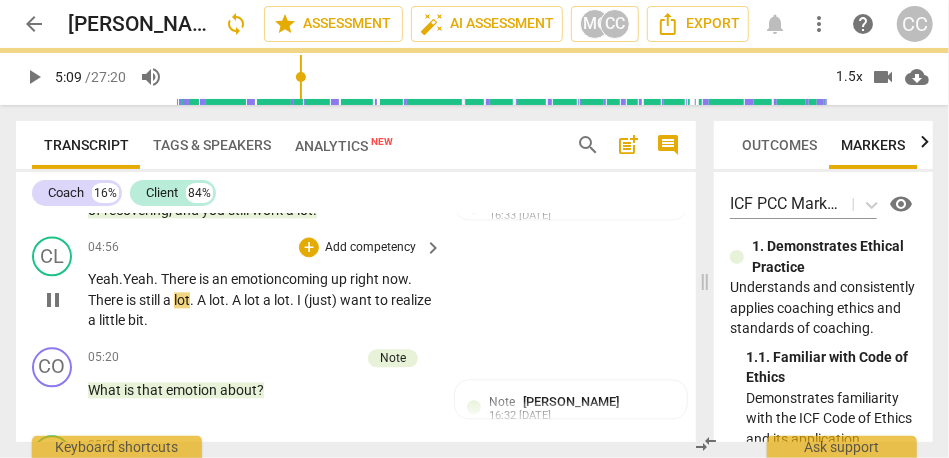 click on "now" at bounding box center [395, 279] 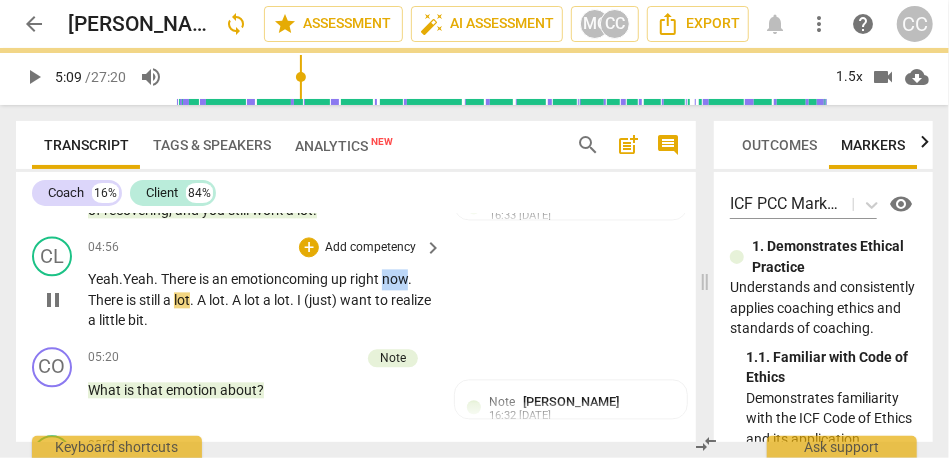 click on "now" at bounding box center (395, 279) 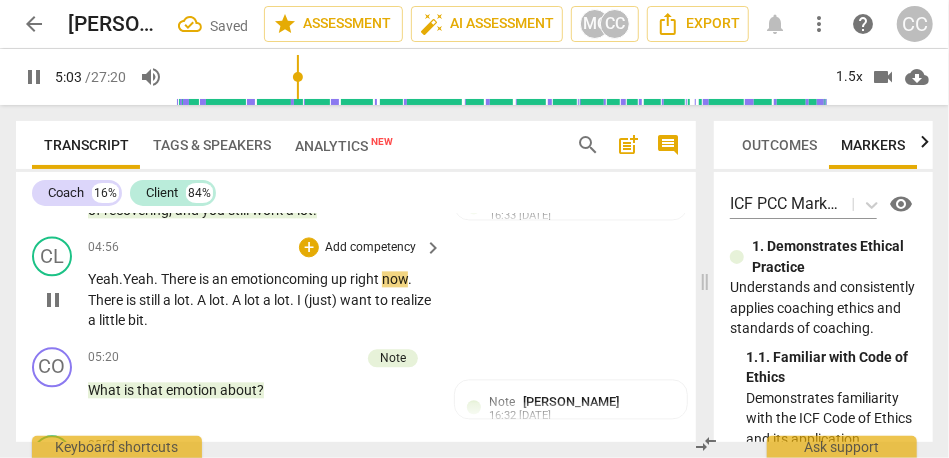 click on "There" at bounding box center (107, 300) 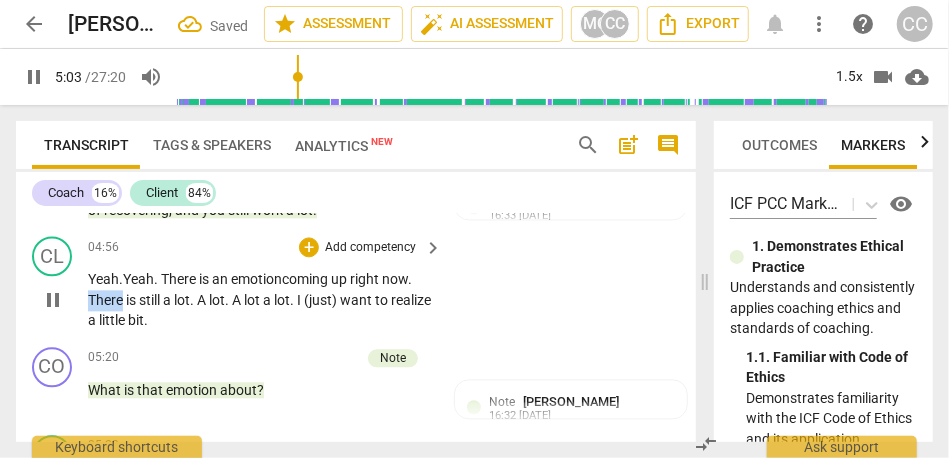 click on "There" at bounding box center (107, 300) 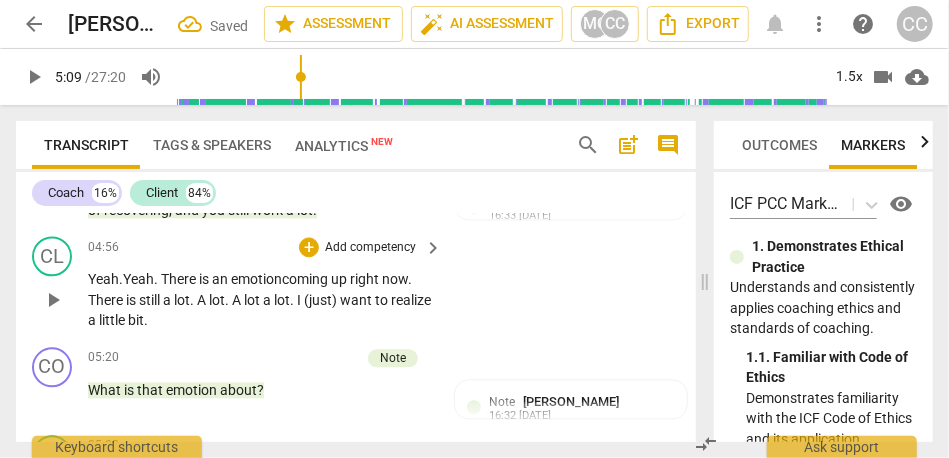 click on "now" at bounding box center (395, 279) 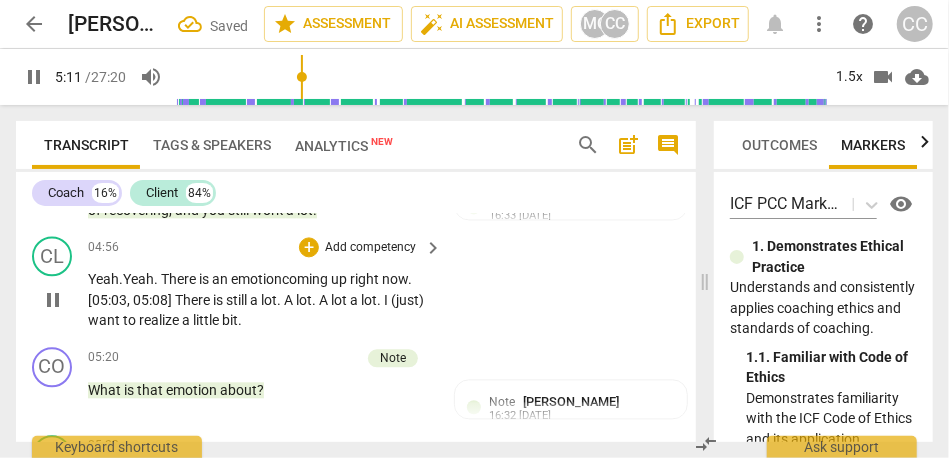 click on "There" at bounding box center [194, 300] 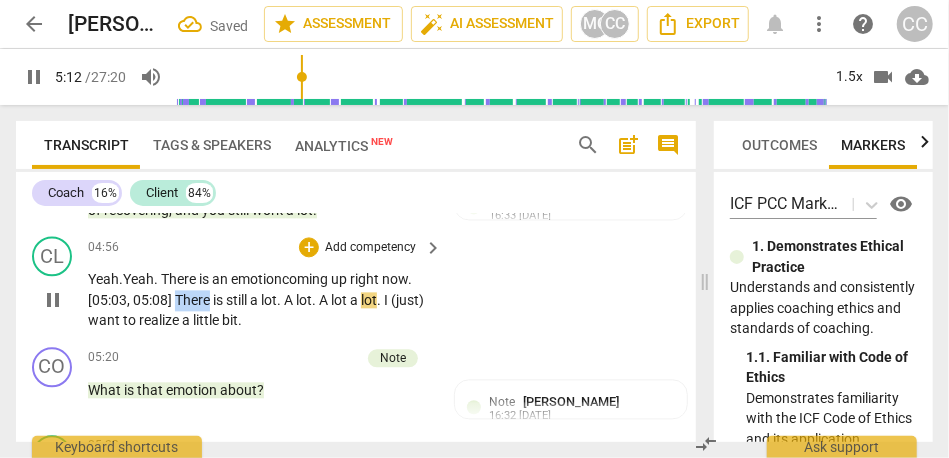 click on "There" at bounding box center [194, 300] 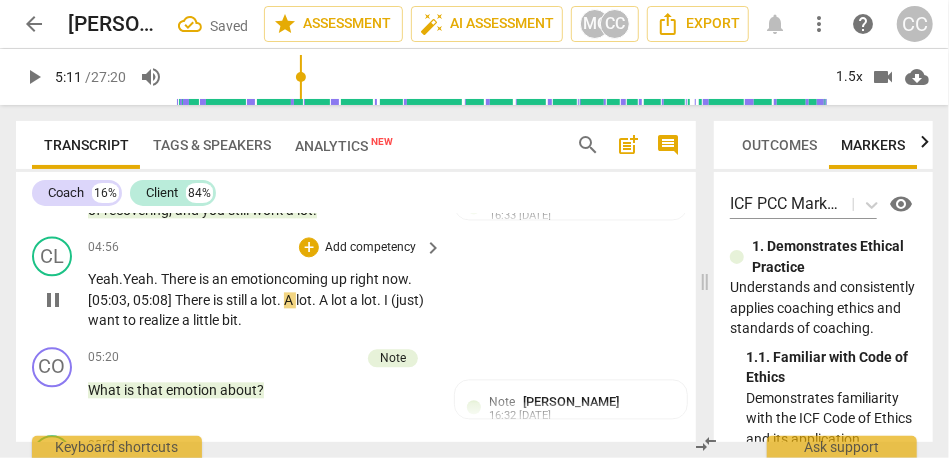 click on "still" at bounding box center [238, 300] 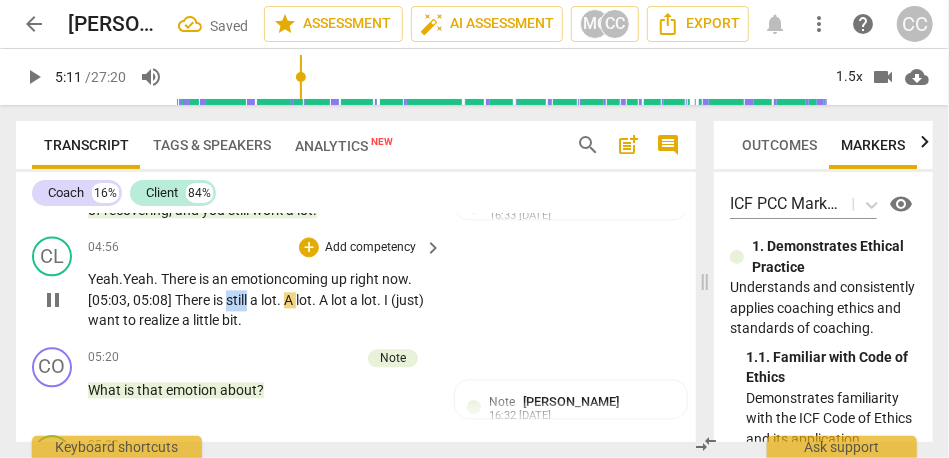 click on "still" at bounding box center (238, 300) 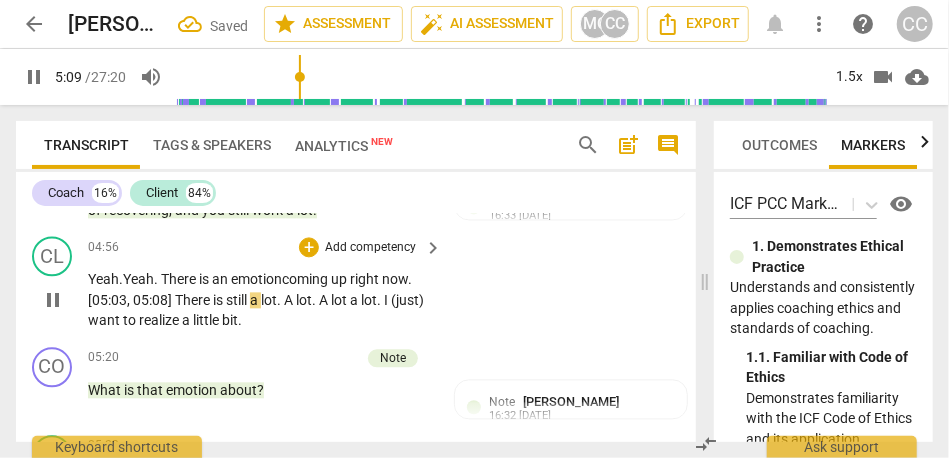 click on "A" at bounding box center [290, 300] 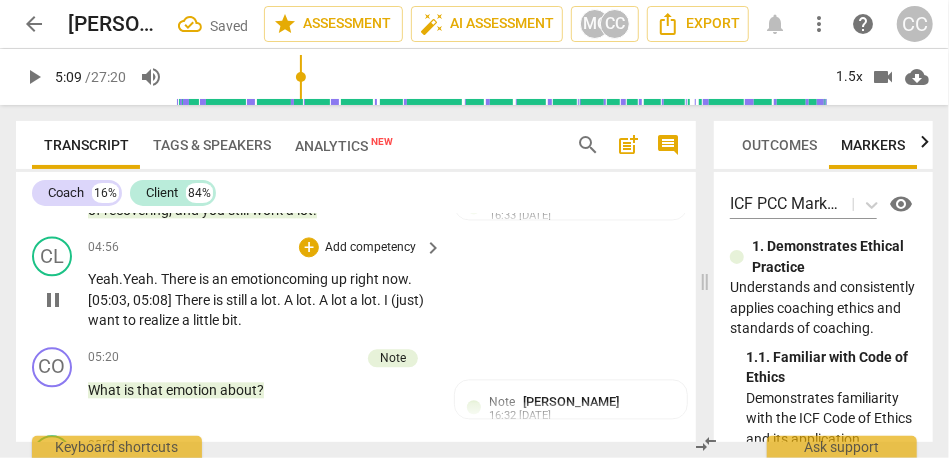 type on "310" 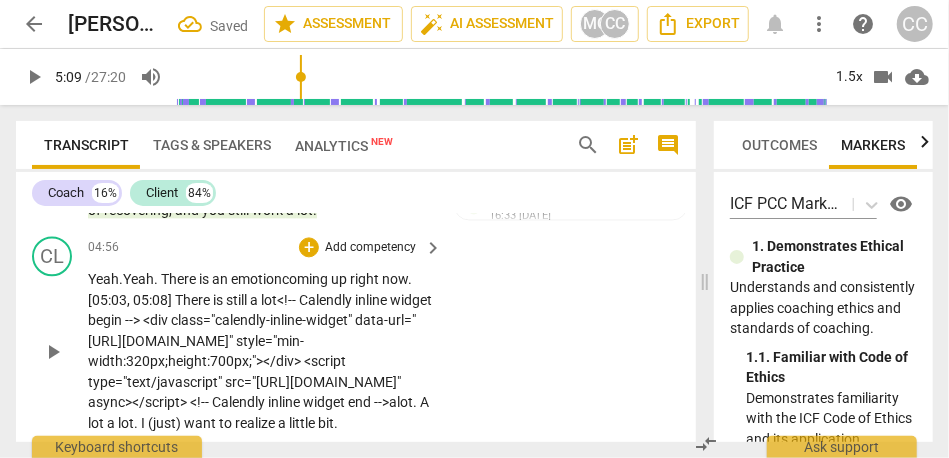 scroll, scrollTop: 1817, scrollLeft: 0, axis: vertical 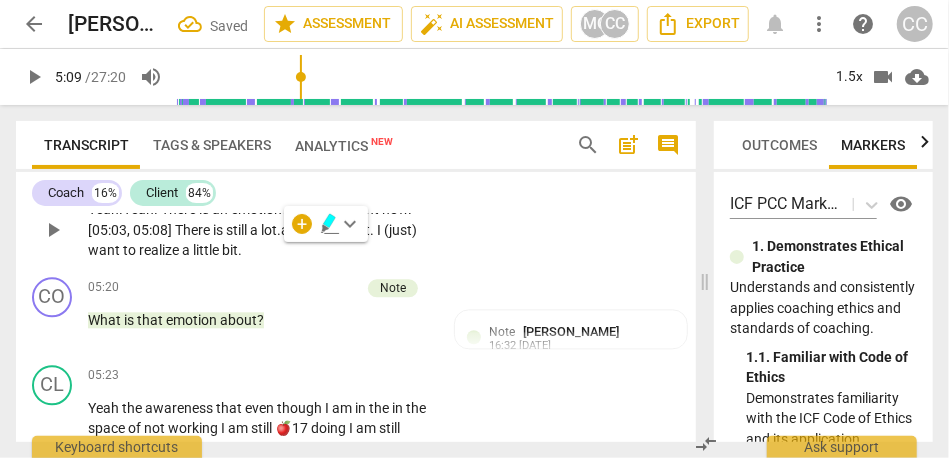click on "a" at bounding box center [285, 230] 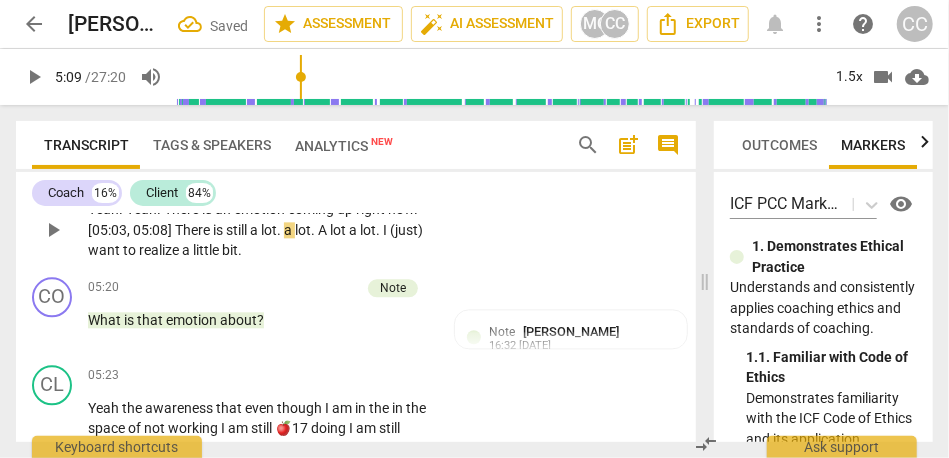 click on "still" at bounding box center [238, 230] 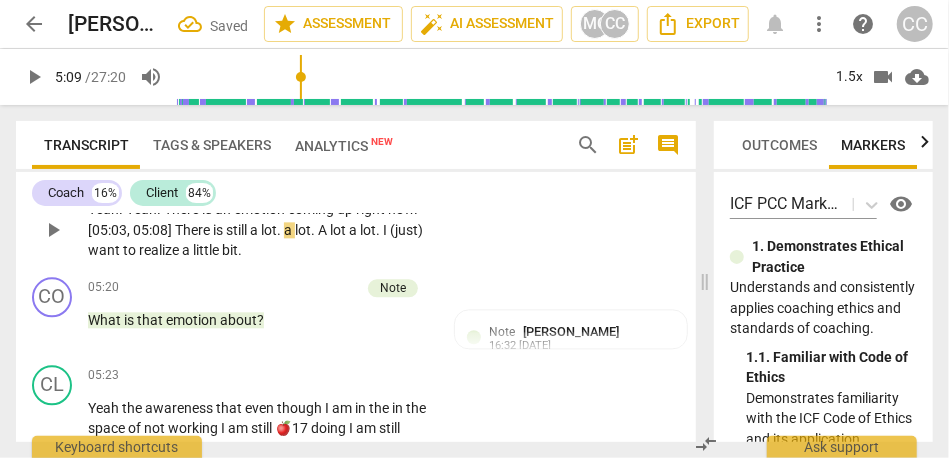 type 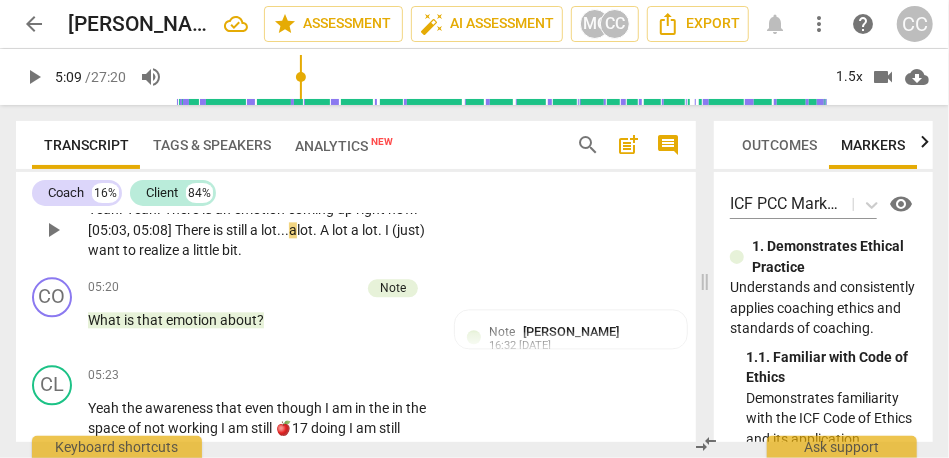 click on "There" at bounding box center [194, 230] 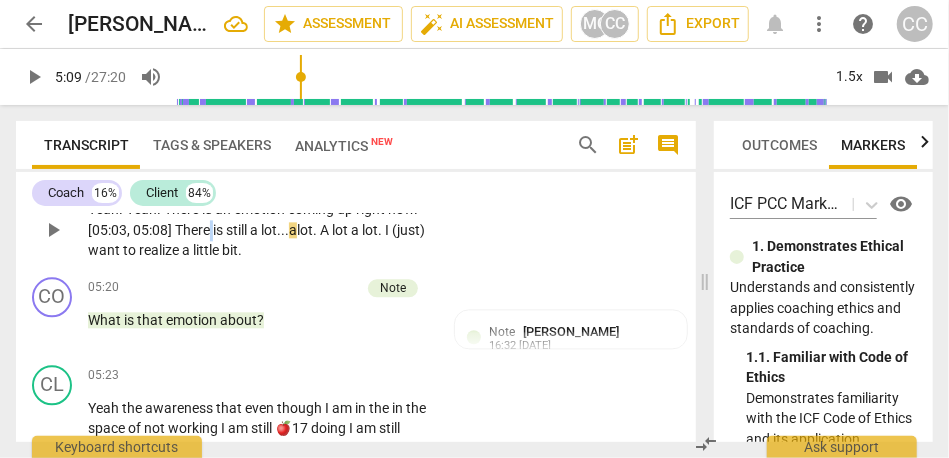 click on "There" at bounding box center (194, 230) 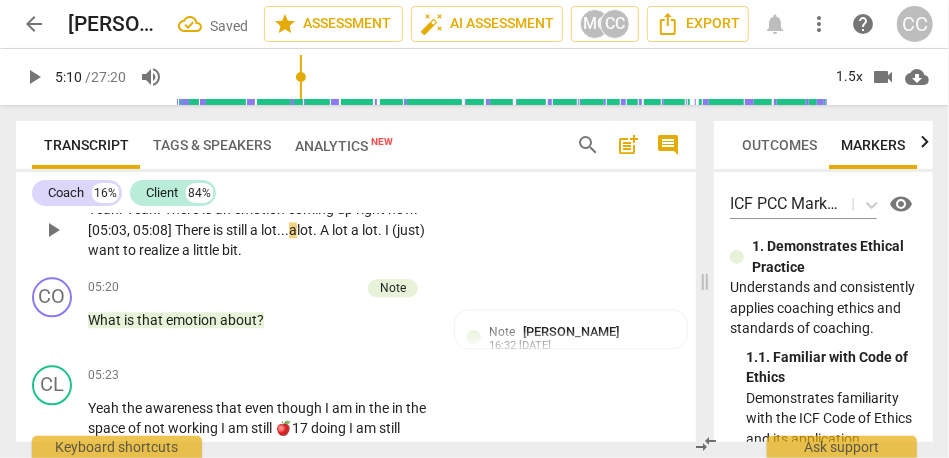 click on "a" at bounding box center (293, 230) 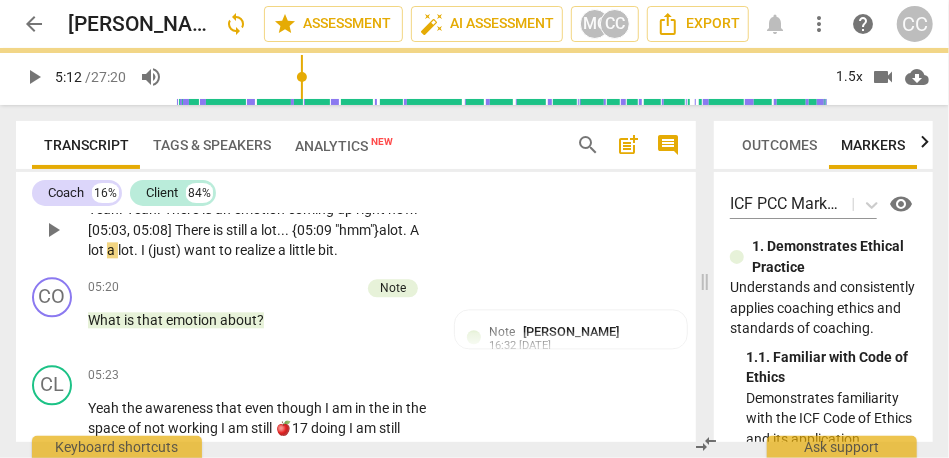 click on "A" at bounding box center (414, 230) 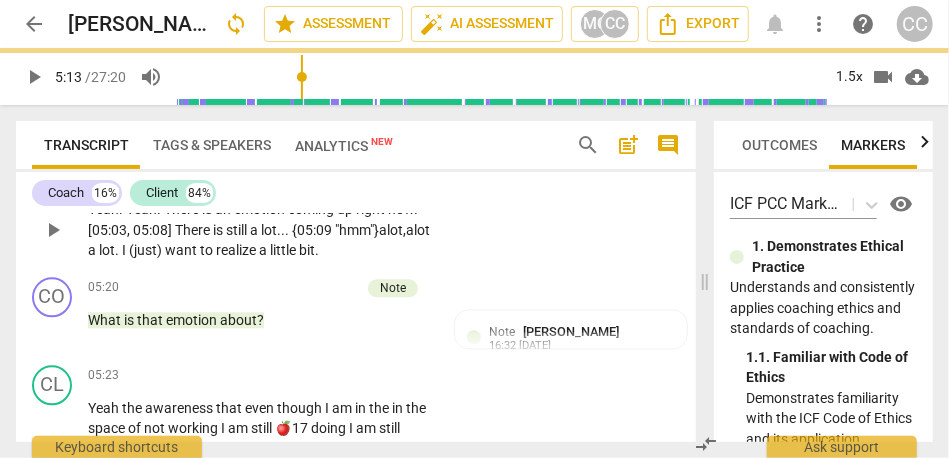 click on "lot," at bounding box center (396, 230) 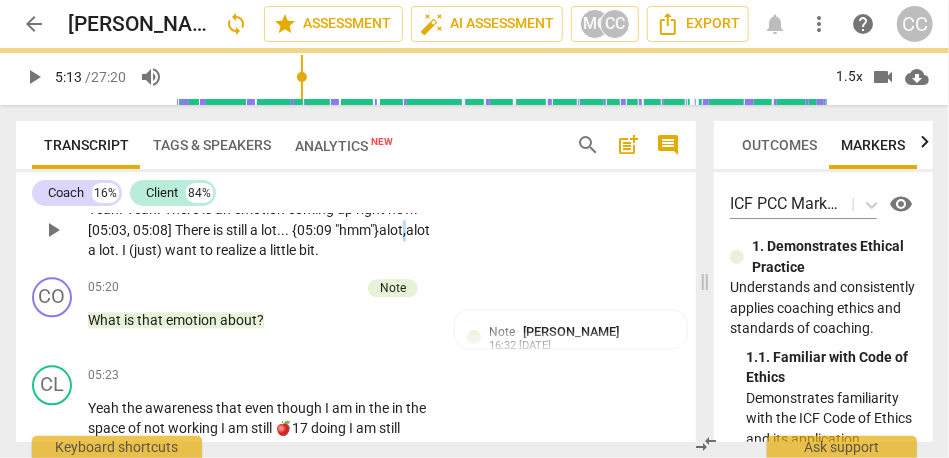click on "lot," at bounding box center (396, 230) 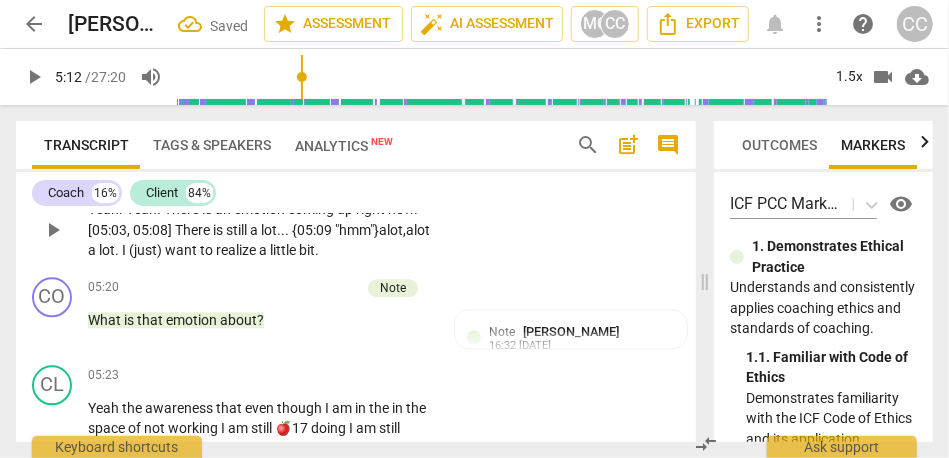 click on "lot," at bounding box center [396, 230] 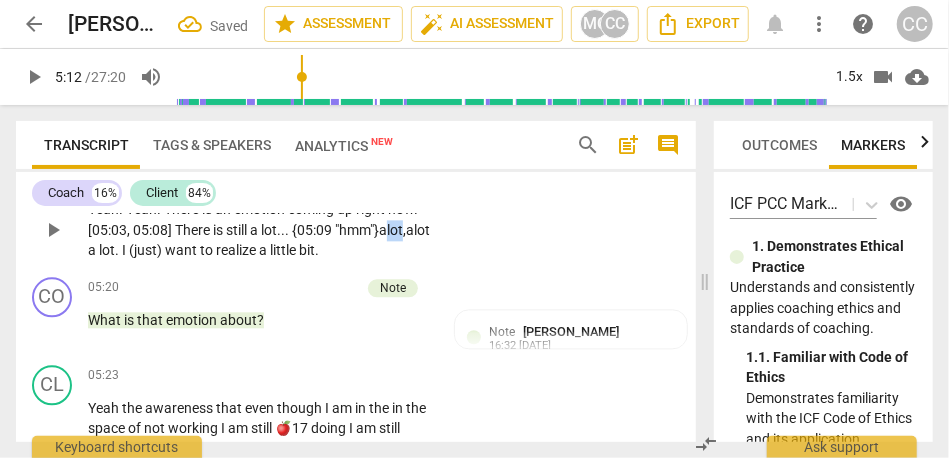 click on "lot," at bounding box center [396, 230] 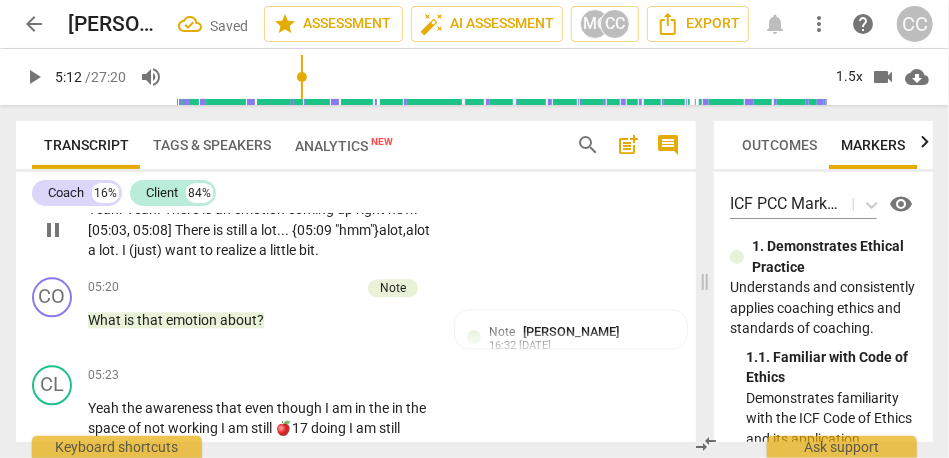 click on "a" at bounding box center [93, 250] 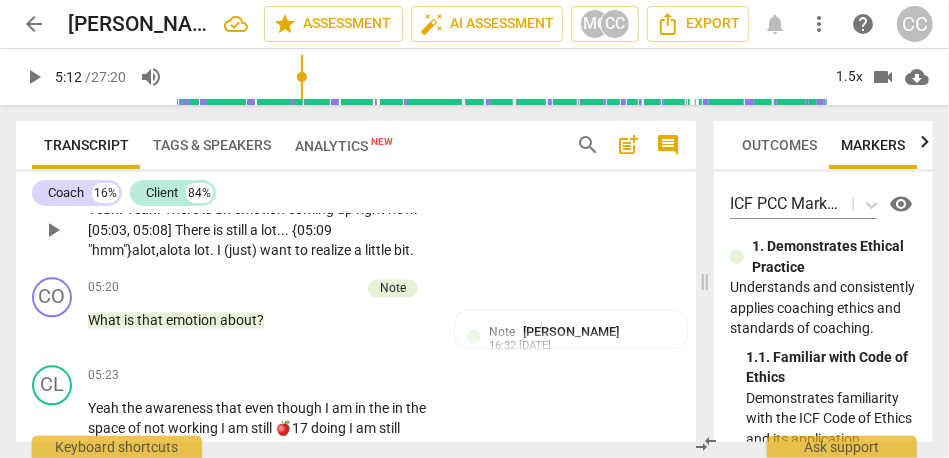click on "lot," at bounding box center [149, 250] 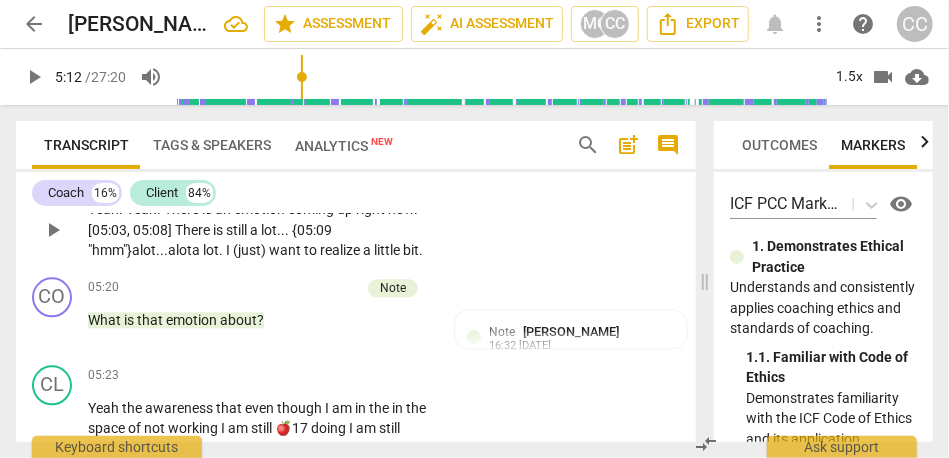 click on "a" at bounding box center (197, 250) 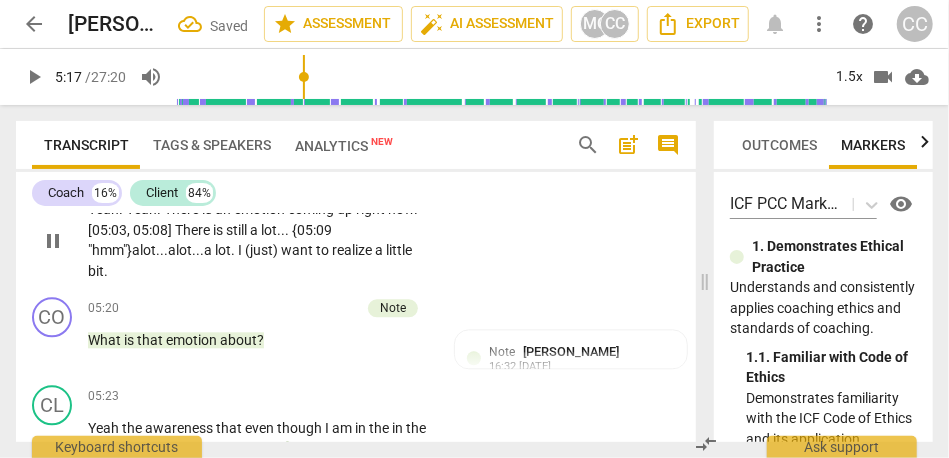 click on "." at bounding box center [234, 250] 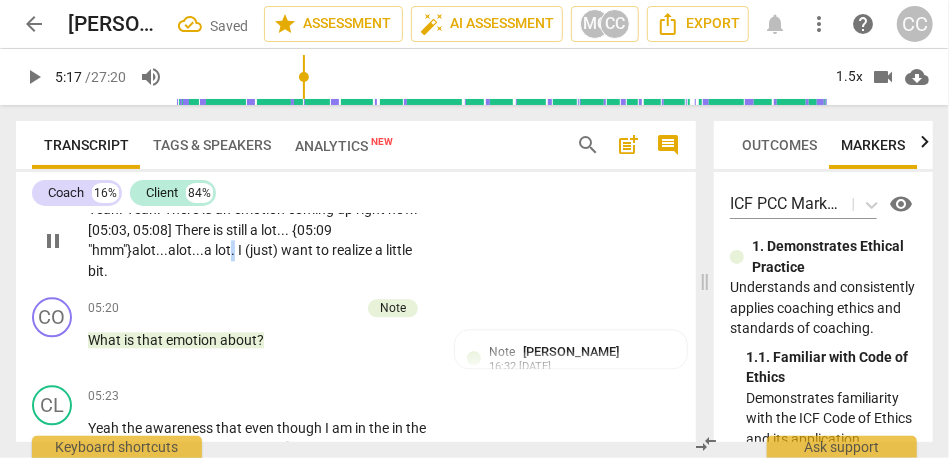 click on "." at bounding box center [234, 250] 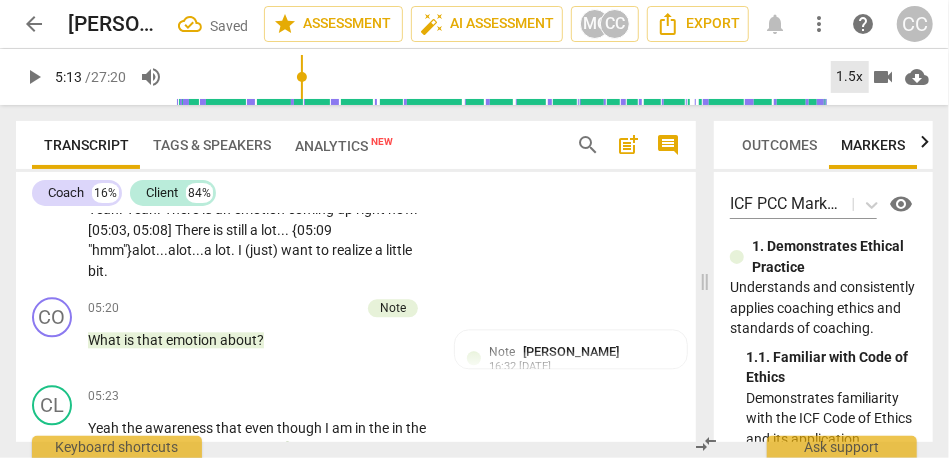 click on "1.5x" at bounding box center [850, 77] 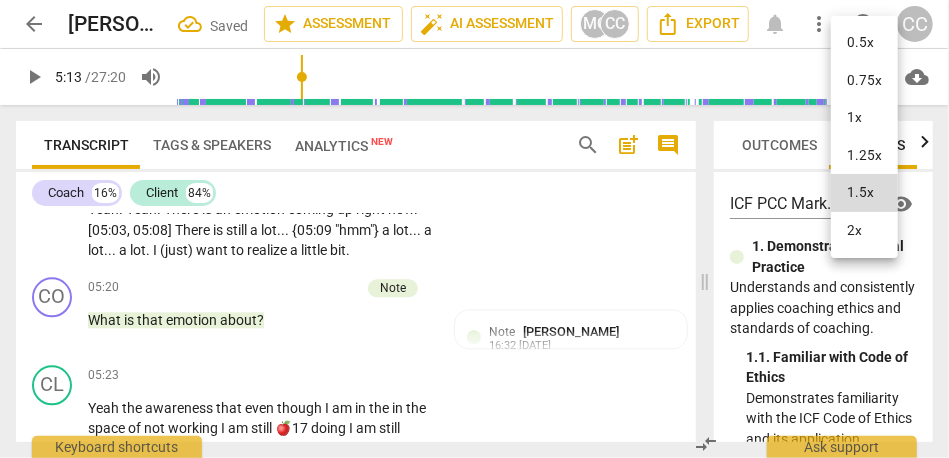 click on "1x" at bounding box center [864, 118] 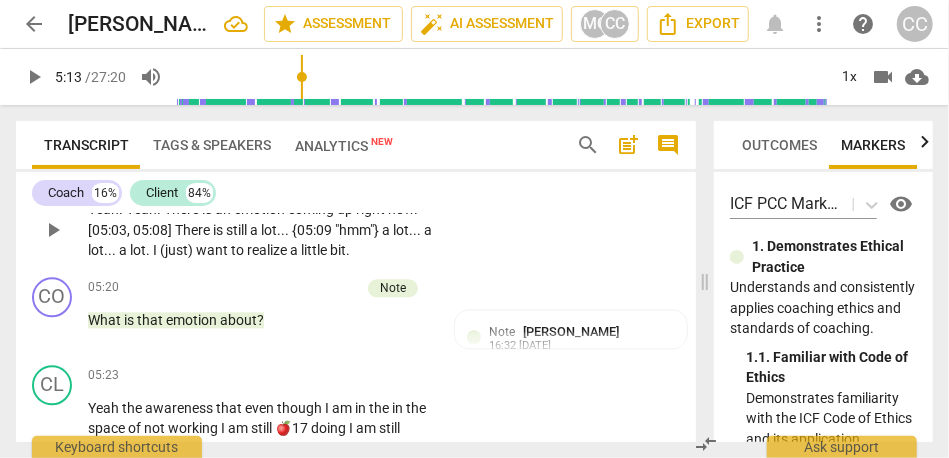 click on "." at bounding box center [149, 250] 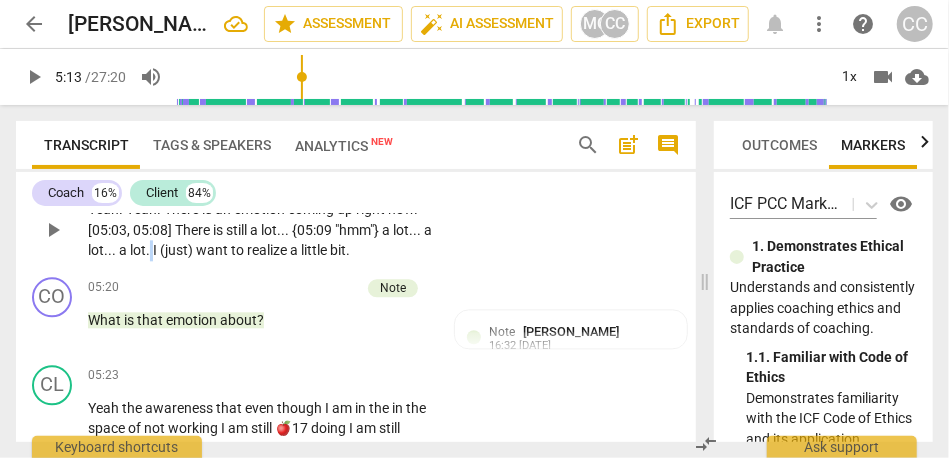 click on "." at bounding box center [149, 250] 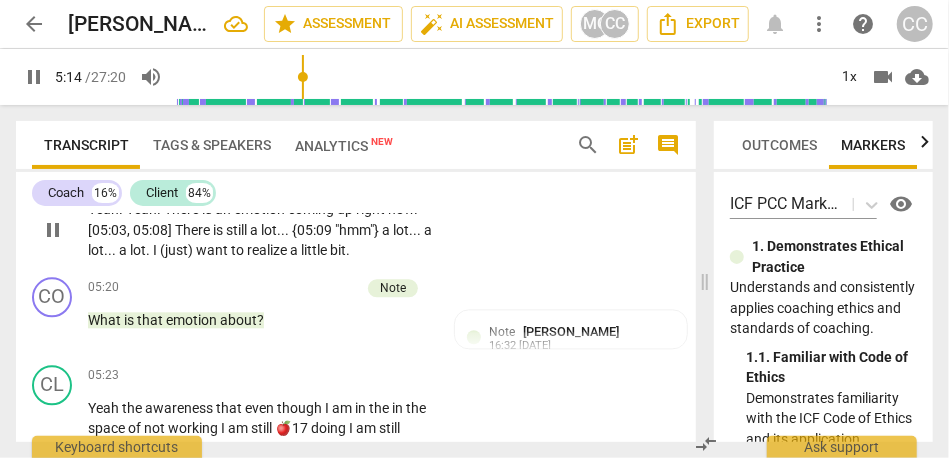 click on "lot" at bounding box center (138, 250) 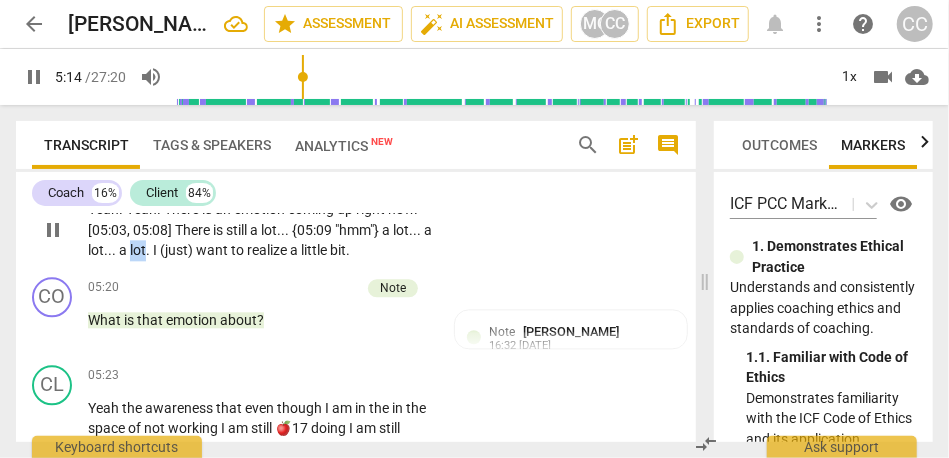 click on "lot" at bounding box center [138, 250] 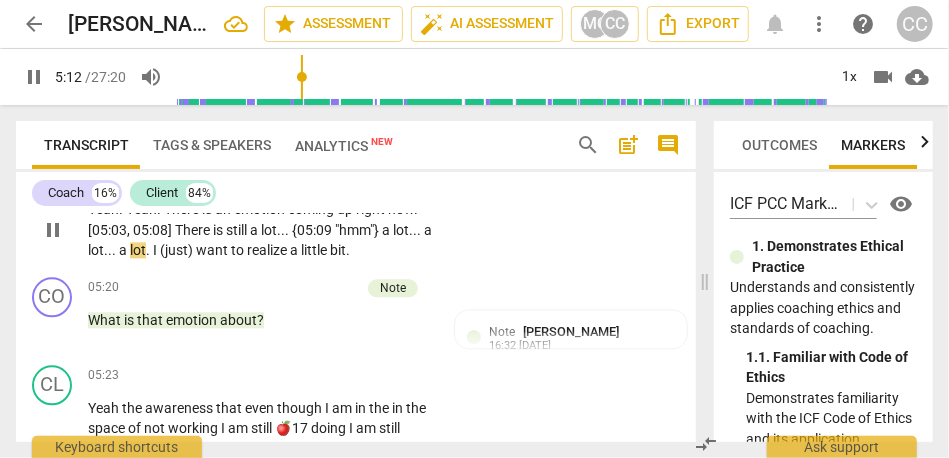 click on "(just)" at bounding box center (178, 250) 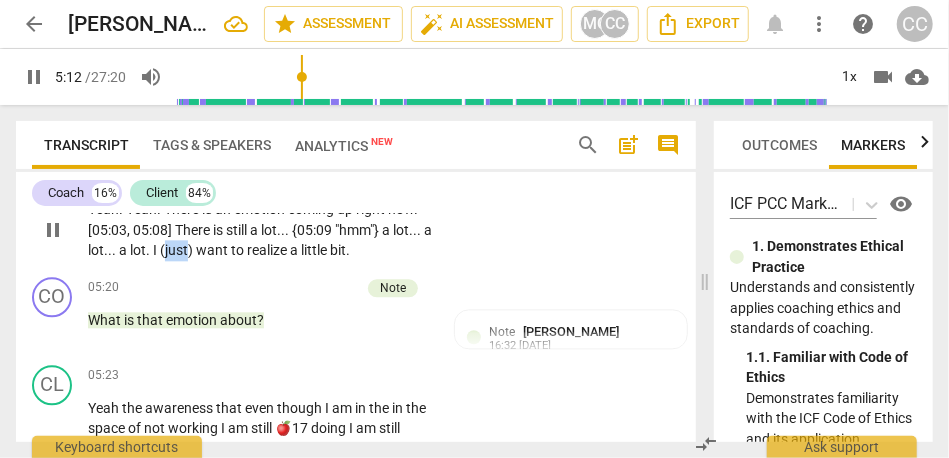 click on "(just)" at bounding box center (178, 250) 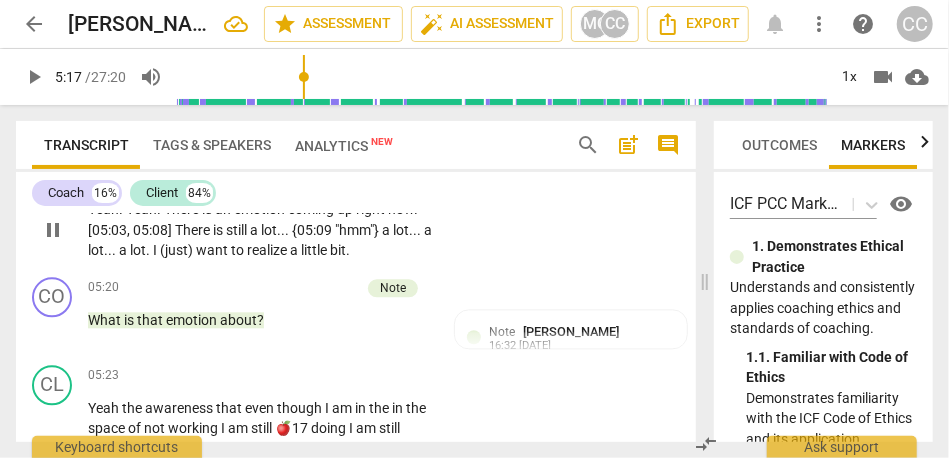click on "(just)" at bounding box center (178, 250) 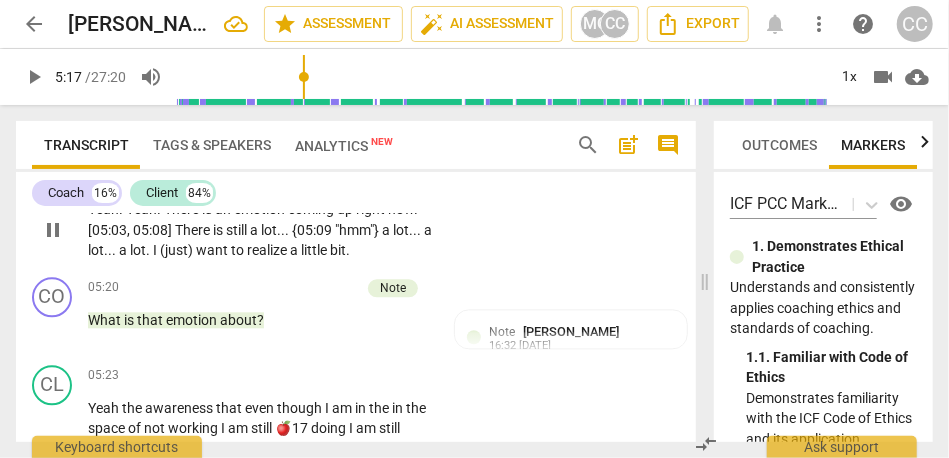 type on "317" 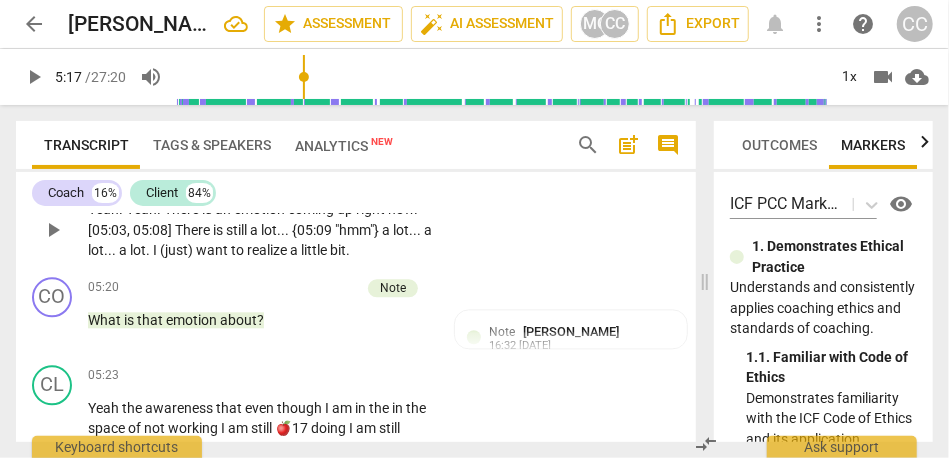 type 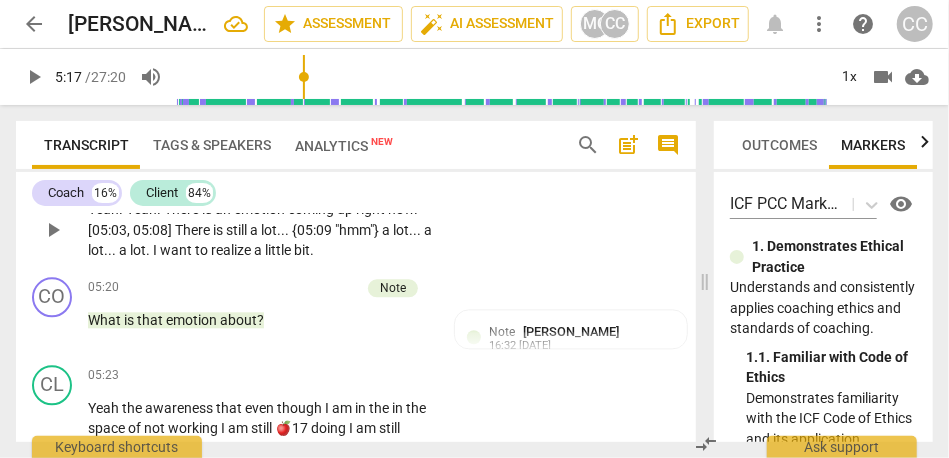 click on "to" at bounding box center (203, 250) 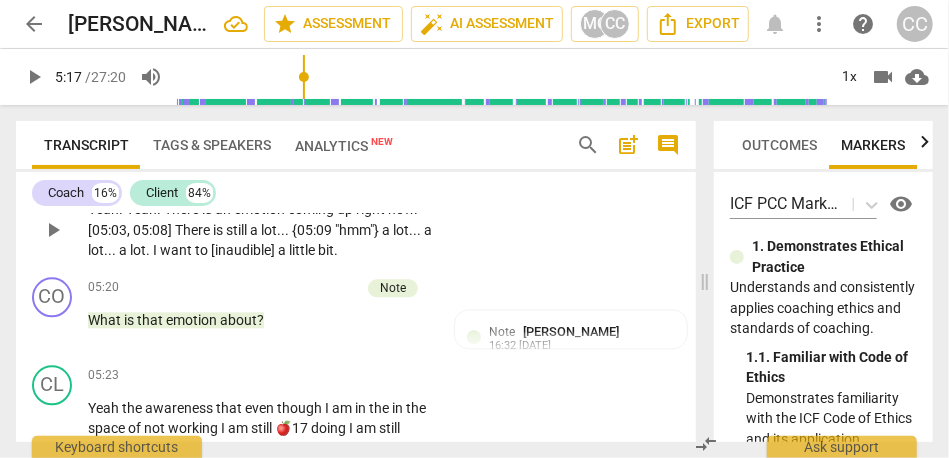 click on "a" at bounding box center [255, 230] 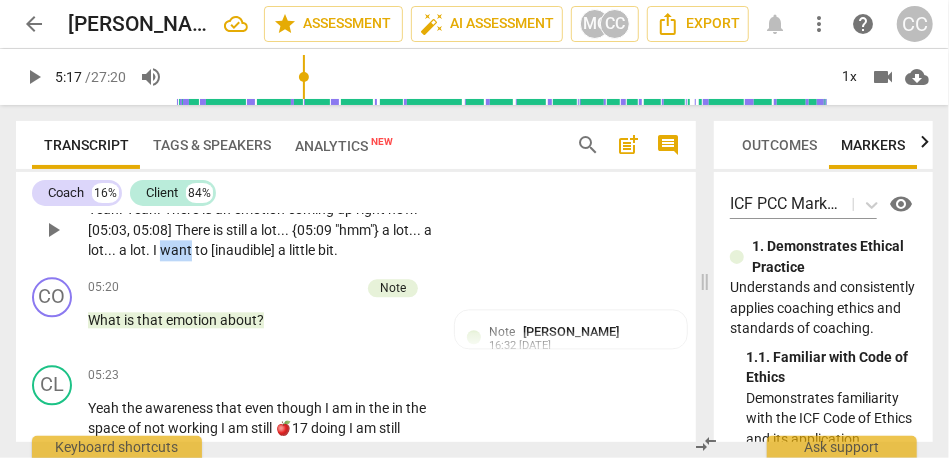 click on "want" at bounding box center [177, 250] 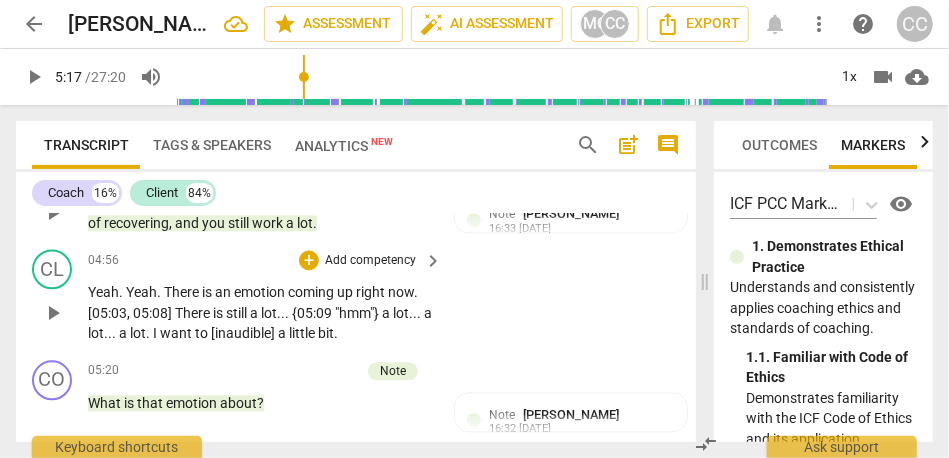 scroll, scrollTop: 1728, scrollLeft: 0, axis: vertical 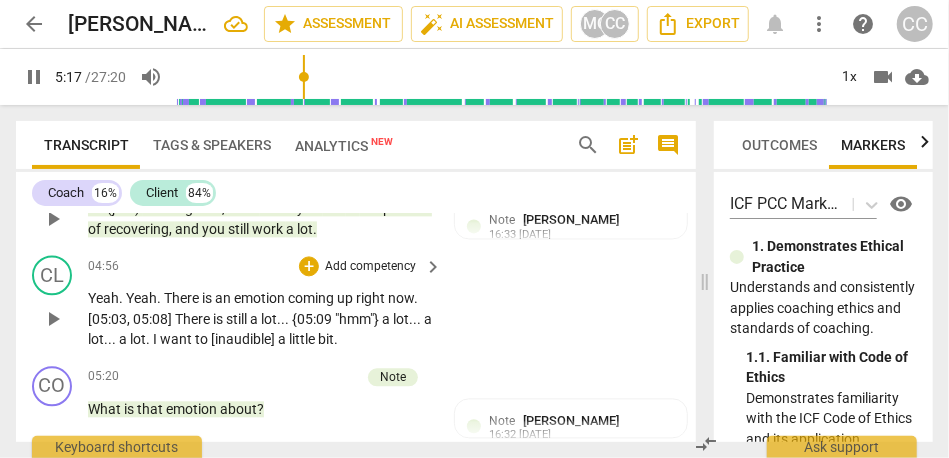 click on "Add competency" at bounding box center (370, 267) 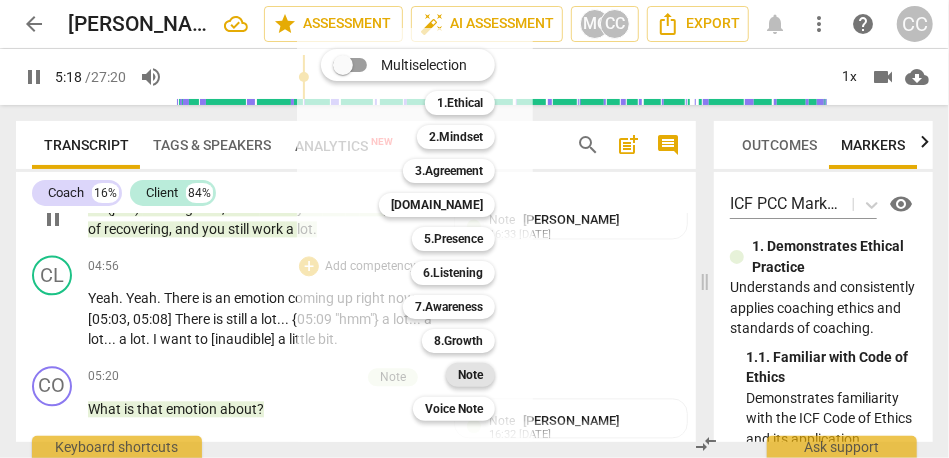 click on "Note" at bounding box center [470, 375] 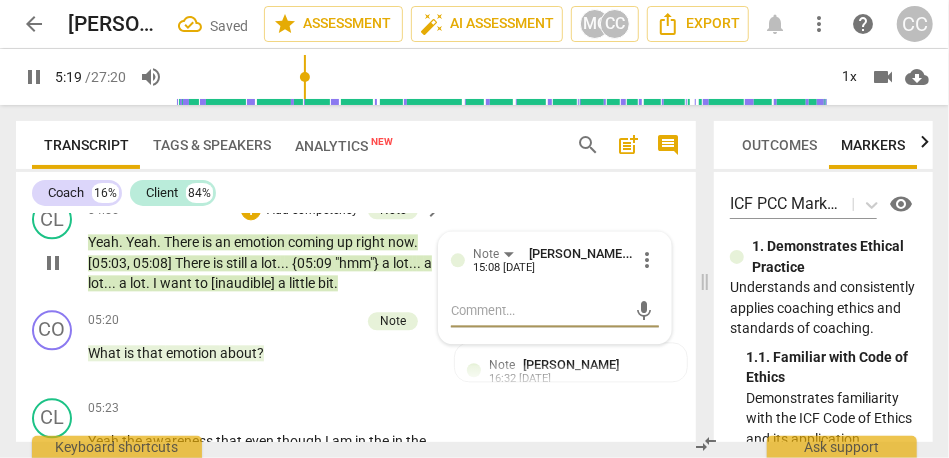 scroll, scrollTop: 1784, scrollLeft: 0, axis: vertical 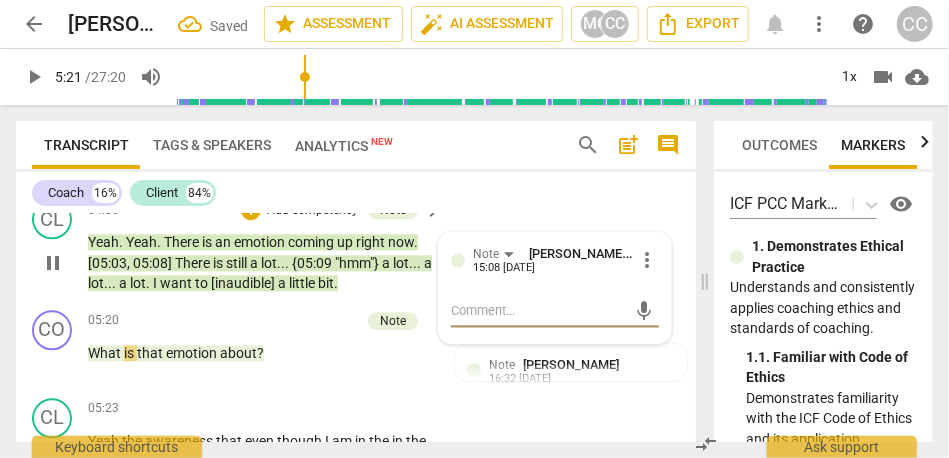 type on "321" 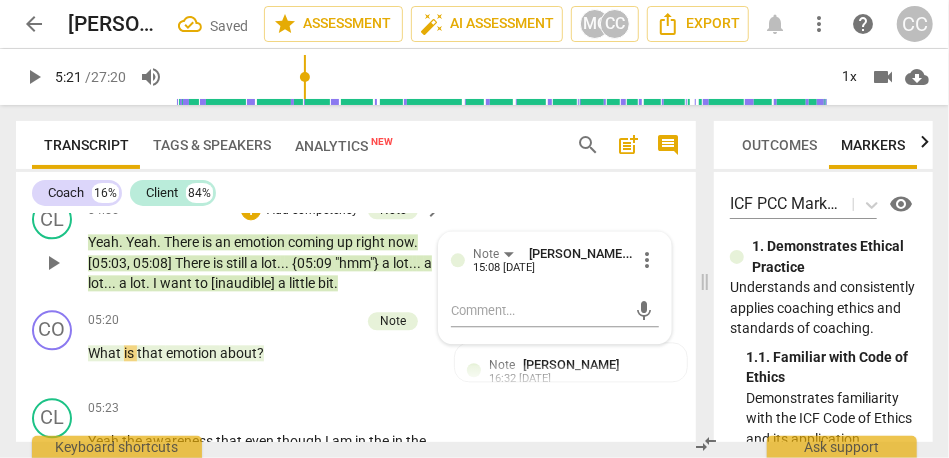 click on "to" at bounding box center [203, 283] 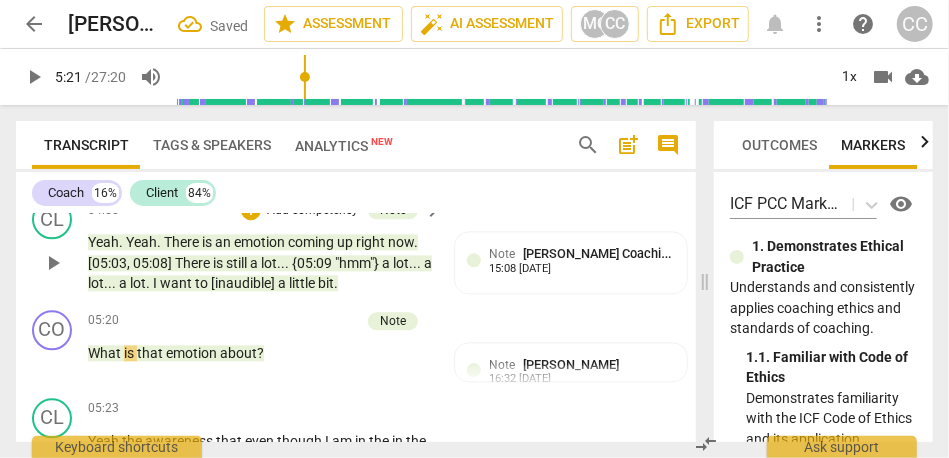 type 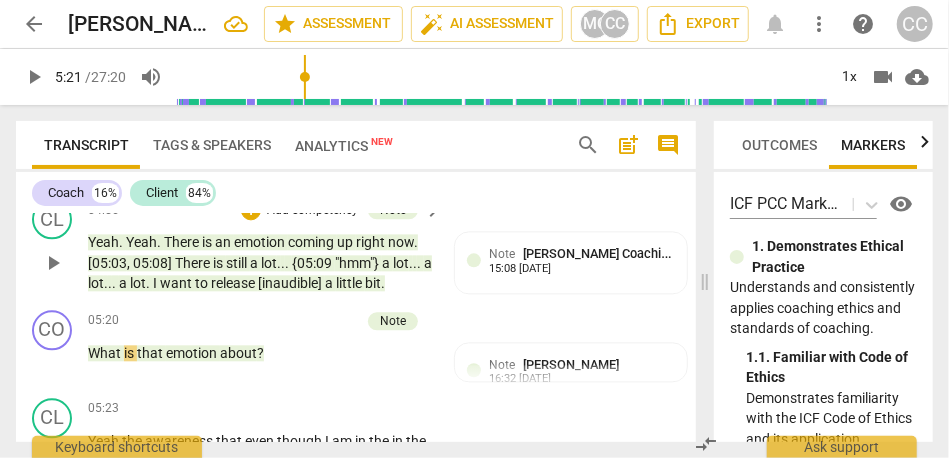 click on "CL play_arrow pause" at bounding box center [60, 246] 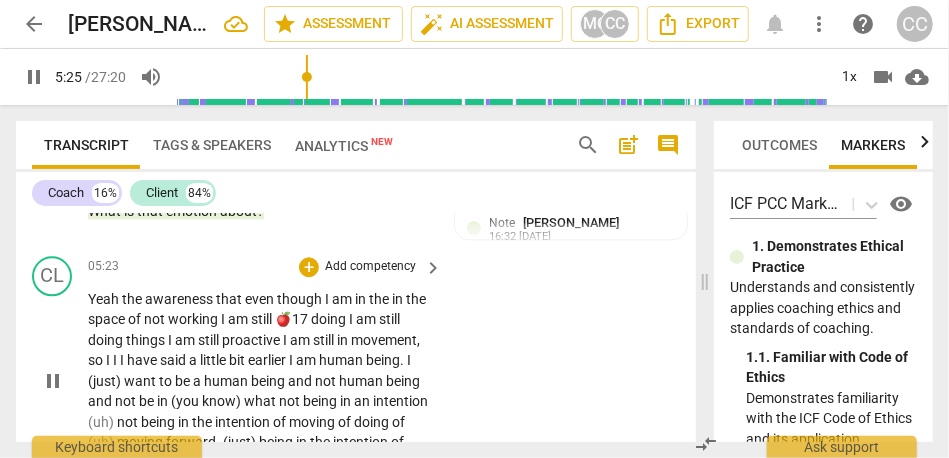 scroll, scrollTop: 1937, scrollLeft: 0, axis: vertical 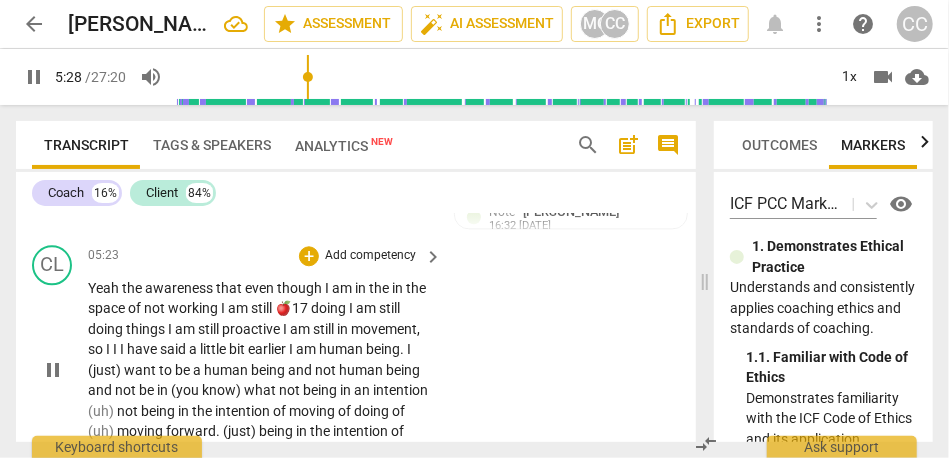 click on "Yeah" at bounding box center (105, 288) 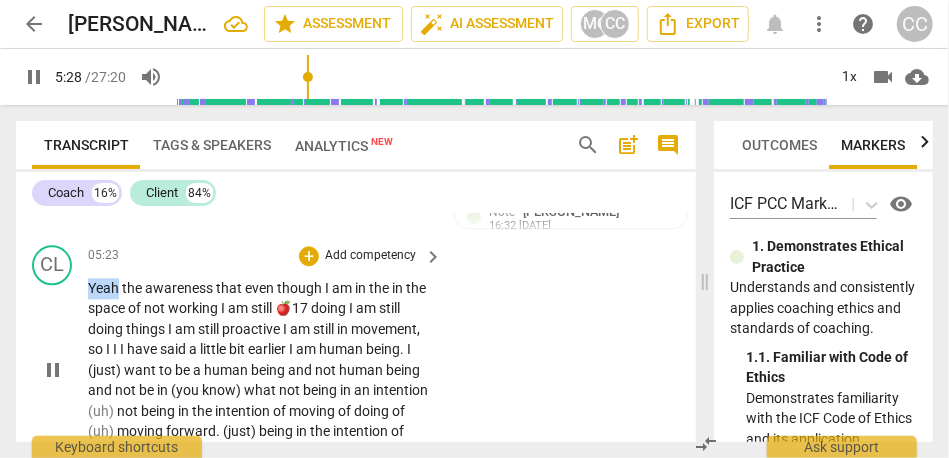 click on "Yeah" at bounding box center (105, 288) 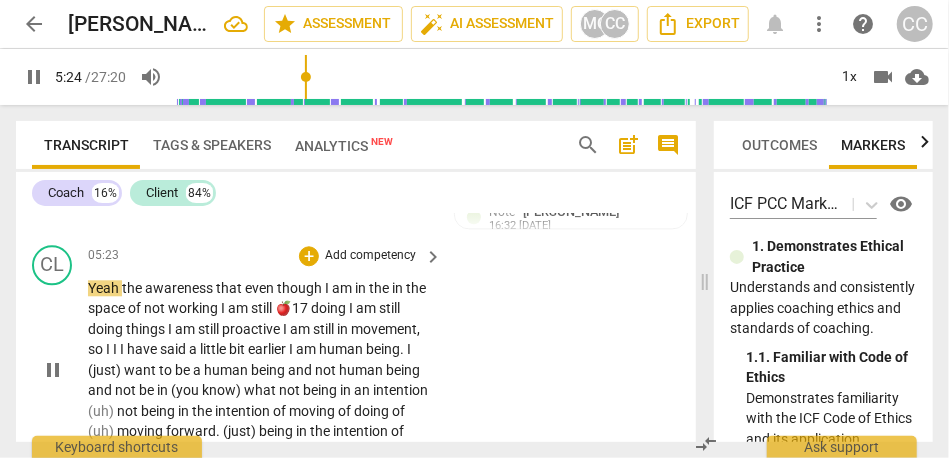 click on "the" at bounding box center (133, 288) 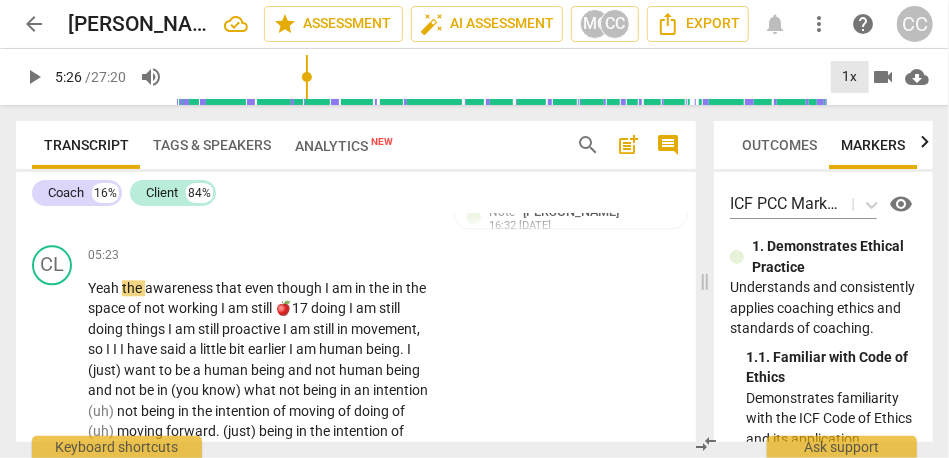 click on "1x" at bounding box center [850, 77] 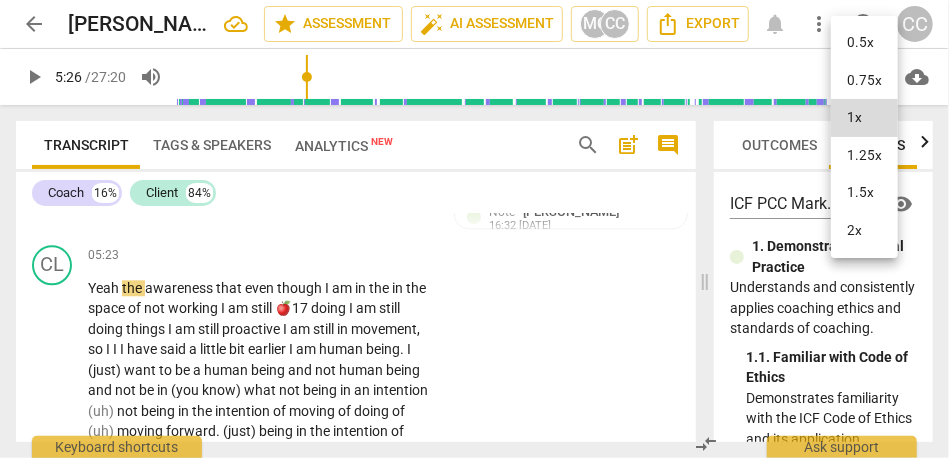click on "1.5x" at bounding box center [864, 193] 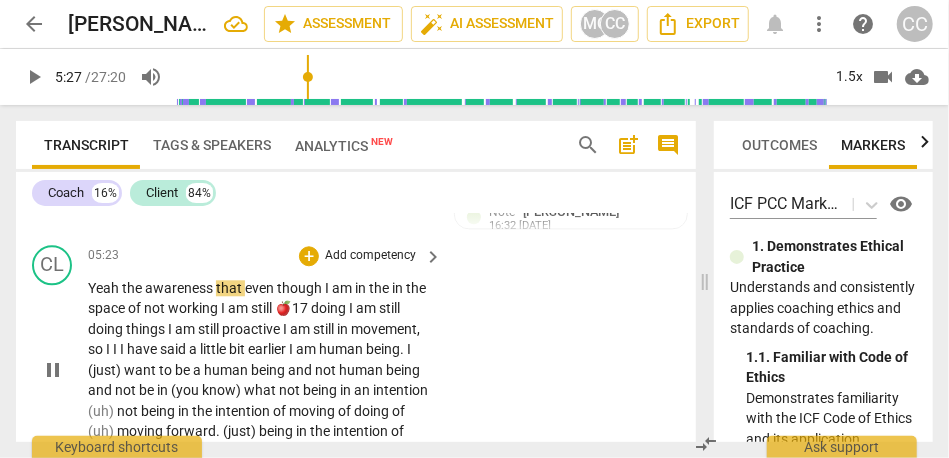 click on "Yeah" at bounding box center (105, 288) 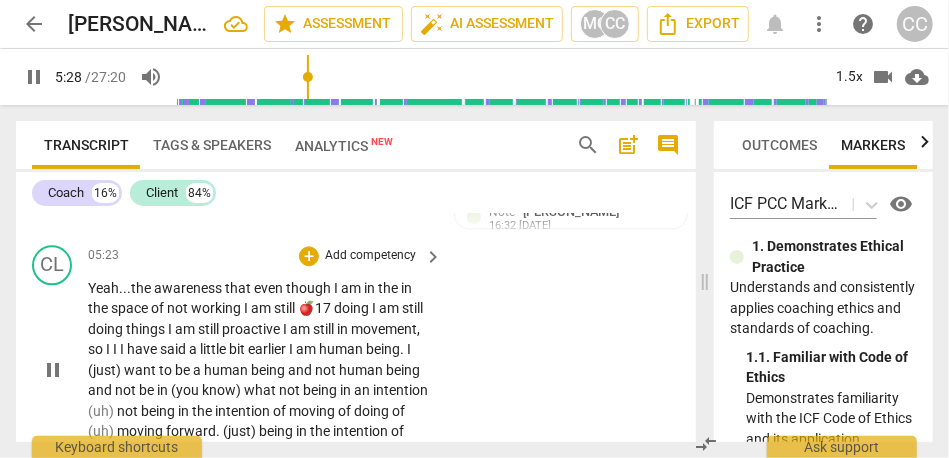 click on "that" at bounding box center [239, 288] 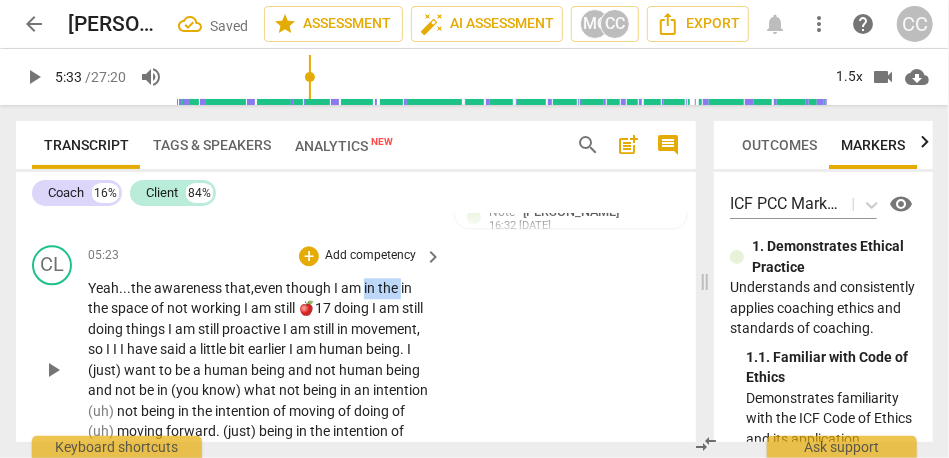 drag, startPoint x: 368, startPoint y: 312, endPoint x: 407, endPoint y: 312, distance: 39 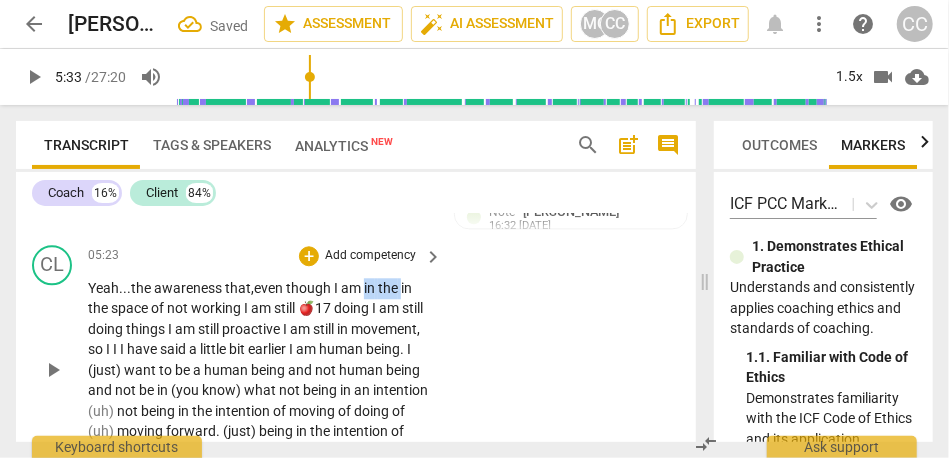 click on "Yeah...  the   awareness   that,  even   though   I   am   in   the   in   the   space   of   not   working   I   am   still   🍎17   doing   I   am   still   doing   things   I   am   still   proactive   I   am   still   in   movement ,   so   I   I   I   have   said   a   little   bit   earlier   I   am   human   being .   I   (just)   want   to   be   a   human   being   and   not   human   being   and   not   be   in   (you   know)   what   not   being   in   an   intention   (uh)   not   being   in   the   intention   of   moving   of   doing   of   (uh)   moving   forward .   (just)   being   in   the   intention   of   being   (Maybe)   still ,   and   yeah ." at bounding box center (260, 370) 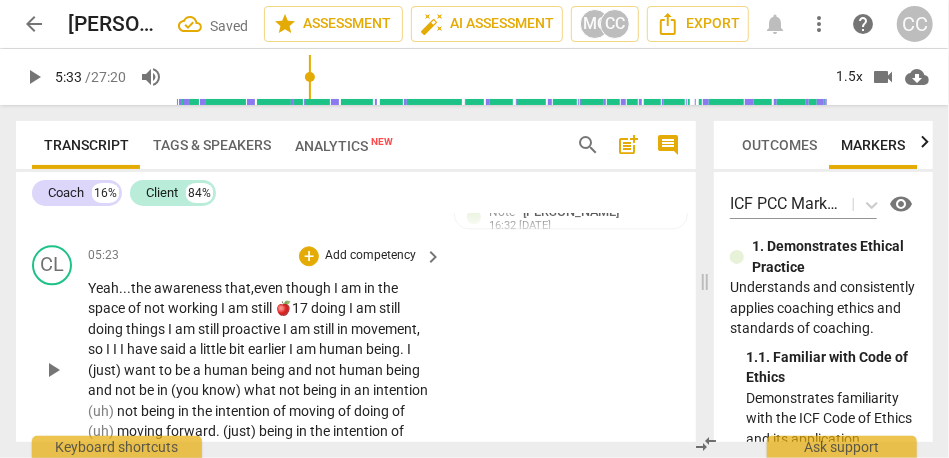 click on "in" at bounding box center (371, 288) 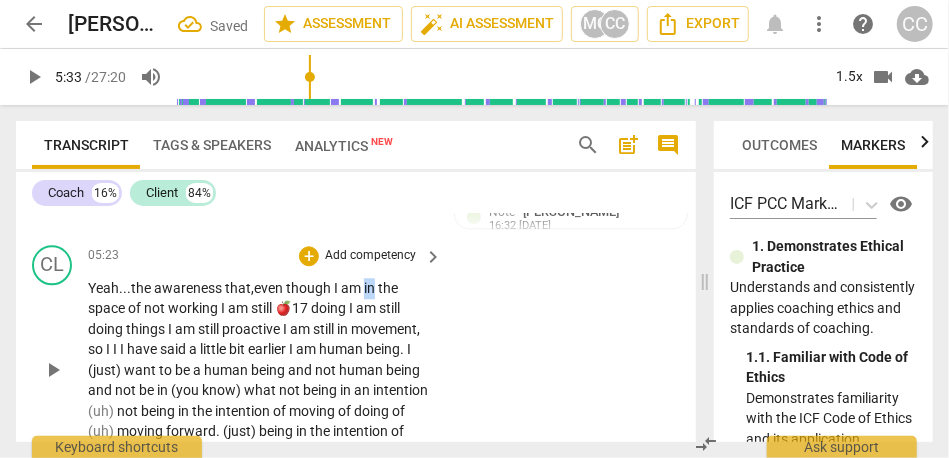 click on "in" at bounding box center [371, 288] 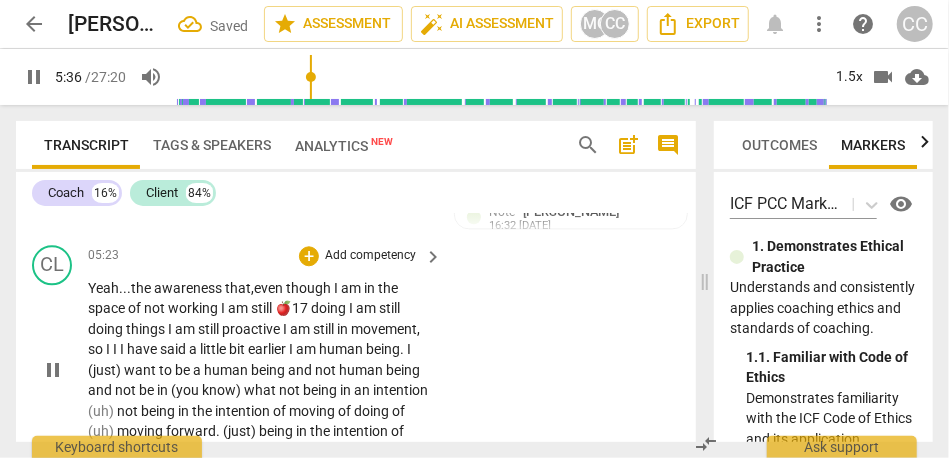 click on "I" at bounding box center [224, 308] 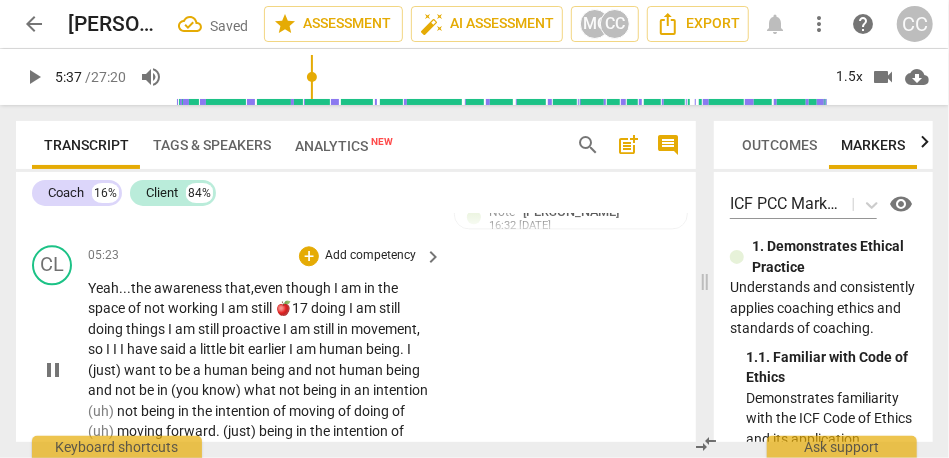 type on "338" 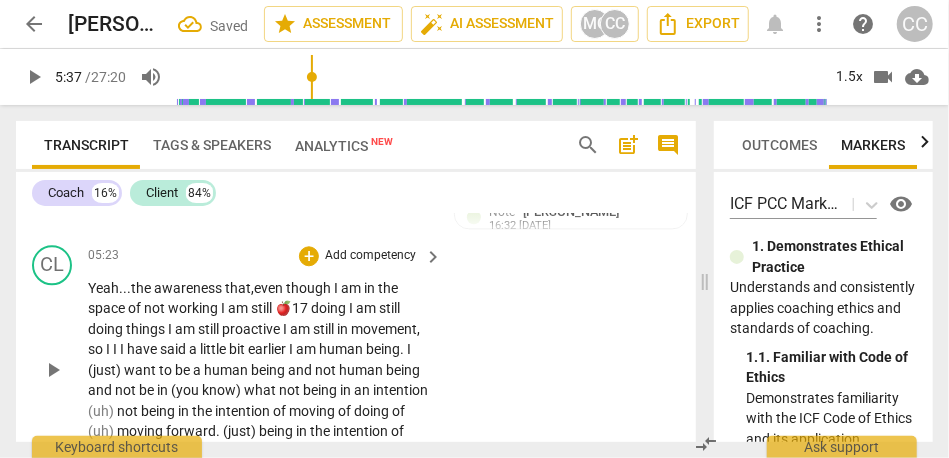 click on "Yeah...  the   awareness   that,  even   though   I   am   in   the   space   of   not   working   I   am   still   🍎17   doing   I   am   still   doing   things   I   am   still   proactive   I   am   still   in   movement ,   so   I   I   I   have   said   a   little   bit   earlier   I   am   human   being .   I   (just)   want   to   be   a   human   being   and   not   human   being   and   not   be   in   (you   know)   what   not   being   in   an   intention   (uh)   not   being   in   the   intention   of   moving   of   doing   of   (uh)   moving   forward .   (just)   being   in   the   intention   of   being   (Maybe)   still ,   and   yeah ." at bounding box center (260, 370) 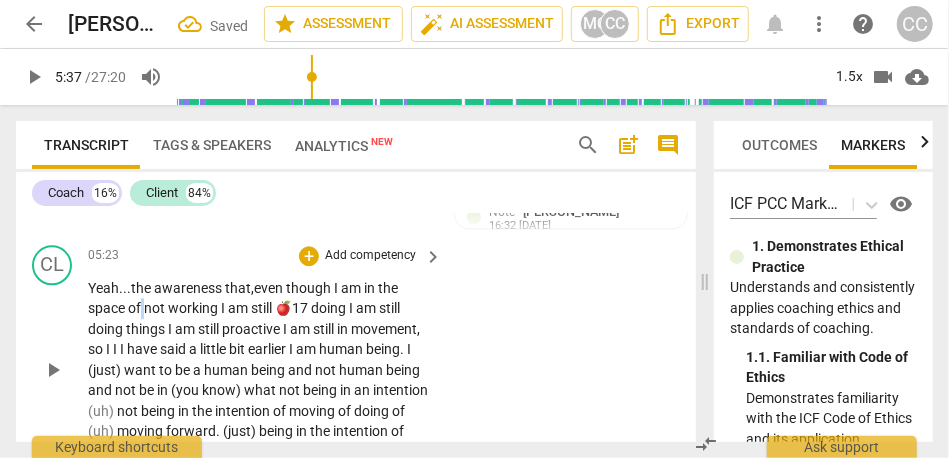 click on "Yeah...  the   awareness   that,  even   though   I   am   in   the   space   of   not   working   I   am   still   🍎17   doing   I   am   still   doing   things   I   am   still   proactive   I   am   still   in   movement ,   so   I   I   I   have   said   a   little   bit   earlier   I   am   human   being .   I   (just)   want   to   be   a   human   being   and   not   human   being   and   not   be   in   (you   know)   what   not   being   in   an   intention   (uh)   not   being   in   the   intention   of   moving   of   doing   of   (uh)   moving   forward .   (just)   being   in   the   intention   of   being   (Maybe)   still ,   and   yeah ." at bounding box center (260, 370) 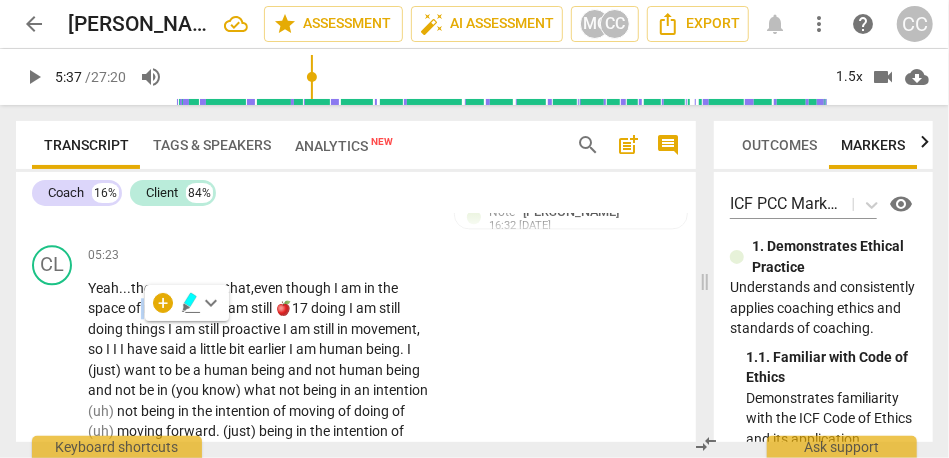 click on "arrow_back" at bounding box center [34, 24] 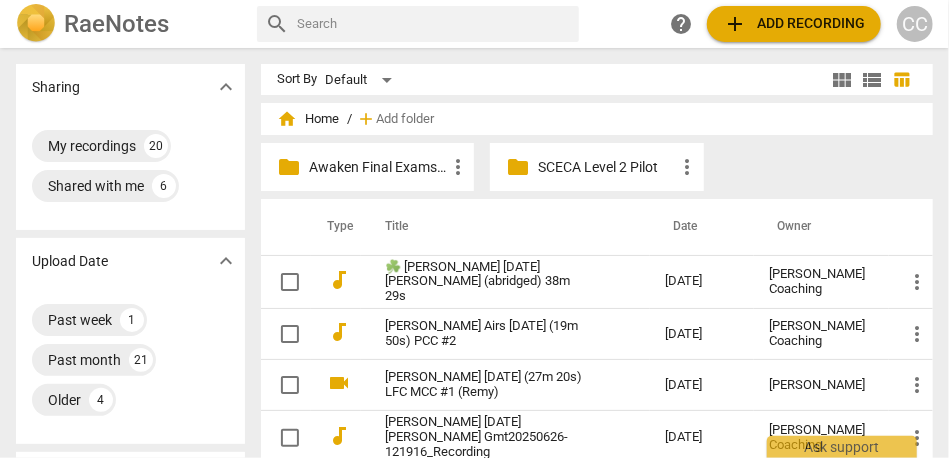 click on "CC" at bounding box center [915, 24] 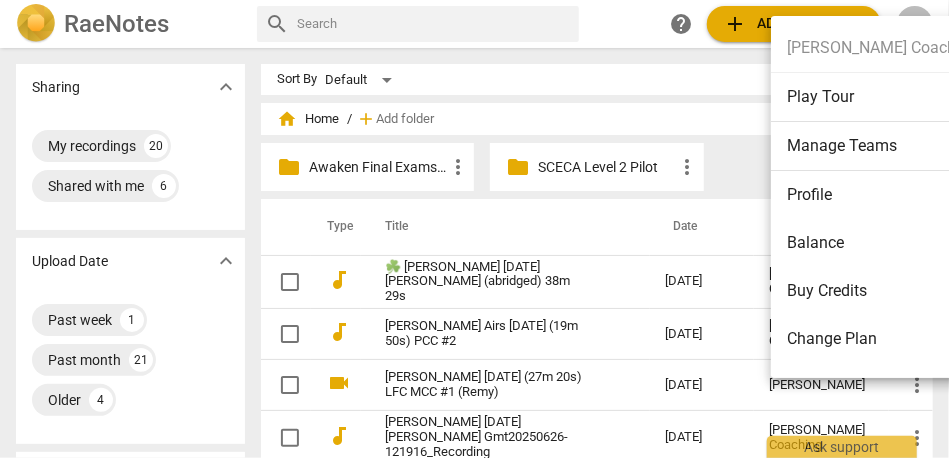 scroll, scrollTop: 137, scrollLeft: 0, axis: vertical 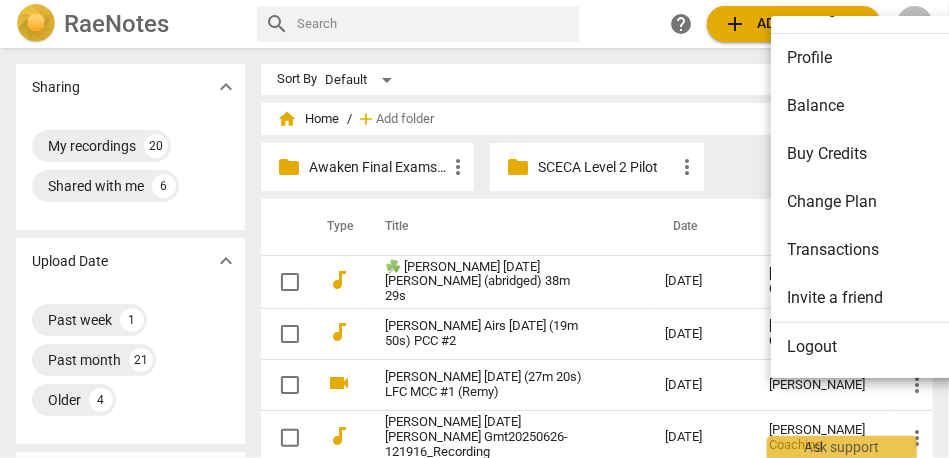 click on "Logout" at bounding box center [889, 347] 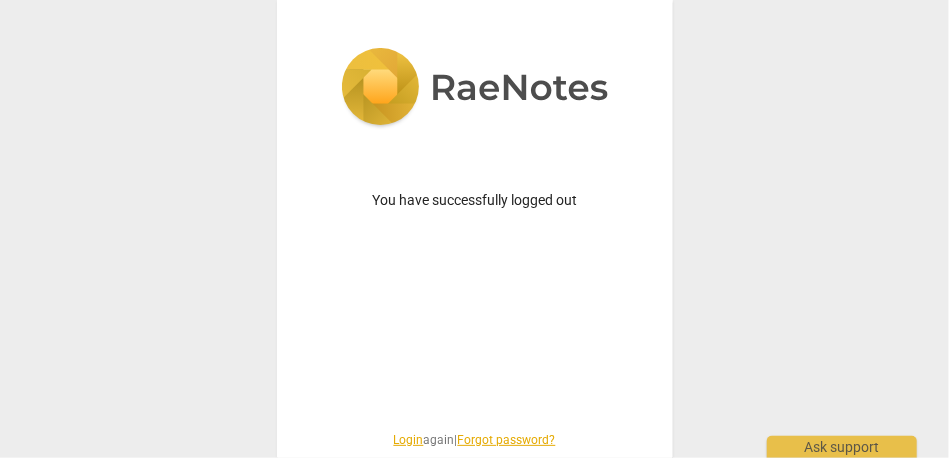 click on "Login" at bounding box center [409, 440] 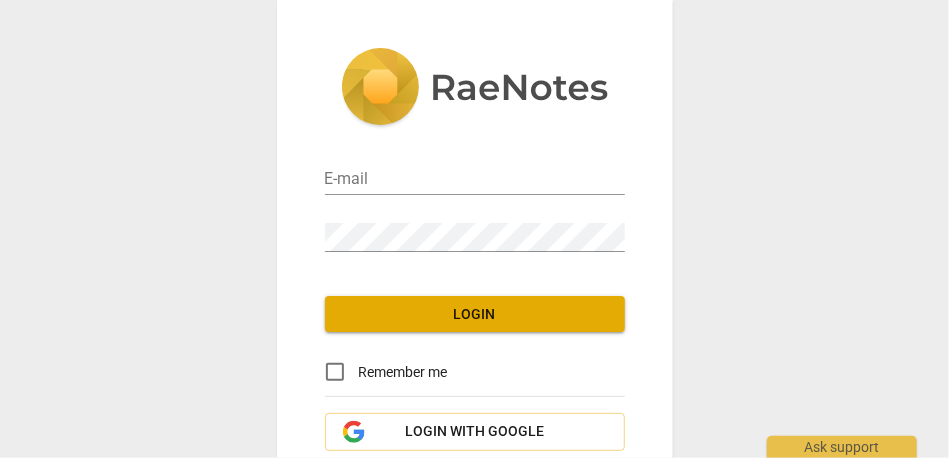 type on "[EMAIL_ADDRESS][DOMAIN_NAME]" 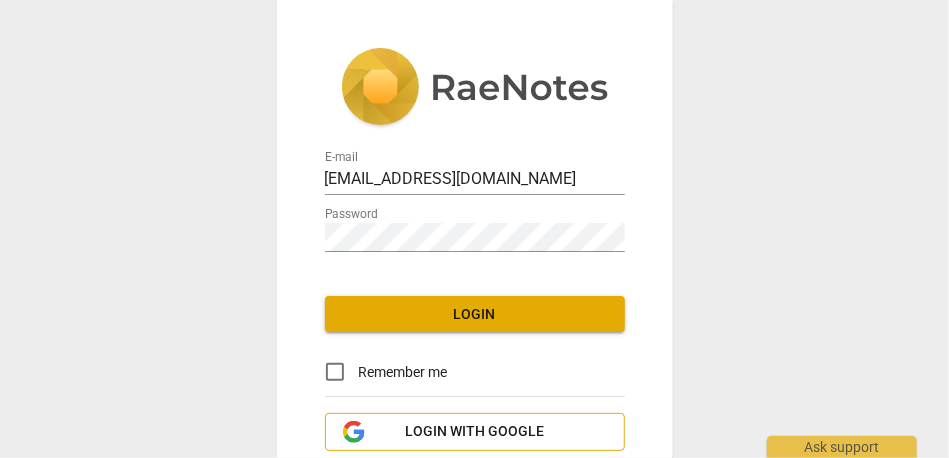 click on "Login with Google" at bounding box center (474, 432) 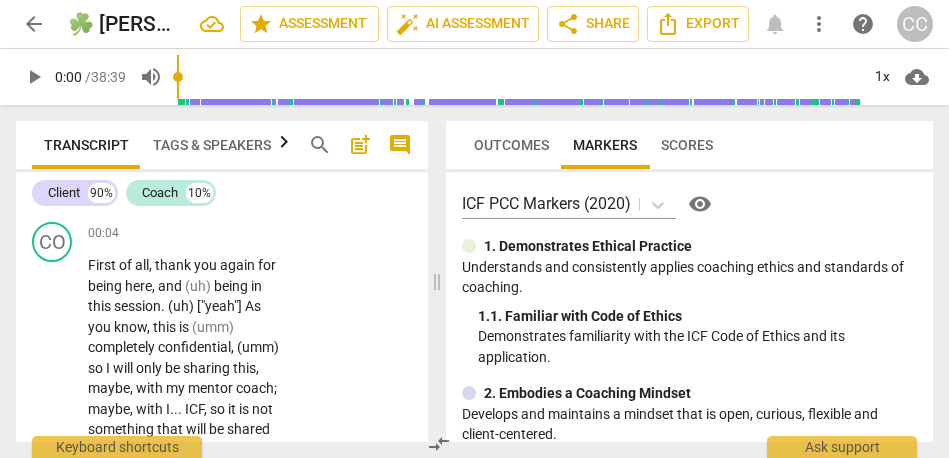 scroll, scrollTop: 0, scrollLeft: 0, axis: both 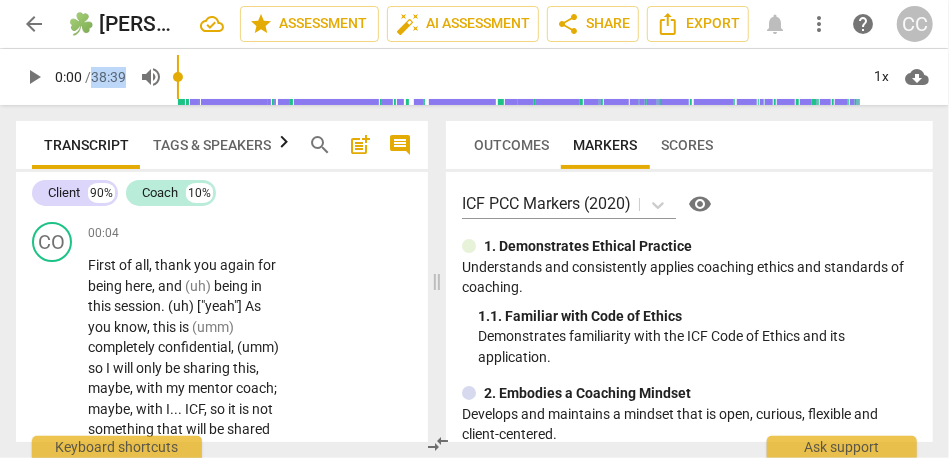 click on "arrow_back" at bounding box center (34, 24) 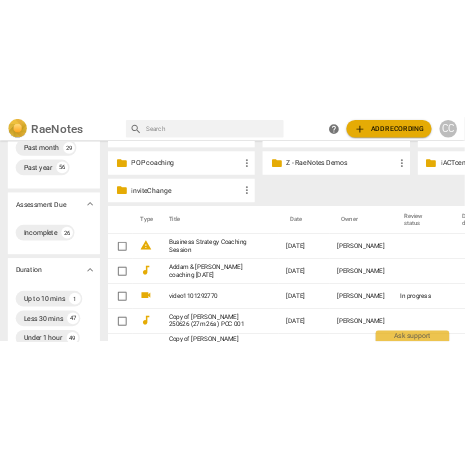 scroll, scrollTop: 304, scrollLeft: 0, axis: vertical 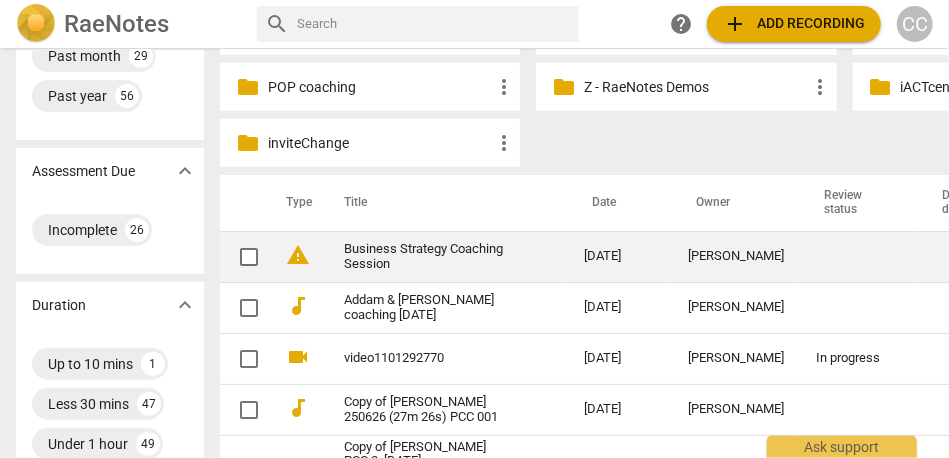 click on "Business Strategy Coaching Session" at bounding box center (428, 257) 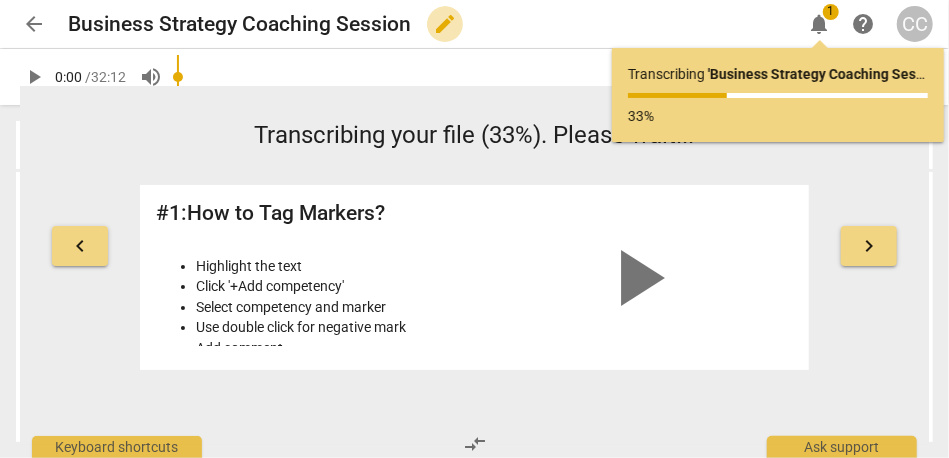 click on "edit" at bounding box center [445, 24] 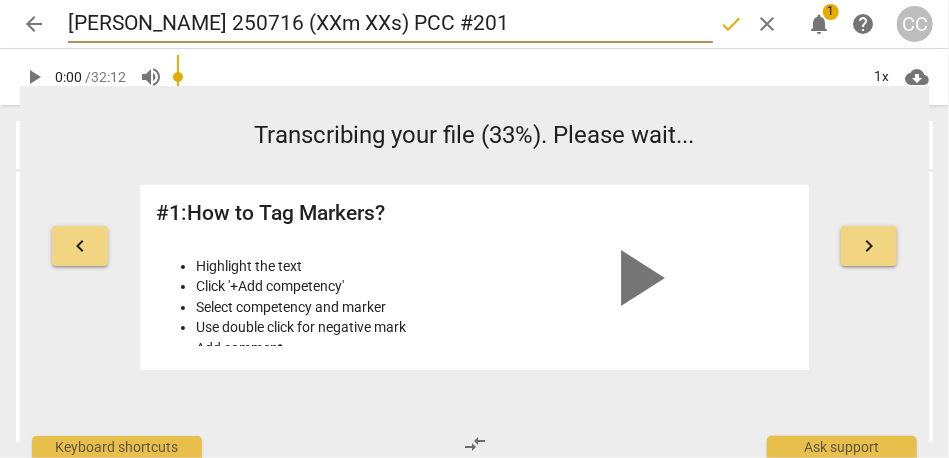 drag, startPoint x: 361, startPoint y: 22, endPoint x: 292, endPoint y: 24, distance: 69.02898 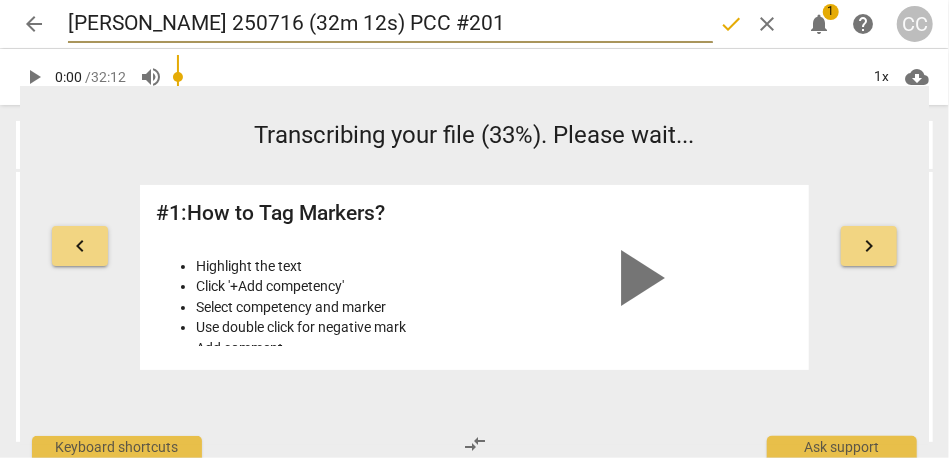 type on "Michelle Judd 250716 (32m 12s) PCC #201" 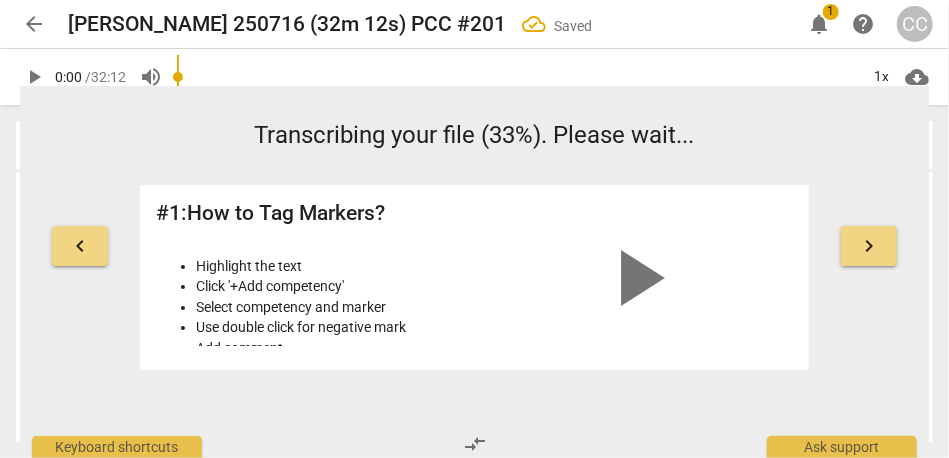 click on "arrow_back" at bounding box center (34, 24) 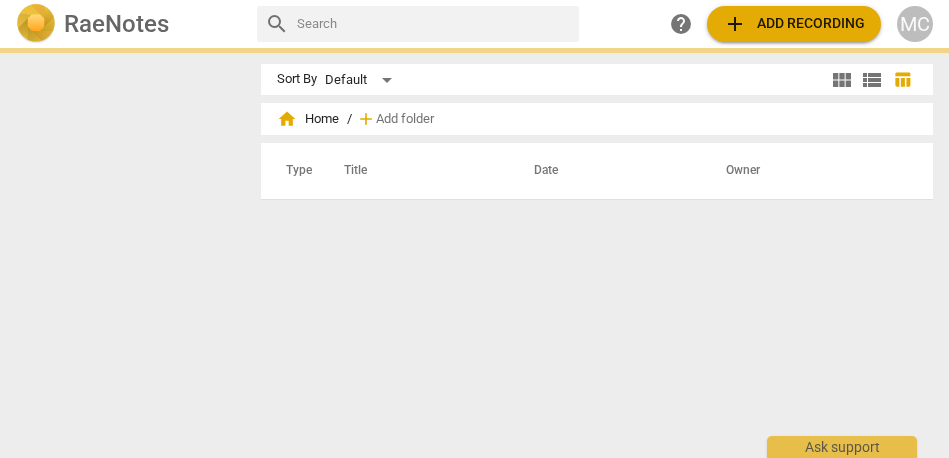 scroll, scrollTop: 0, scrollLeft: 0, axis: both 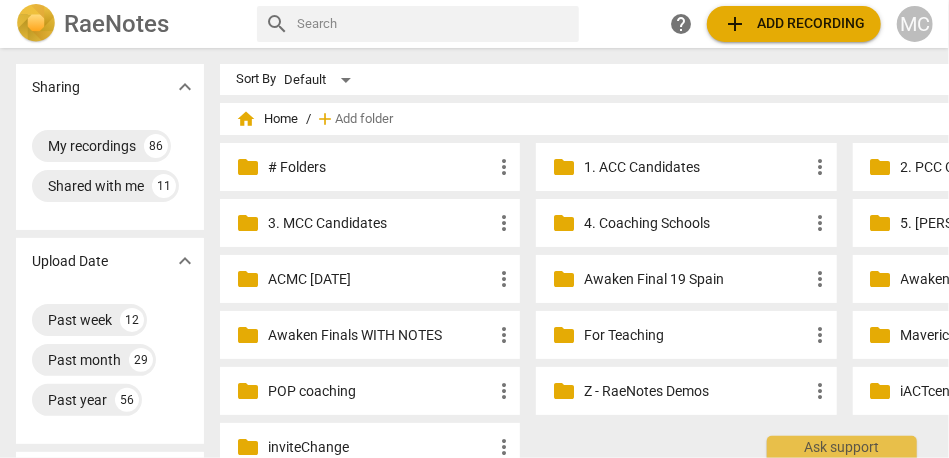 click on "add   Add recording" at bounding box center [794, 24] 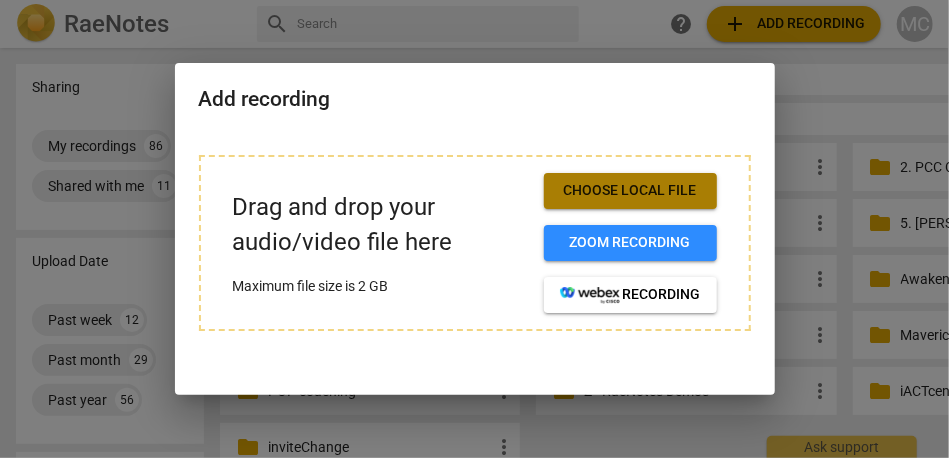 click on "Choose local file" at bounding box center (630, 191) 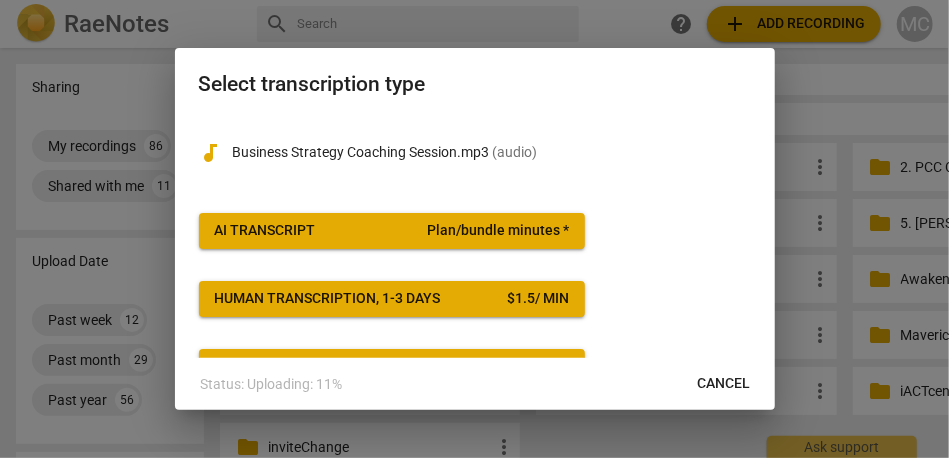 click on "AI Transcript Plan/bundle minutes *" at bounding box center [392, 231] 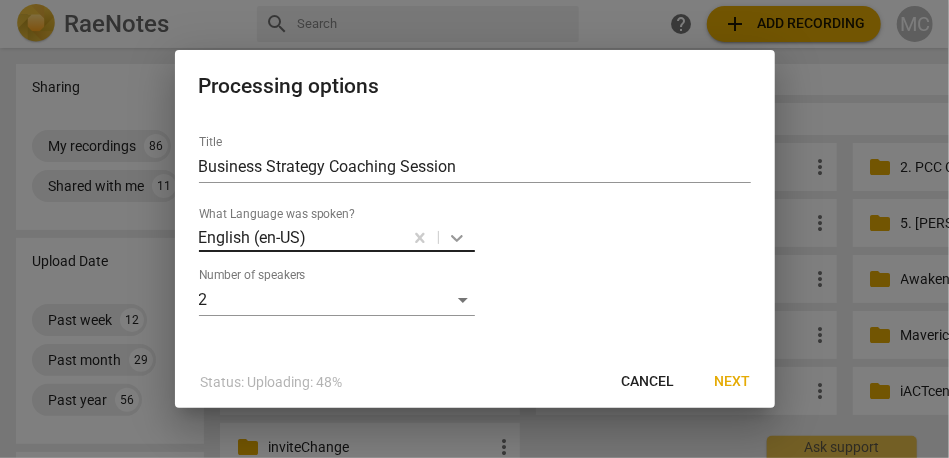 click on "RaeNotes search help add   Add recording MC Sharing expand_more My recordings 86 Shared with me 11 Upload Date expand_more Past week 12 Past month 29 Past year 56 Assessment Due expand_more Incomplete 26 Duration expand_more Up to 10 mins 1 Less 30 mins 47 Under 1 hour 48 Longer 1 Tags expand_more Matthew Cintron-Quinones 78 Andrea Wedell 4 Gaye Kuelsen 4 Hayley Brackley 2 Lyssa deHart 2 Srikanthan Kumarasamy 2 詹正哲 Philip Chan 2 Mary  Murimi 1 Sajili Mohan Chawla 1 Shelli Lackey 1 coach 1 Expiration Date expand_more Fresh 97 Sort By Default view_module view_list table_chart home Home / add Add folder folder # Folders more_vert folder 1. ACC Candidates more_vert folder 2. PCC Candidates more_vert folder 3. MCC Candidates more_vert folder 4. Coaching Schools more_vert folder 5. Matthew's Learning more_vert folder ACMC June 2025 more_vert folder Awaken Final 19 Spain more_vert folder Awaken Final Exams #16 more_vert folder Awaken Finals WITH NOTES more_vert folder For Teaching more_vert folder folder" at bounding box center [474, 0] 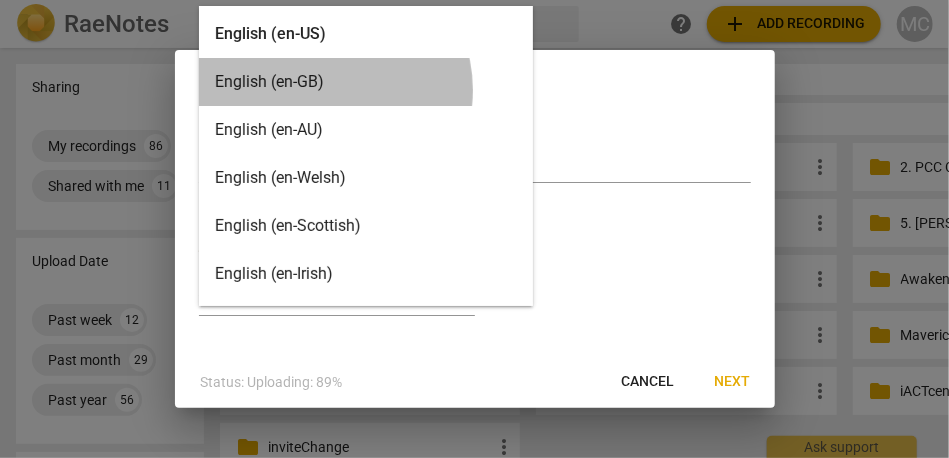 click on "English (en-GB)" at bounding box center [366, 82] 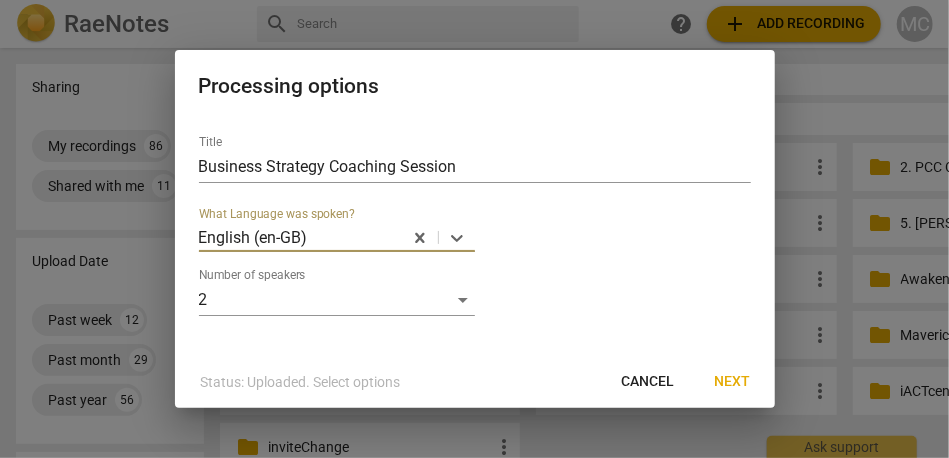 click on "Next" at bounding box center [733, 382] 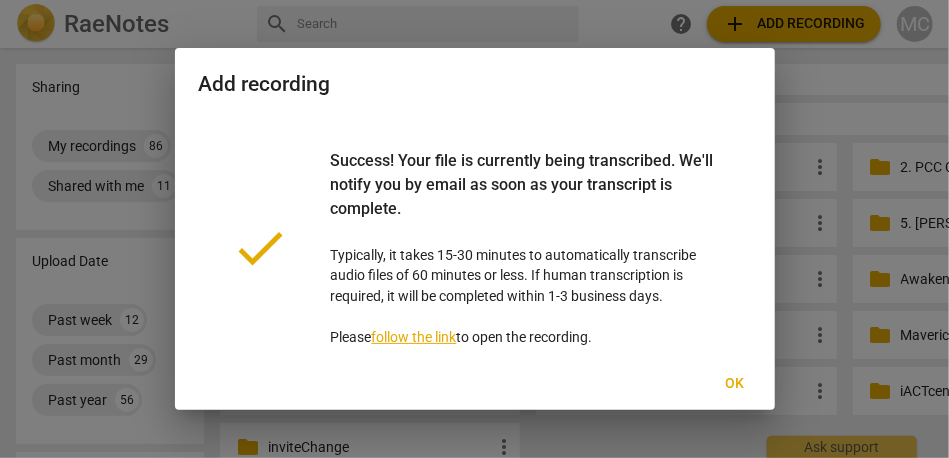 click on "Ok" at bounding box center [735, 384] 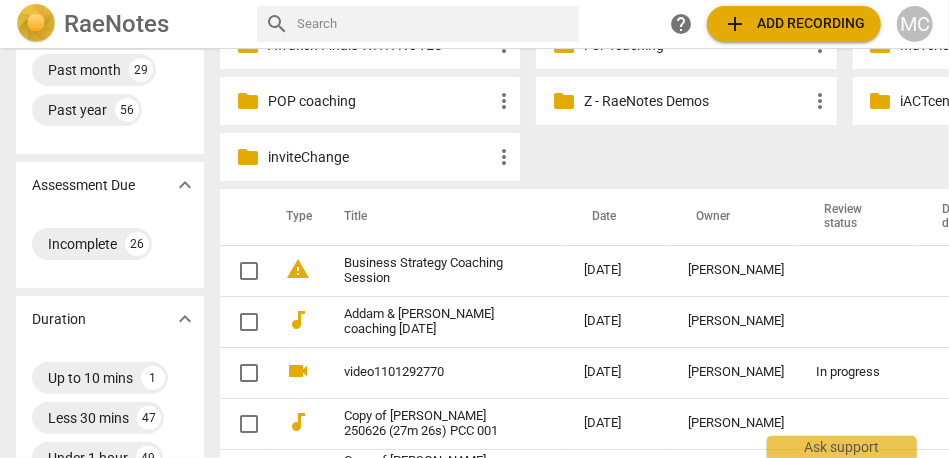 scroll, scrollTop: 292, scrollLeft: 0, axis: vertical 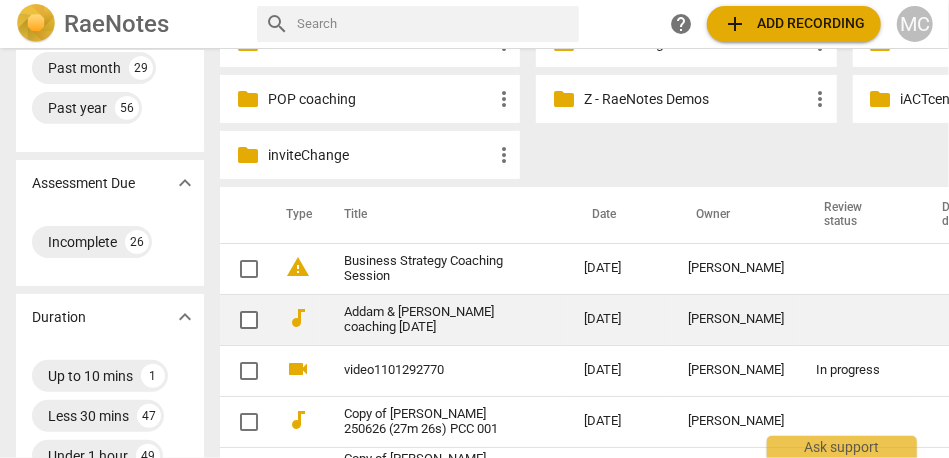 click on "Addam & Jen coaching 12Jul25" at bounding box center [428, 320] 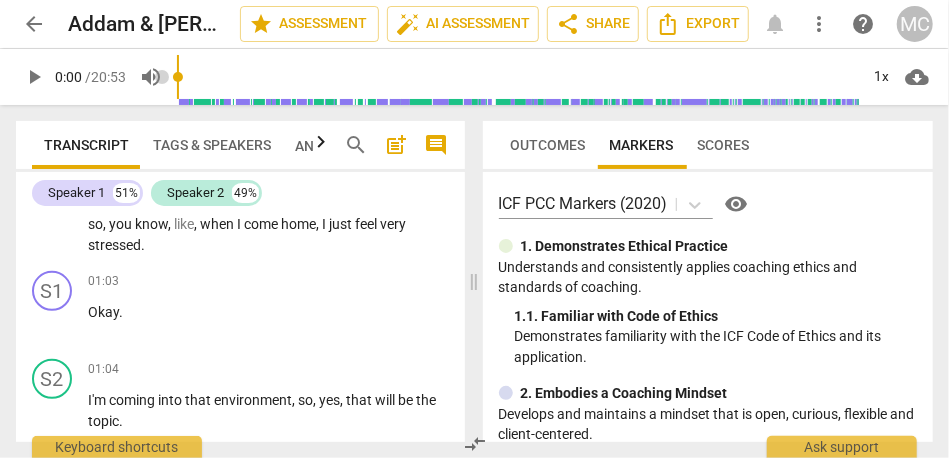 scroll, scrollTop: 0, scrollLeft: 0, axis: both 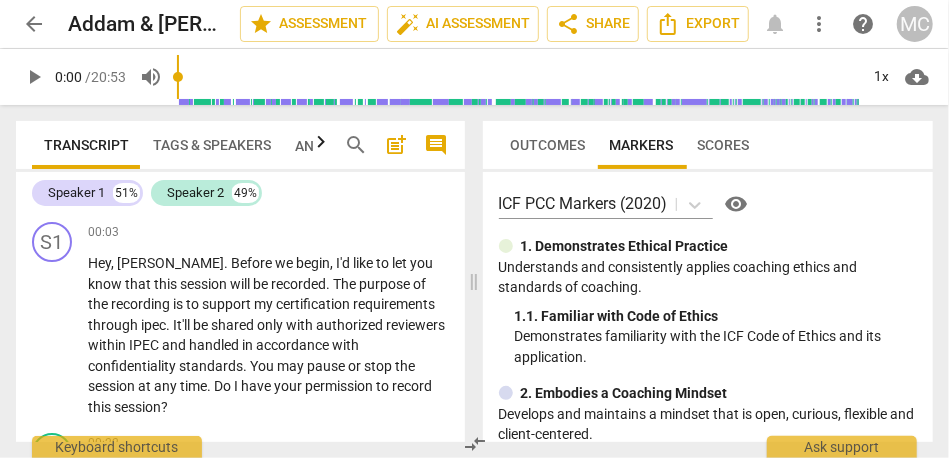 click on "arrow_back" at bounding box center [34, 24] 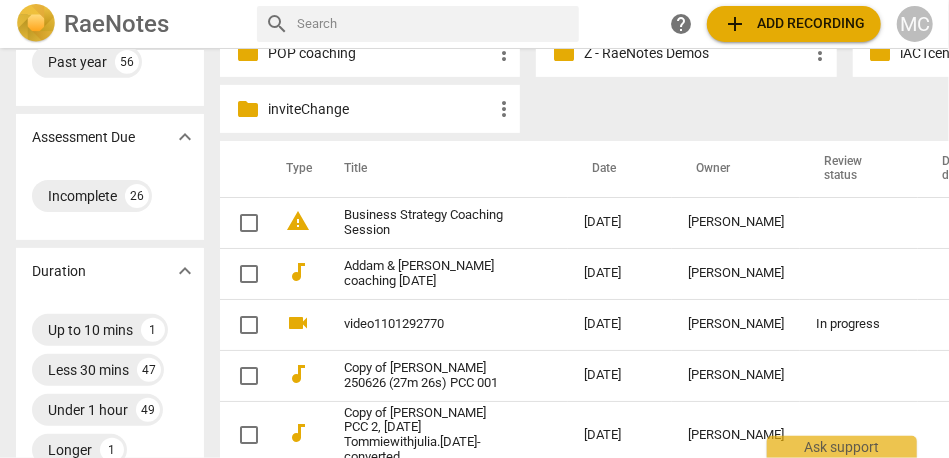 scroll, scrollTop: 338, scrollLeft: 0, axis: vertical 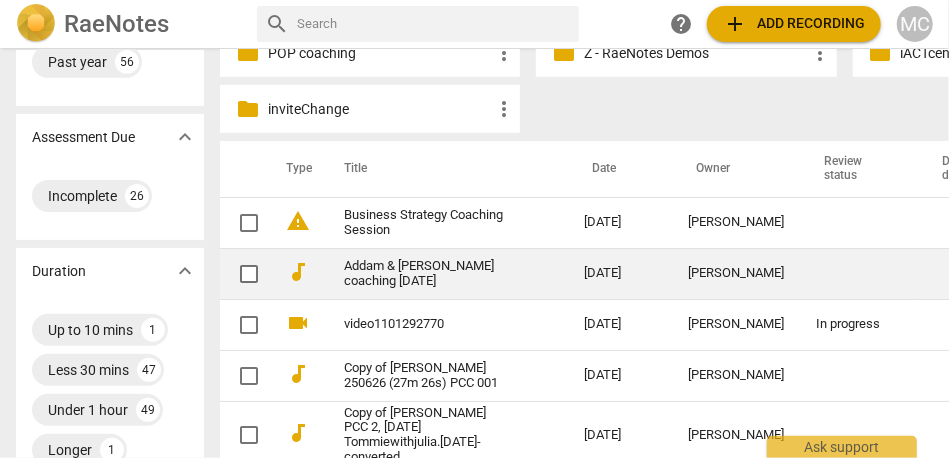 click on "Addam & Jen coaching 12Jul25" at bounding box center [428, 274] 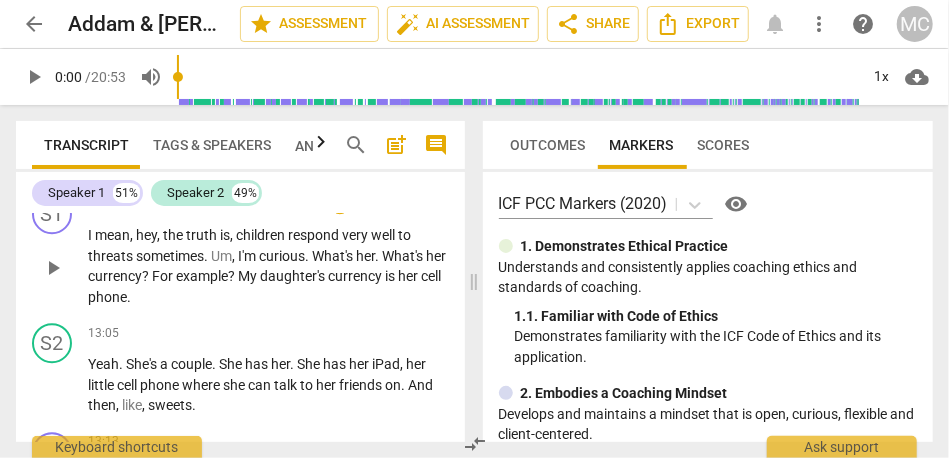 scroll, scrollTop: 7850, scrollLeft: 0, axis: vertical 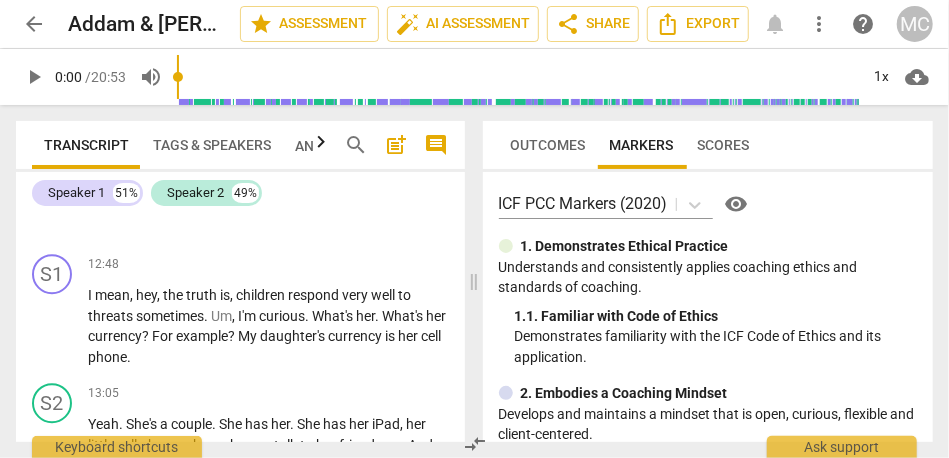 click on "arrow_back" at bounding box center [34, 24] 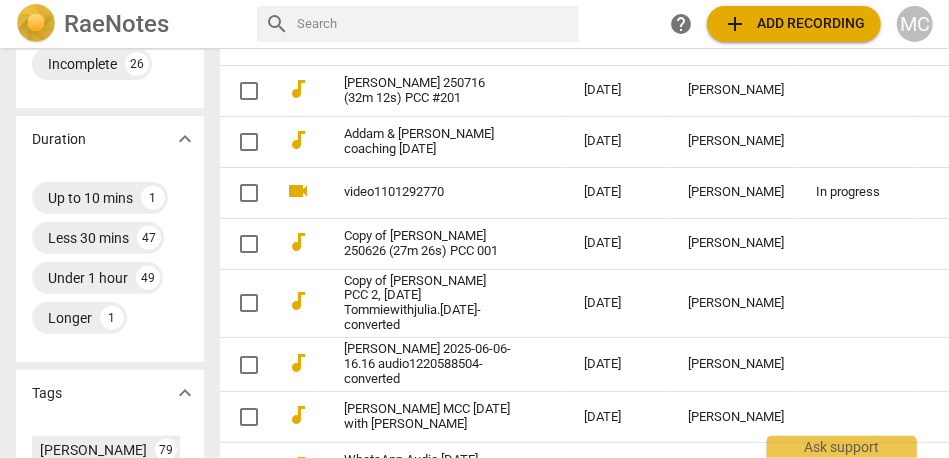 scroll, scrollTop: 470, scrollLeft: 0, axis: vertical 